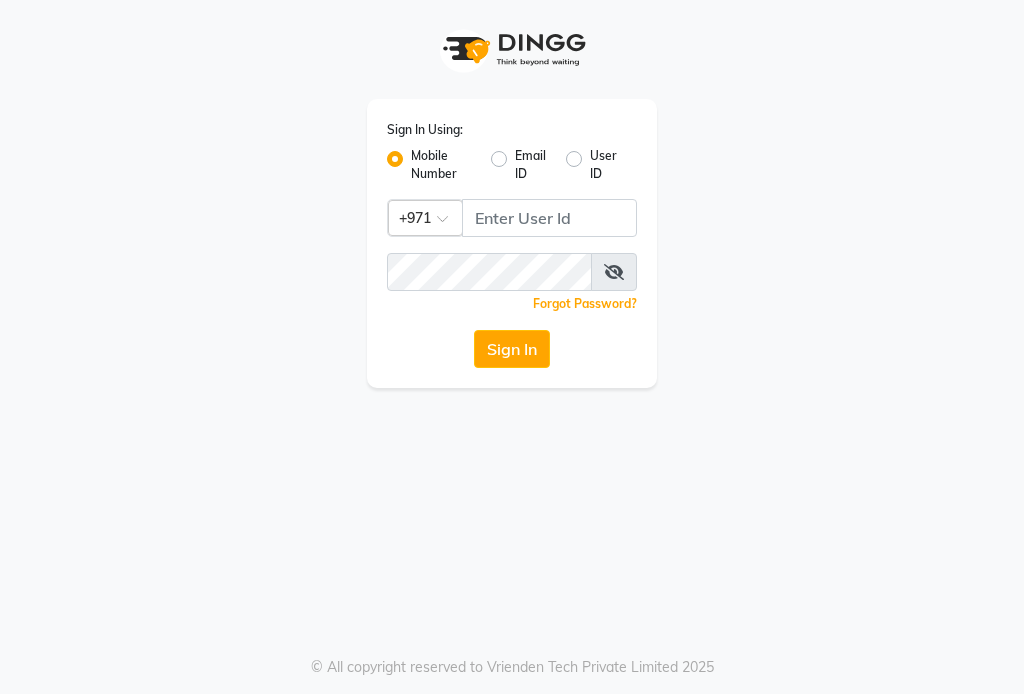 scroll, scrollTop: 0, scrollLeft: 0, axis: both 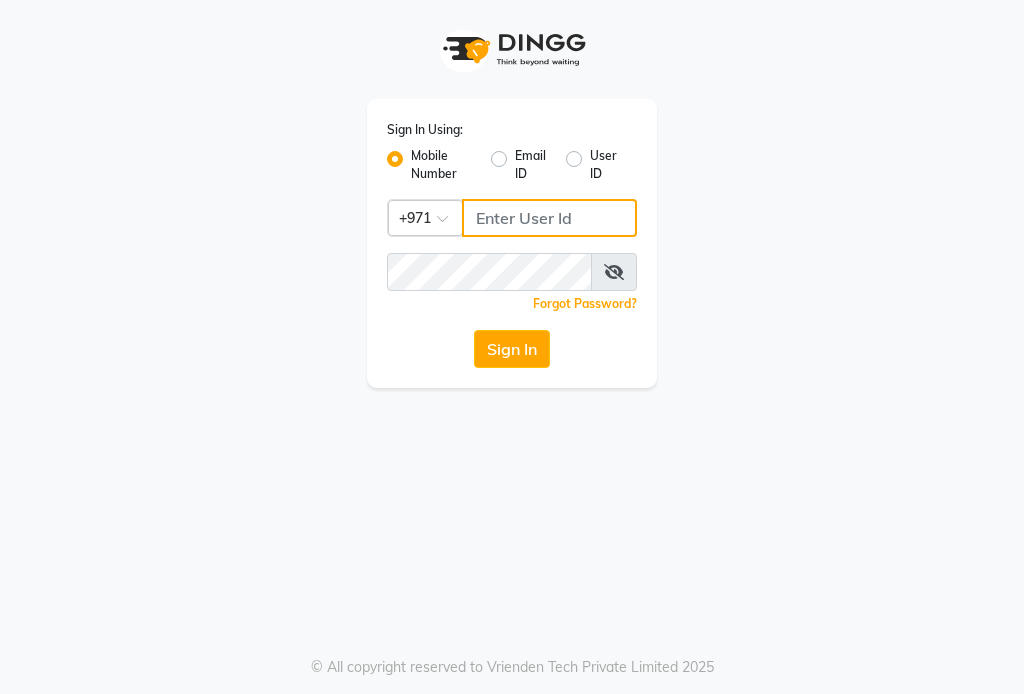 click 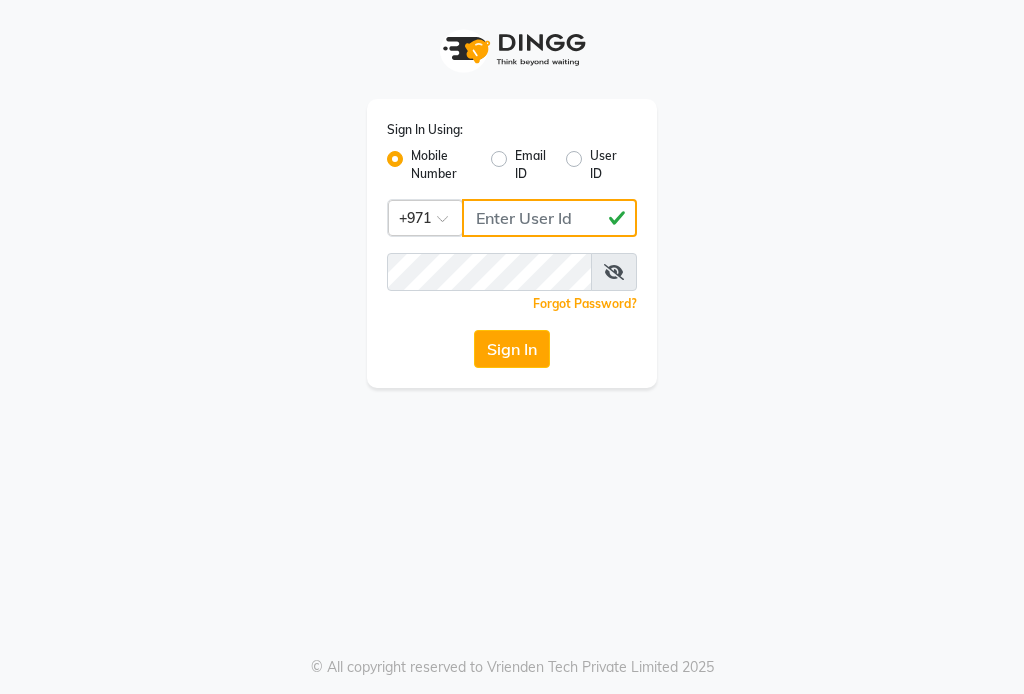 type on "[NUMBER]" 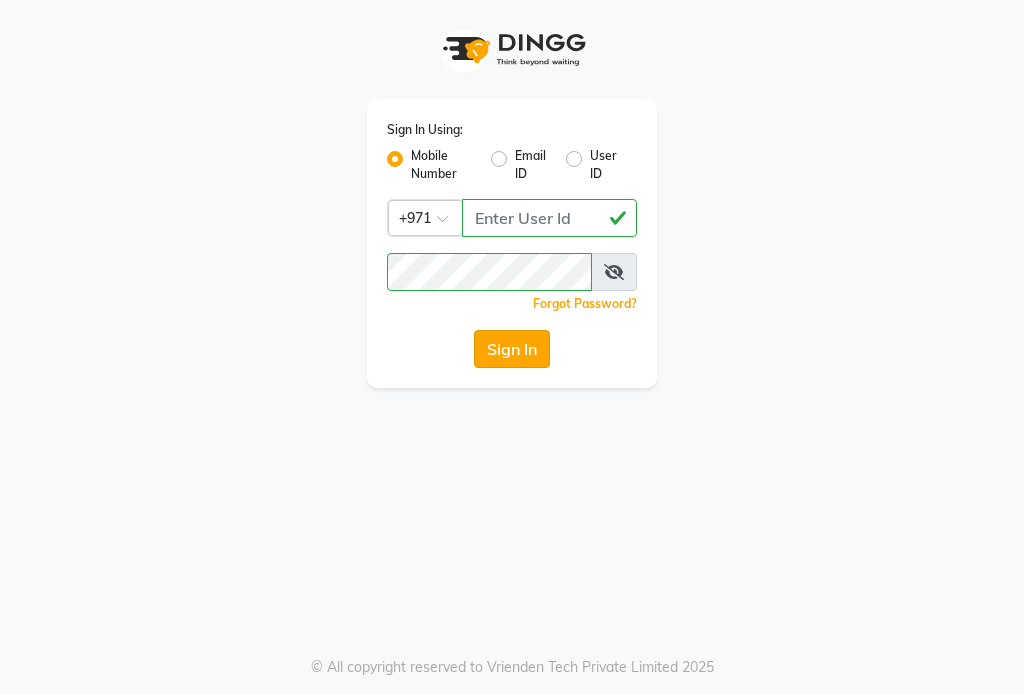 click on "Sign In" 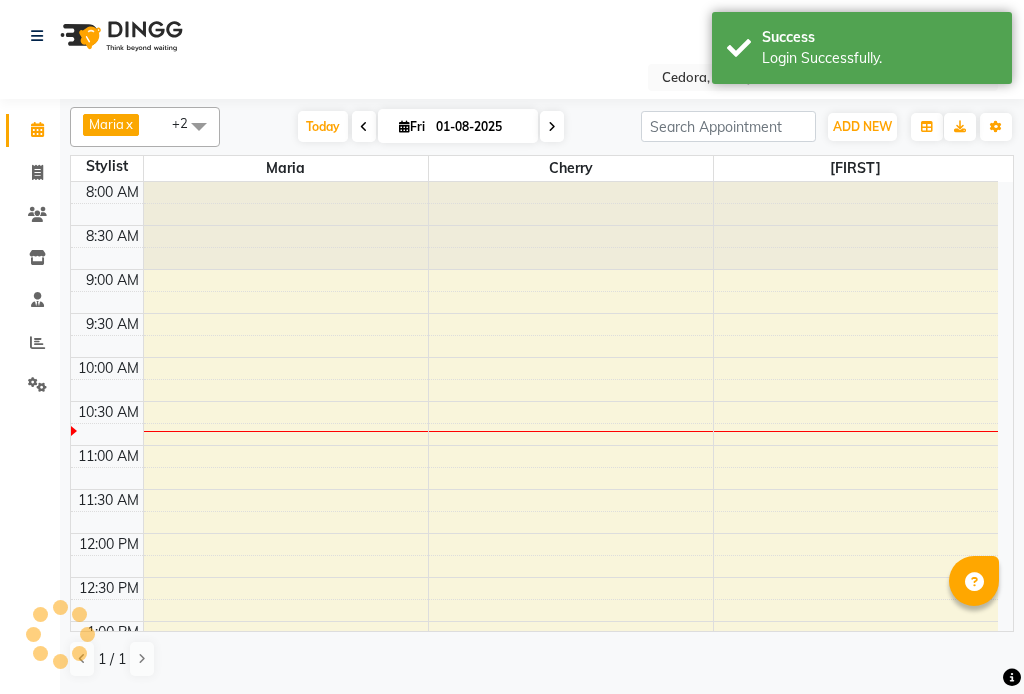 scroll, scrollTop: 0, scrollLeft: 0, axis: both 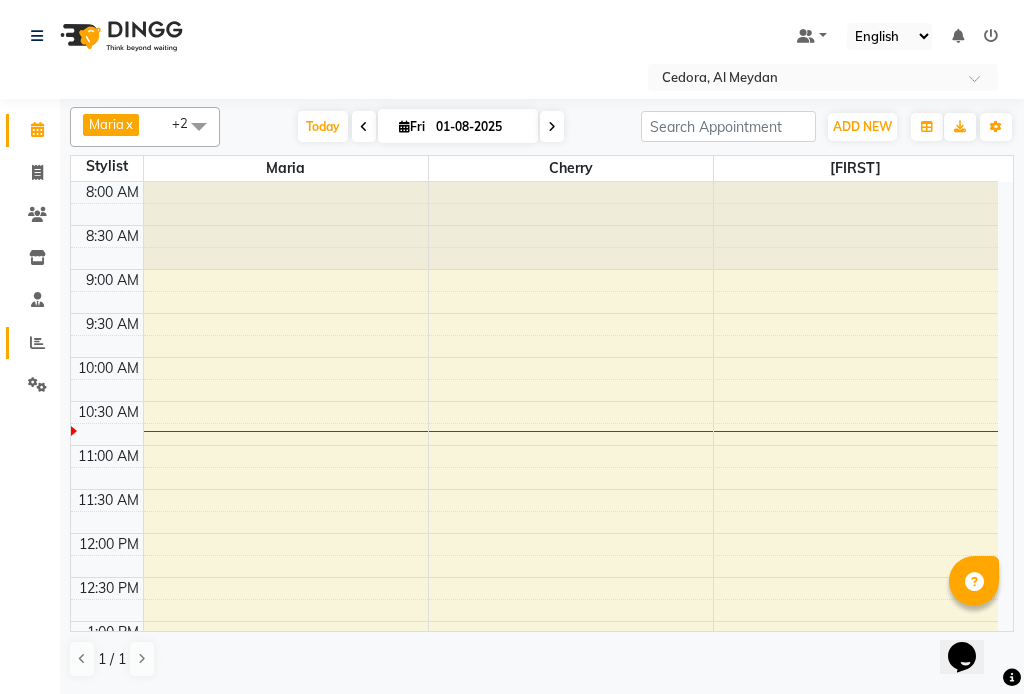 click 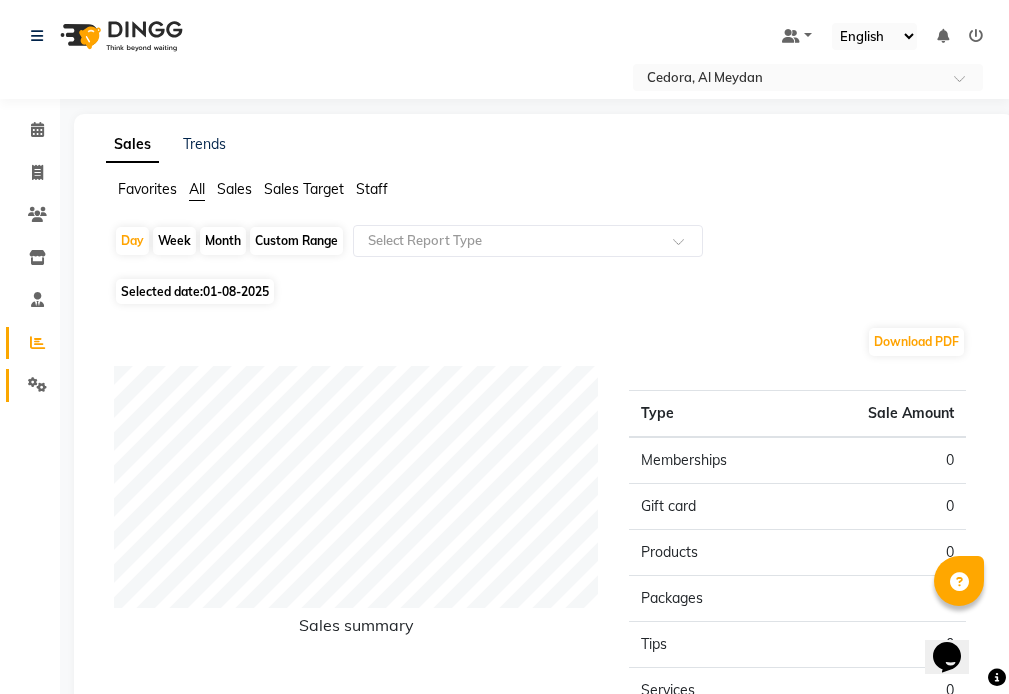 click 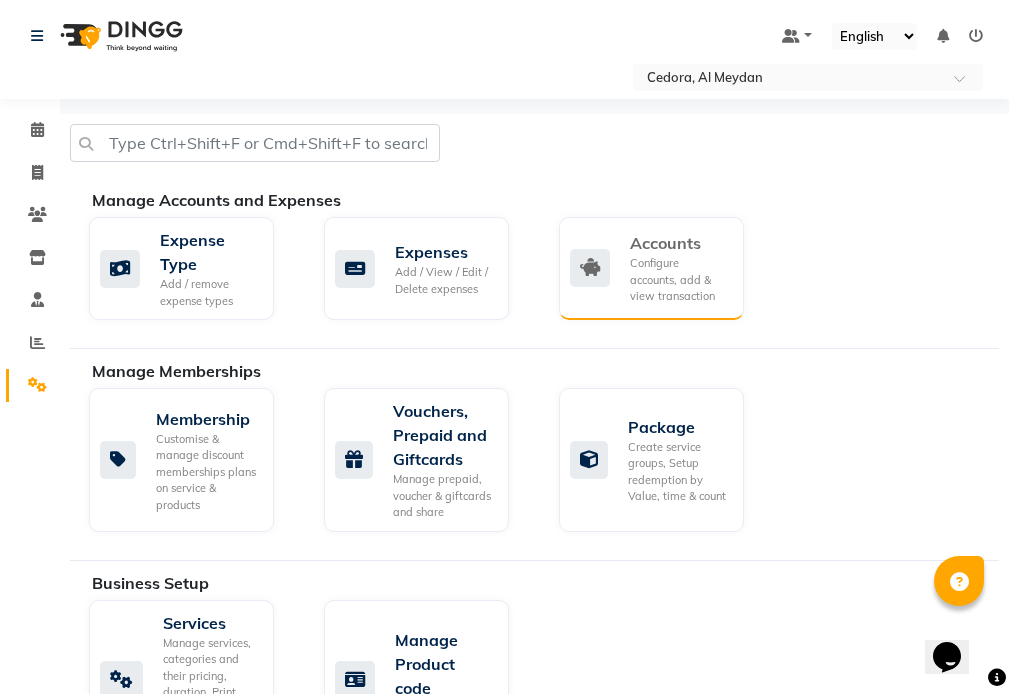 click on "Configure accounts, add & view transaction" 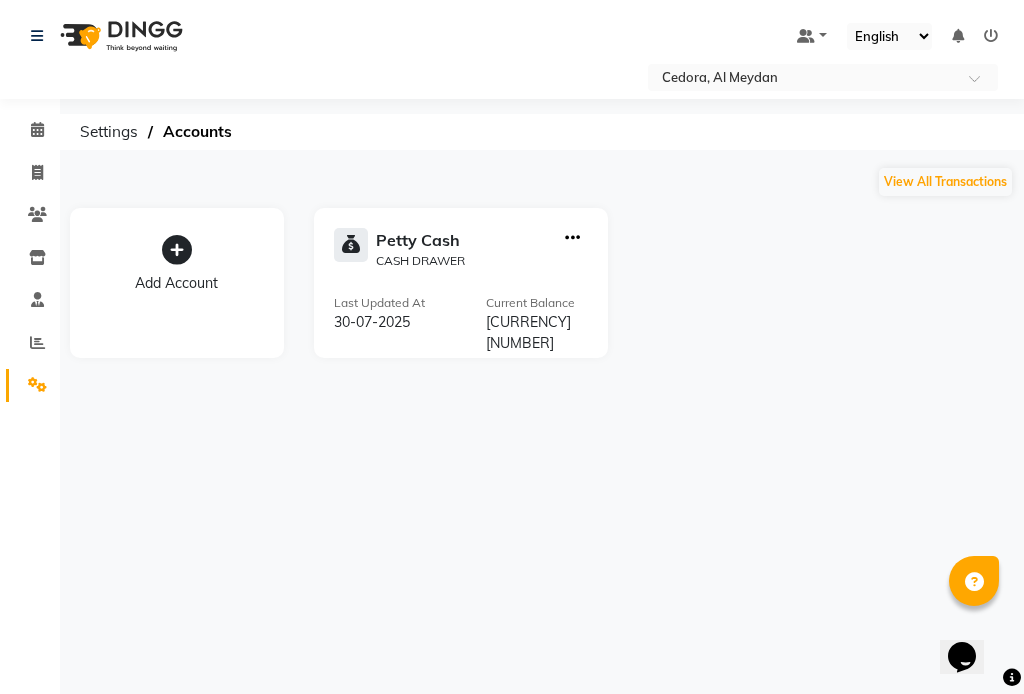 click 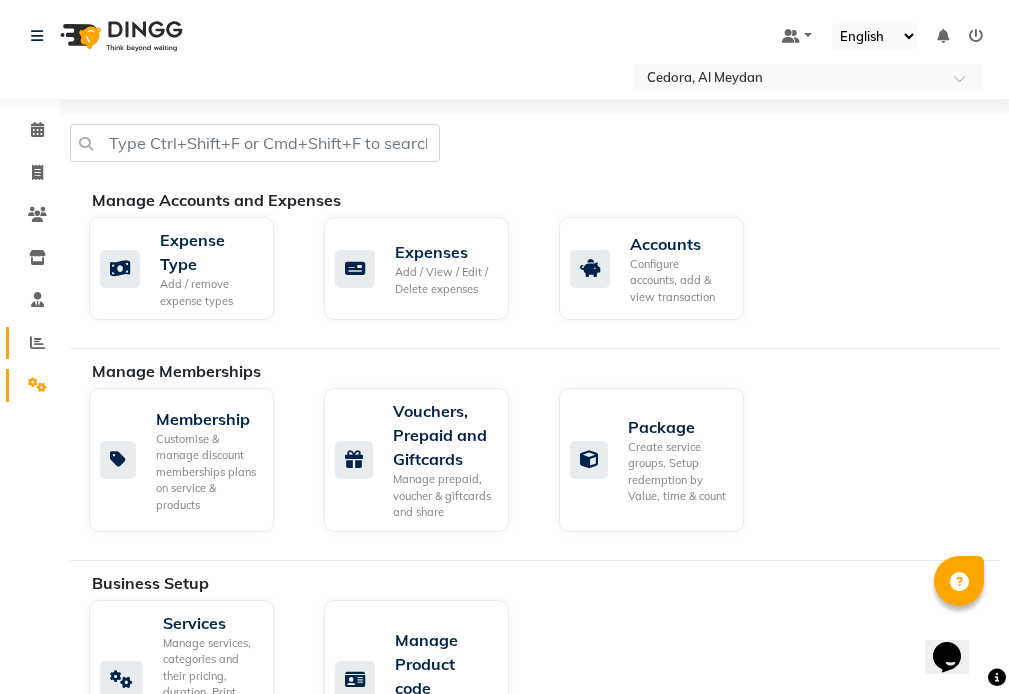 click 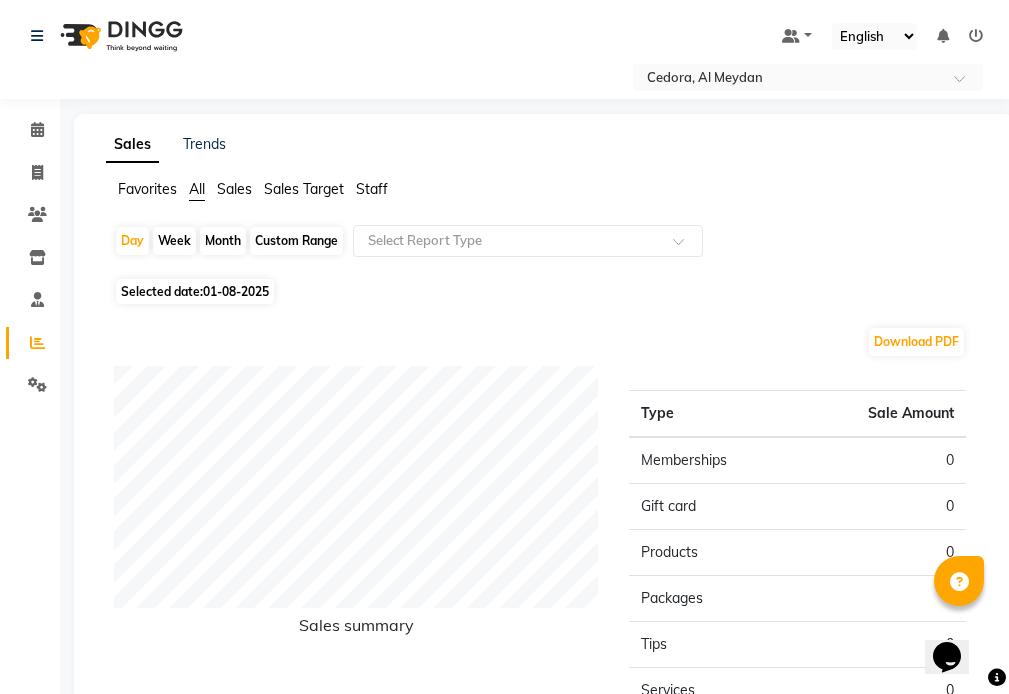 click on "Month" 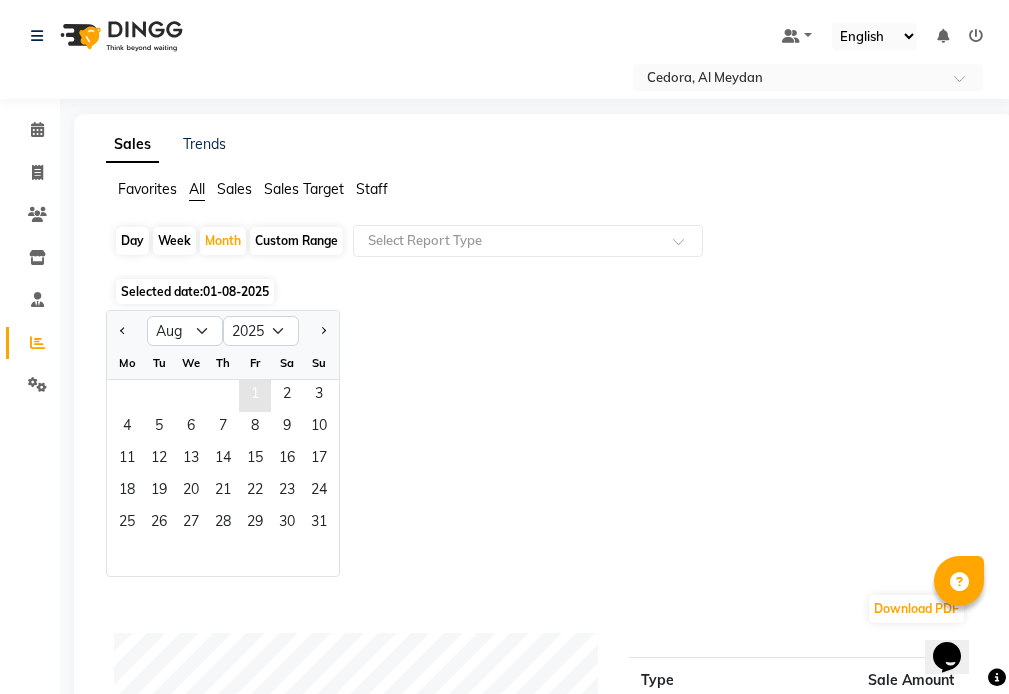 click on "1" 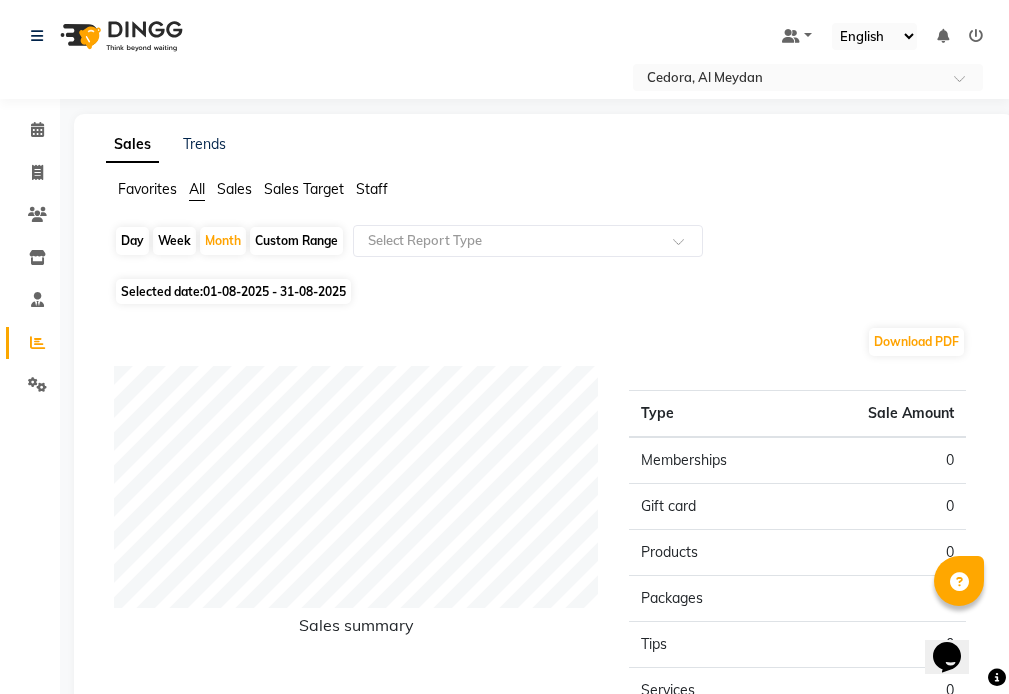 click on "01-08-2025 - 31-08-2025" 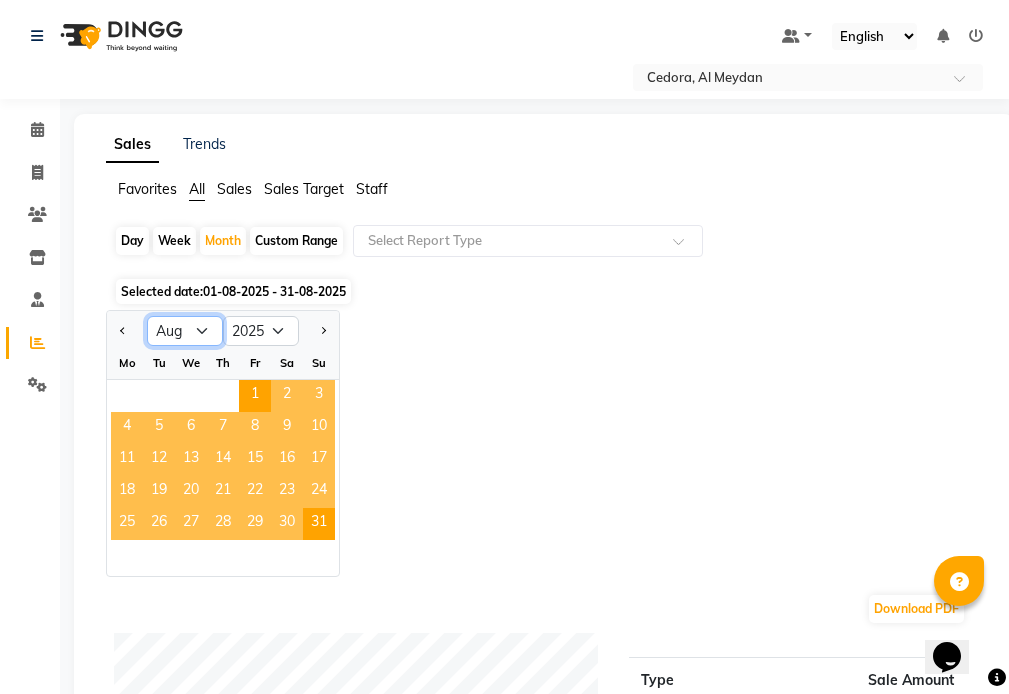 click on "Jan Feb Mar Apr May Jun Jul Aug Sep Oct Nov Dec" 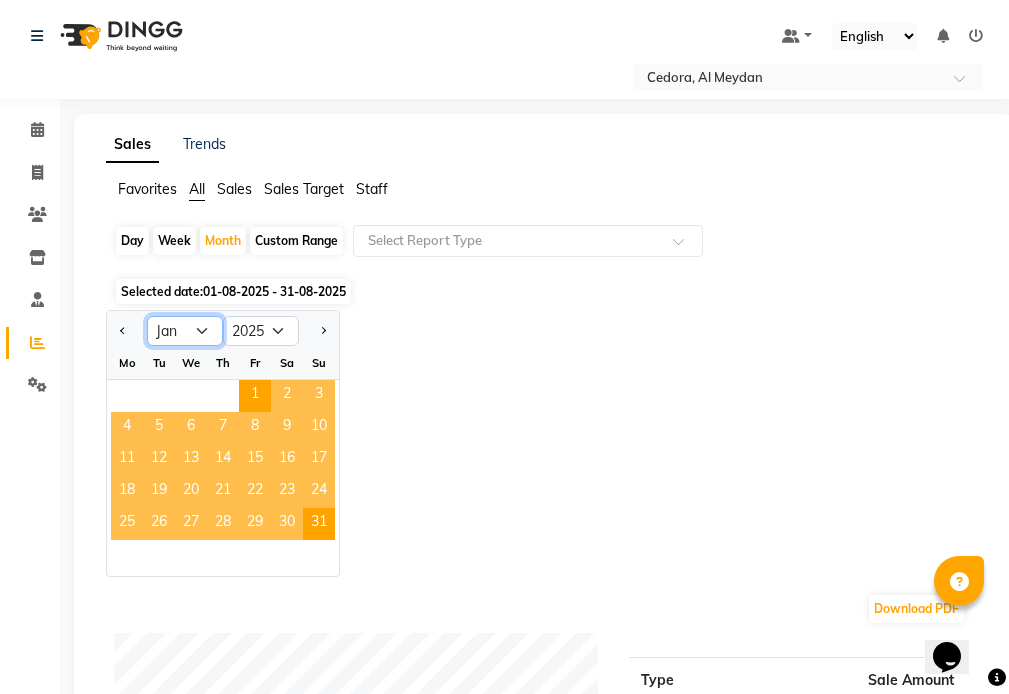 click on "Jan Feb Mar Apr May Jun Jul Aug Sep Oct Nov Dec" 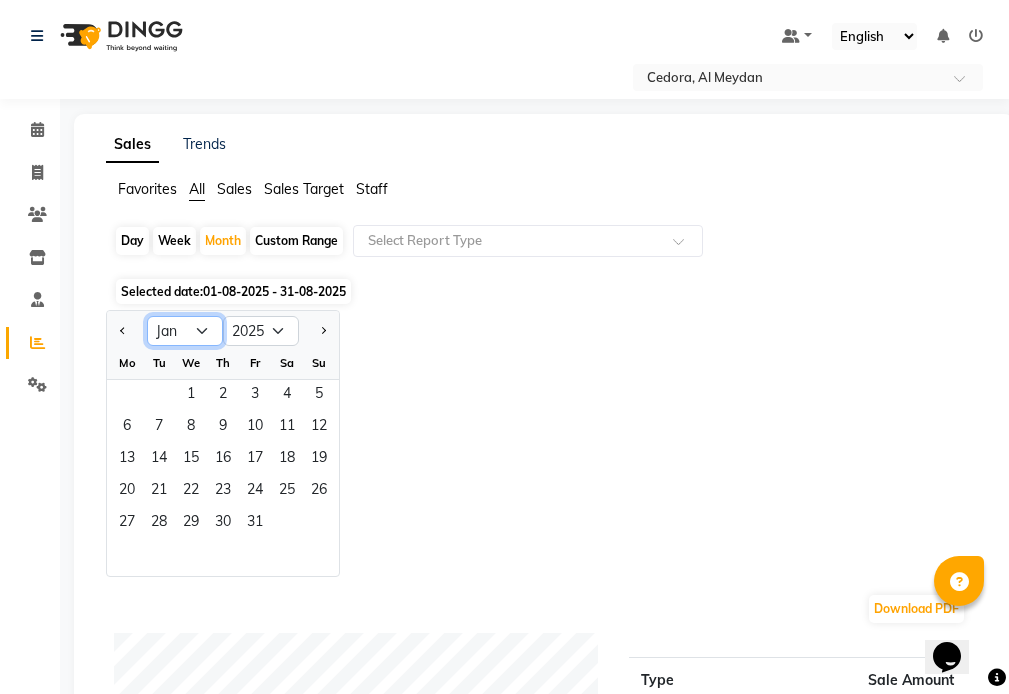 click on "Jan Feb Mar Apr May Jun Jul Aug Sep Oct Nov Dec" 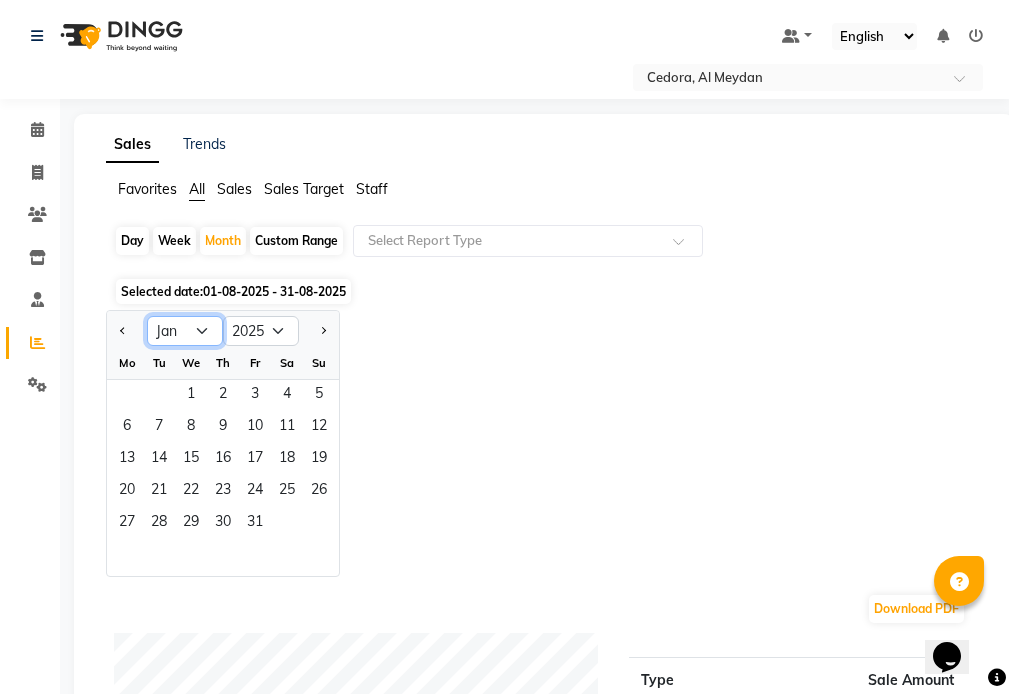 select on "7" 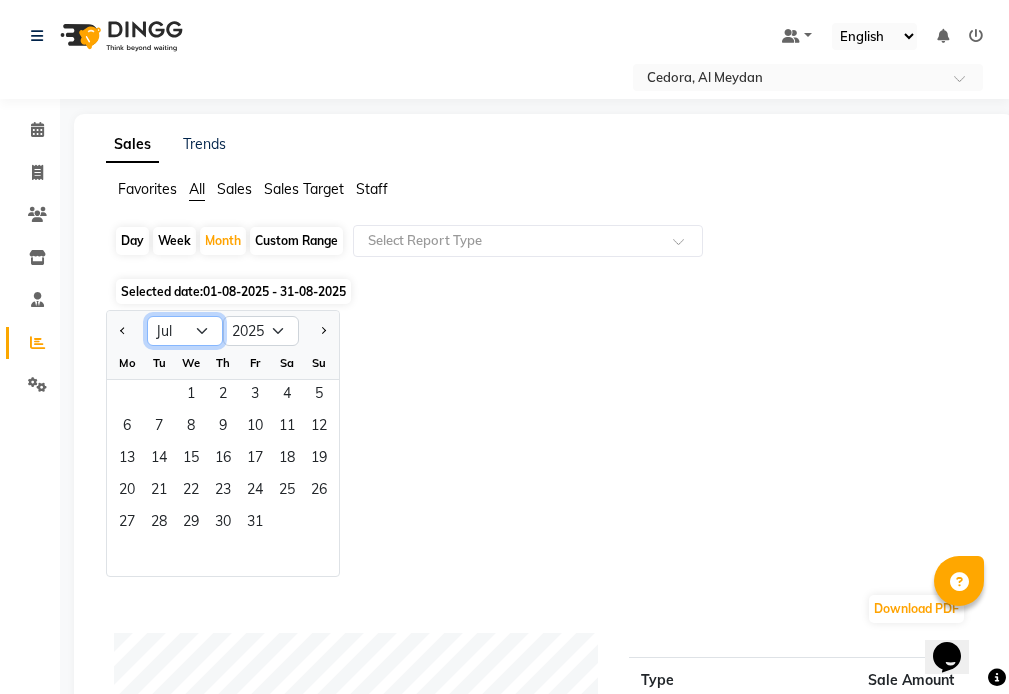 click on "Jan Feb Mar Apr May Jun Jul Aug Sep Oct Nov Dec" 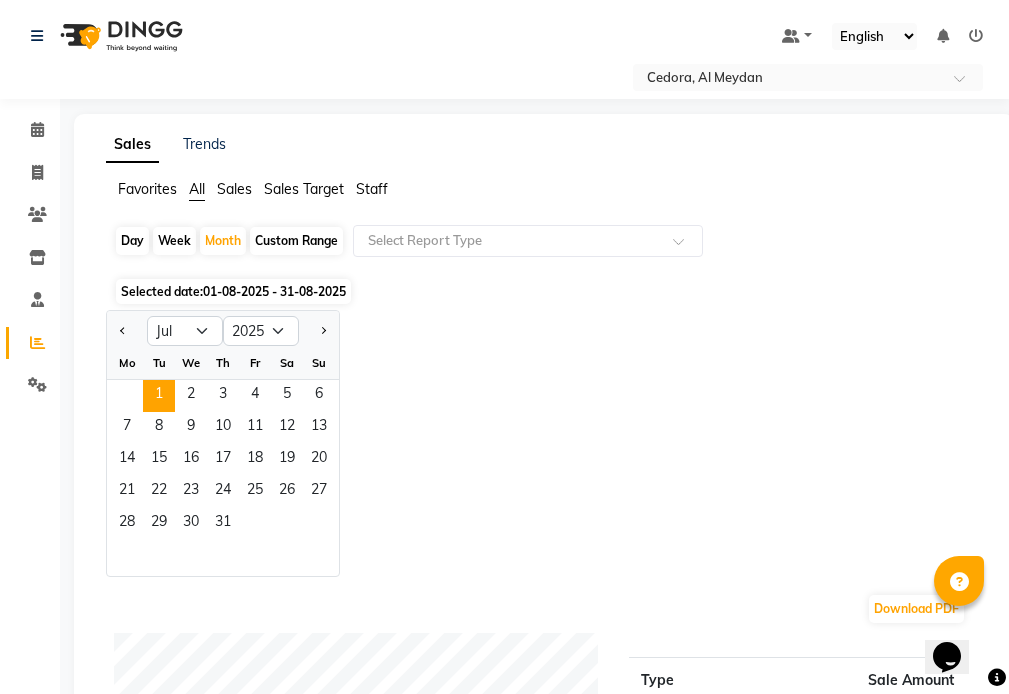 click on "1" 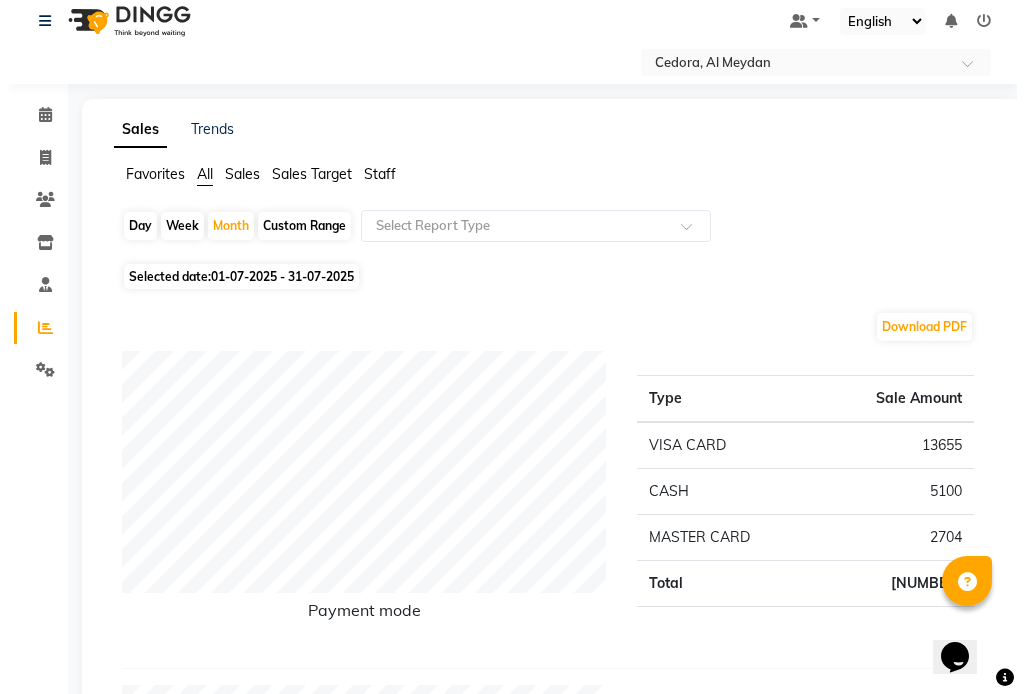 scroll, scrollTop: 0, scrollLeft: 0, axis: both 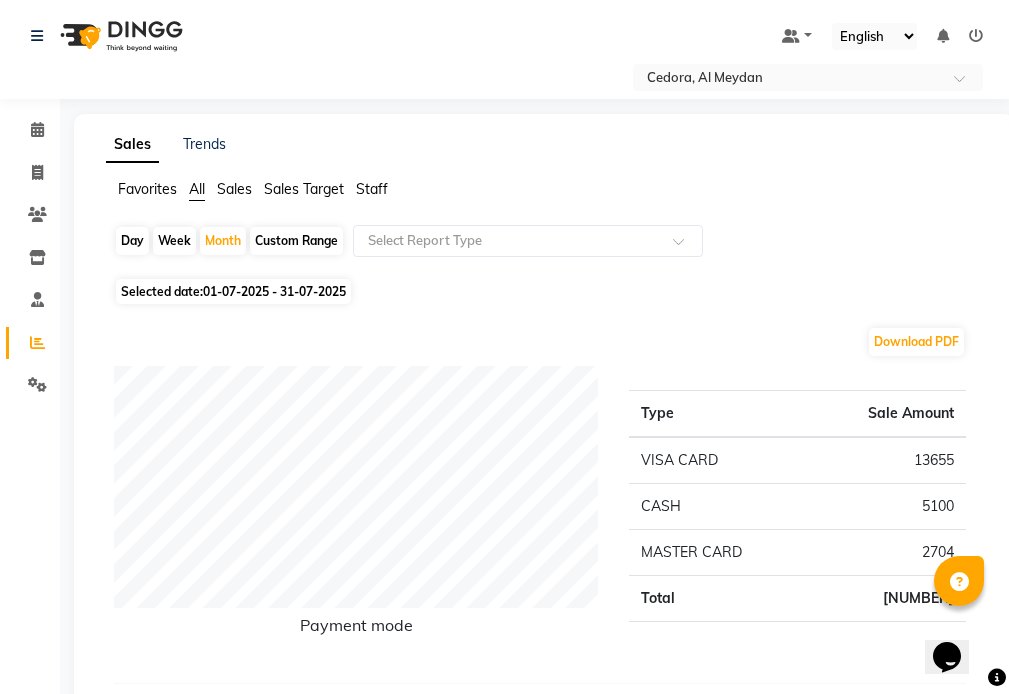 click 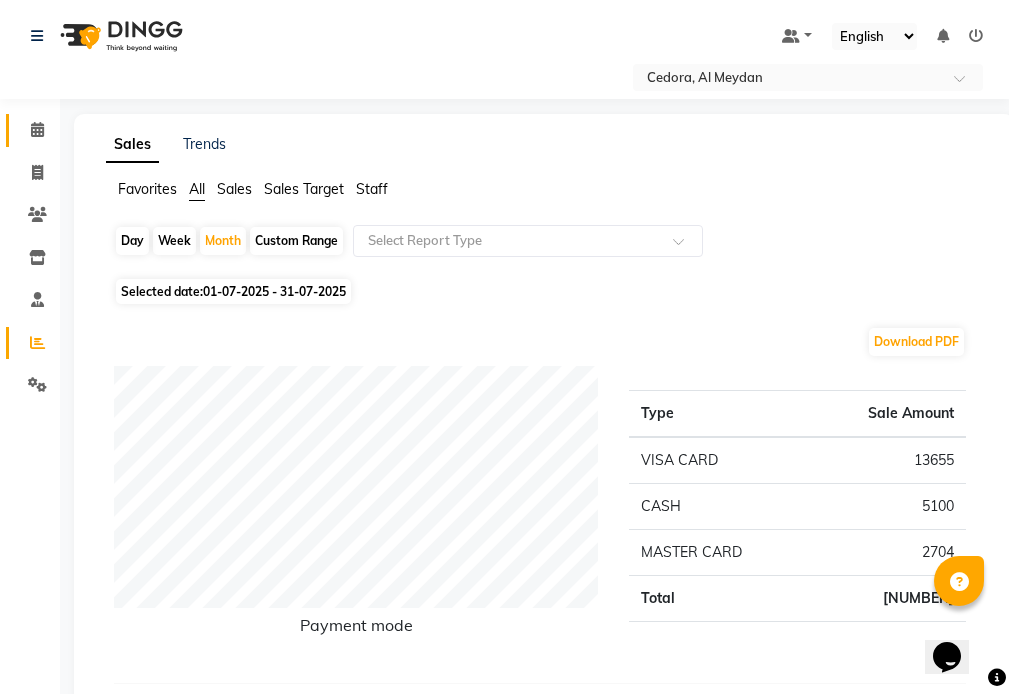 click 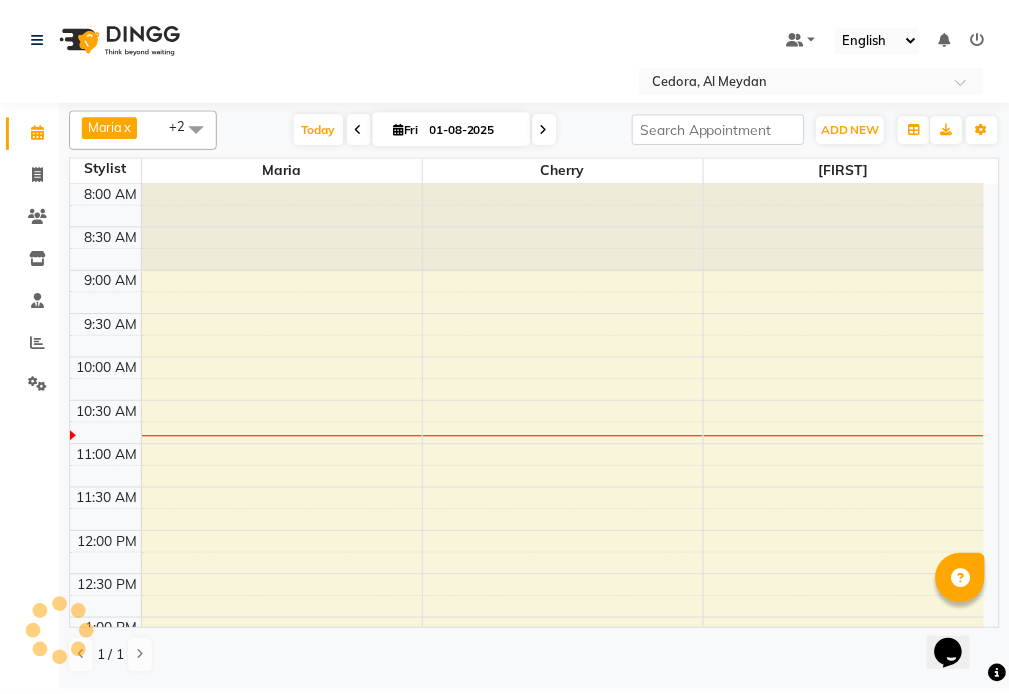 scroll, scrollTop: 0, scrollLeft: 0, axis: both 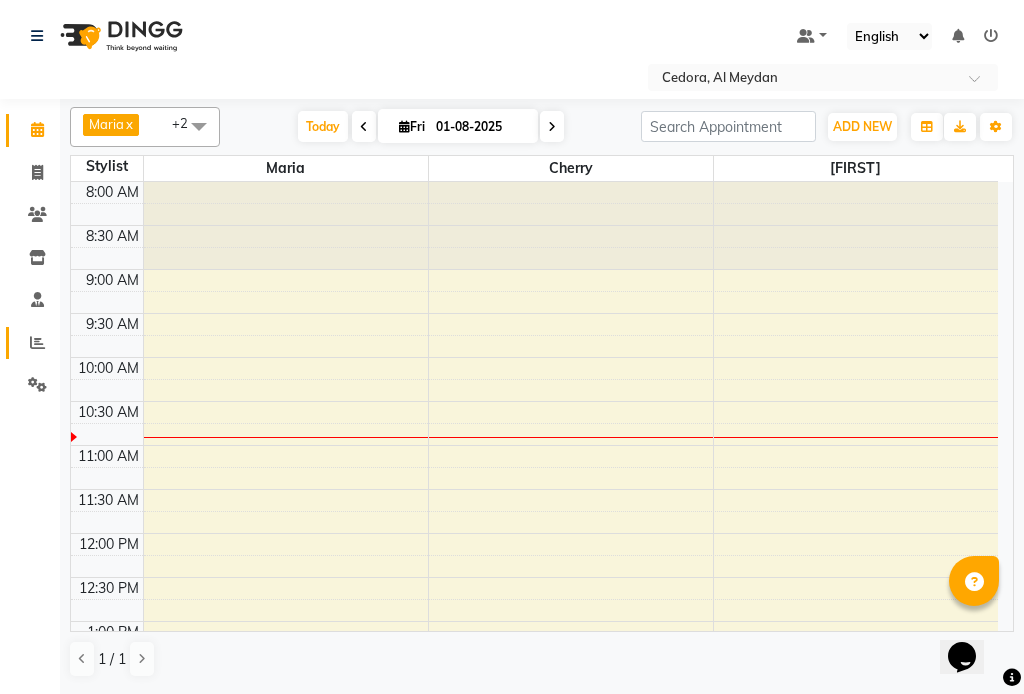 click 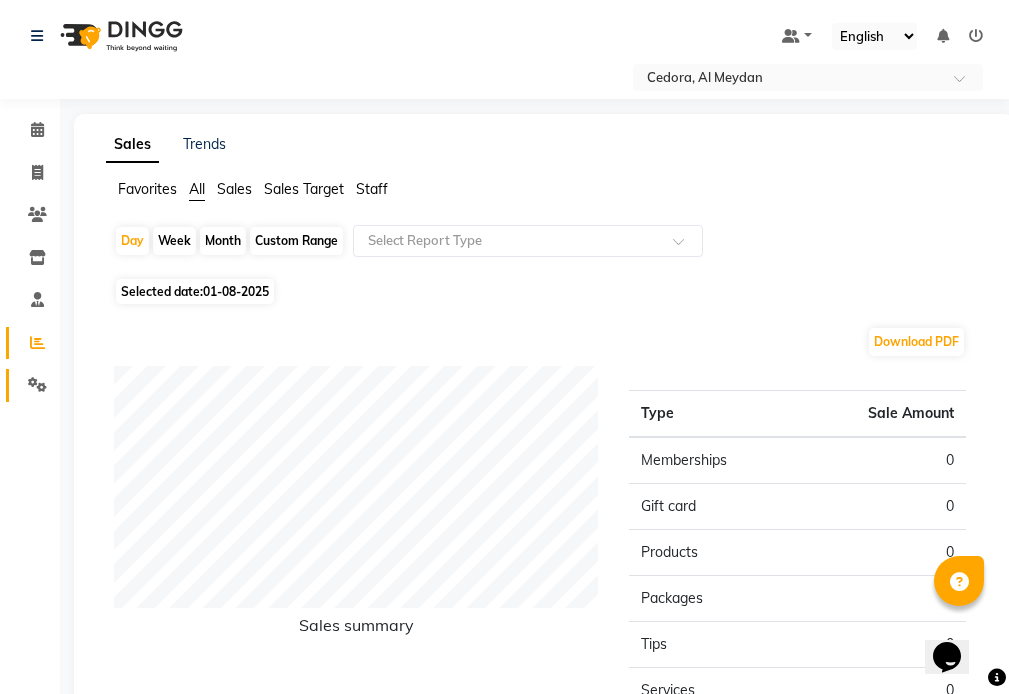 click 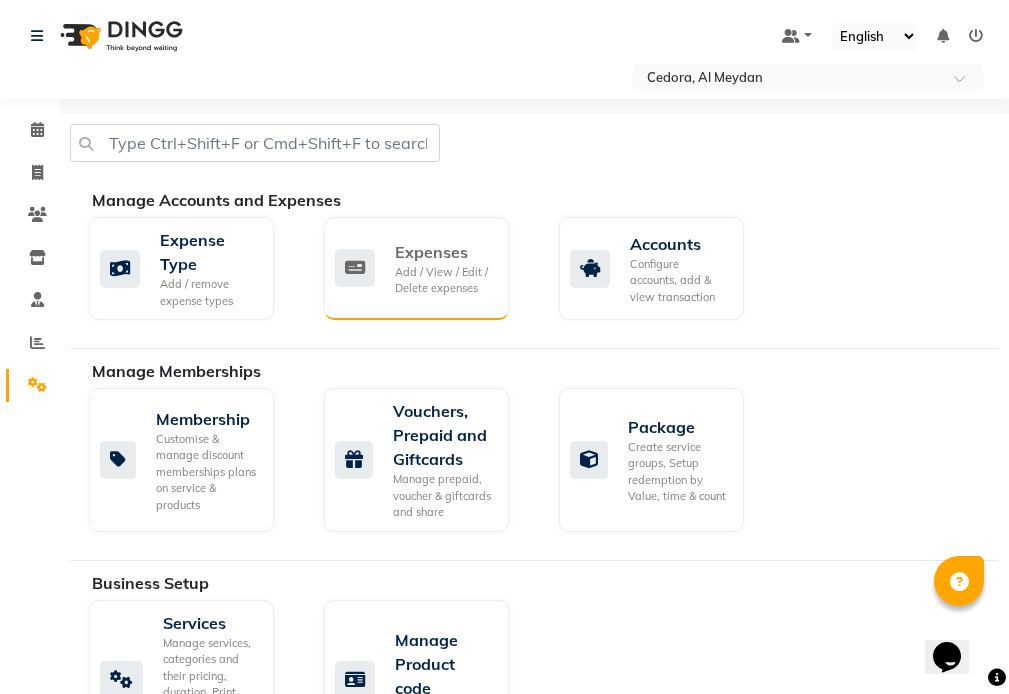 click on "Add / View / Edit / Delete expenses" 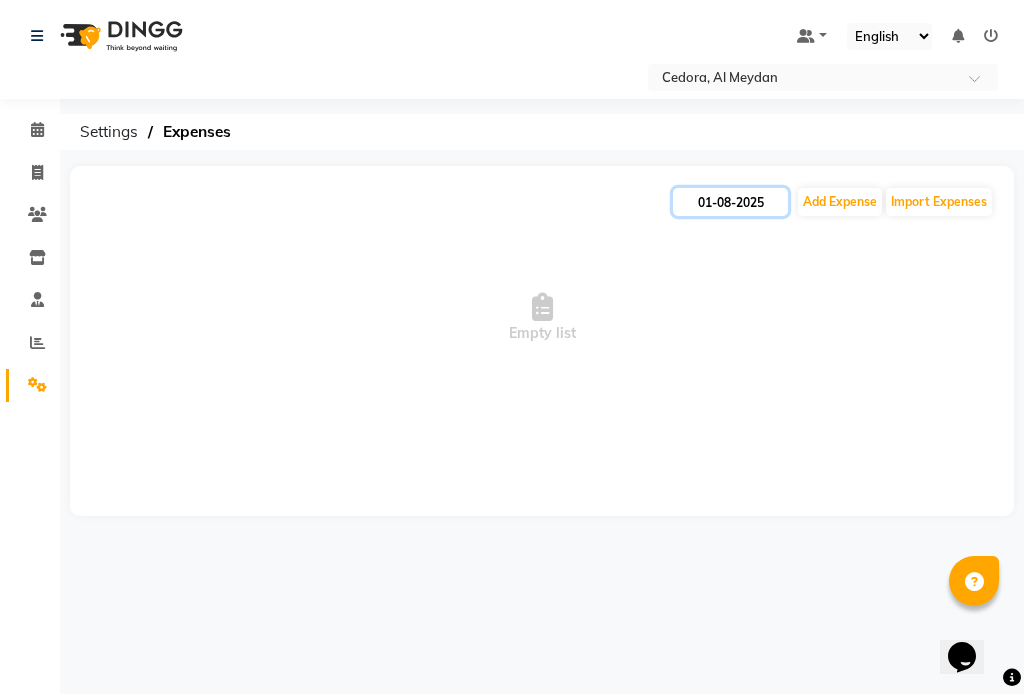 click on "01-08-2025" 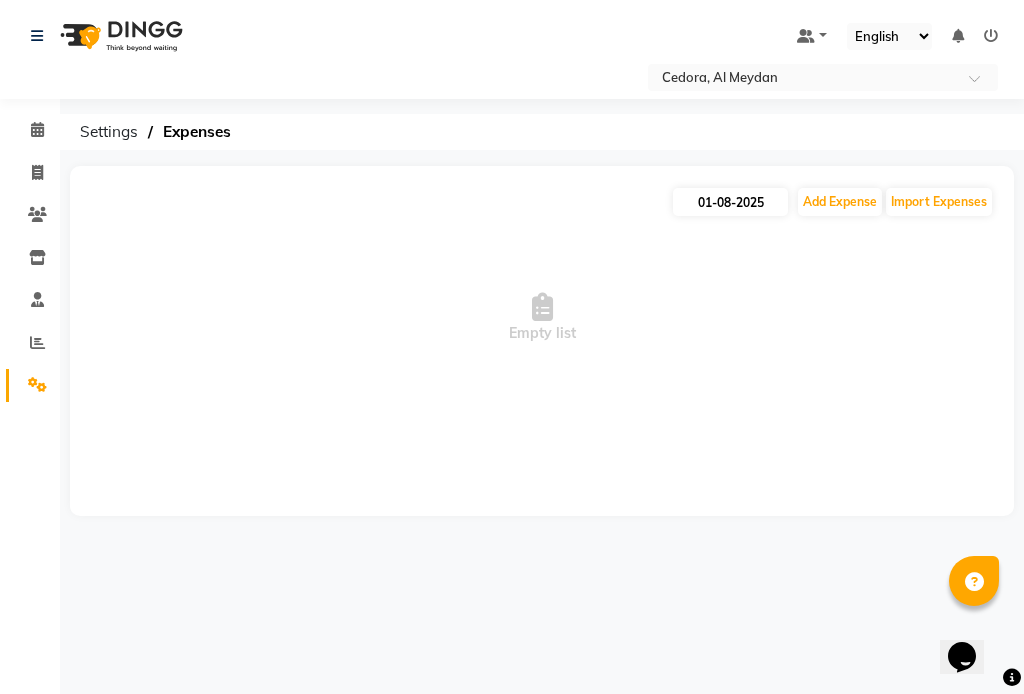 select on "8" 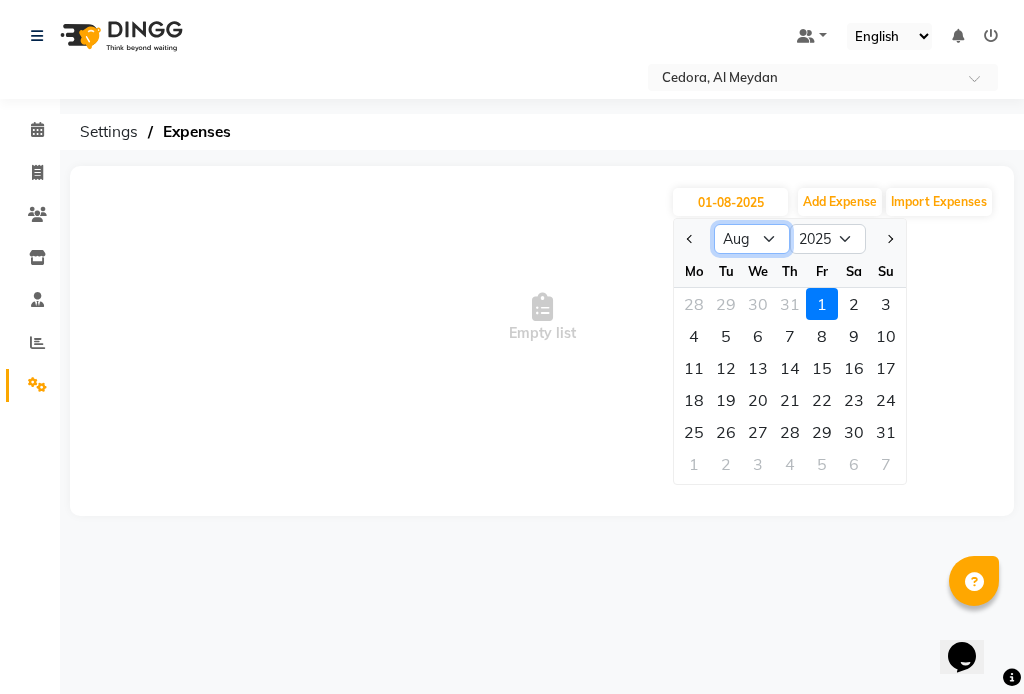 click on "Jan Feb Mar Apr May Jun Jul Aug Sep Oct Nov Dec" 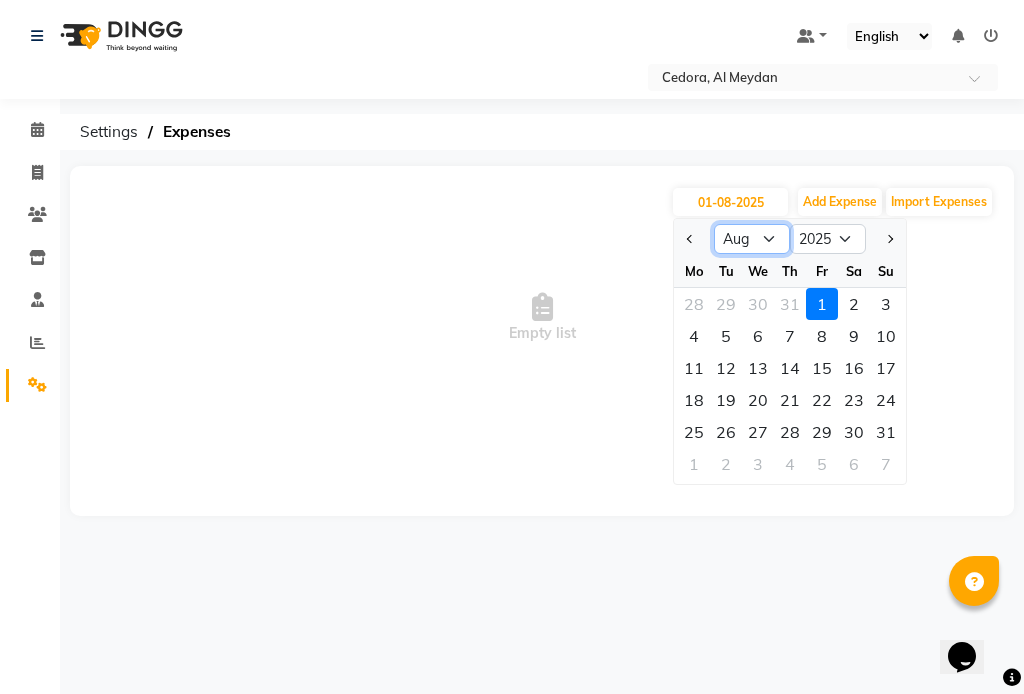 select on "7" 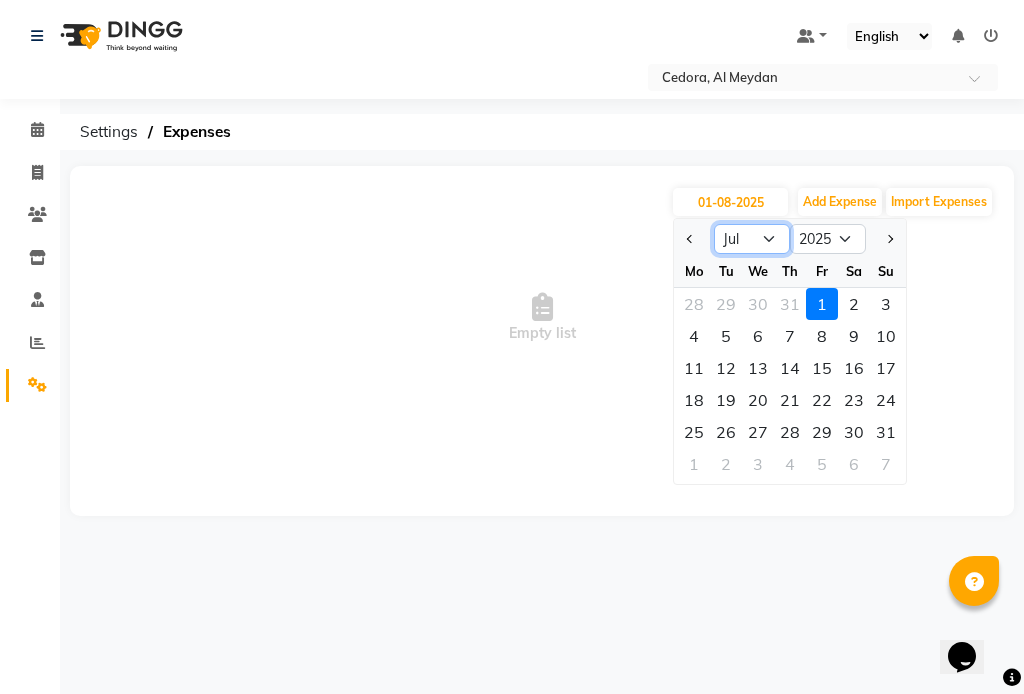 click on "Jan Feb Mar Apr May Jun Jul Aug Sep Oct Nov Dec" 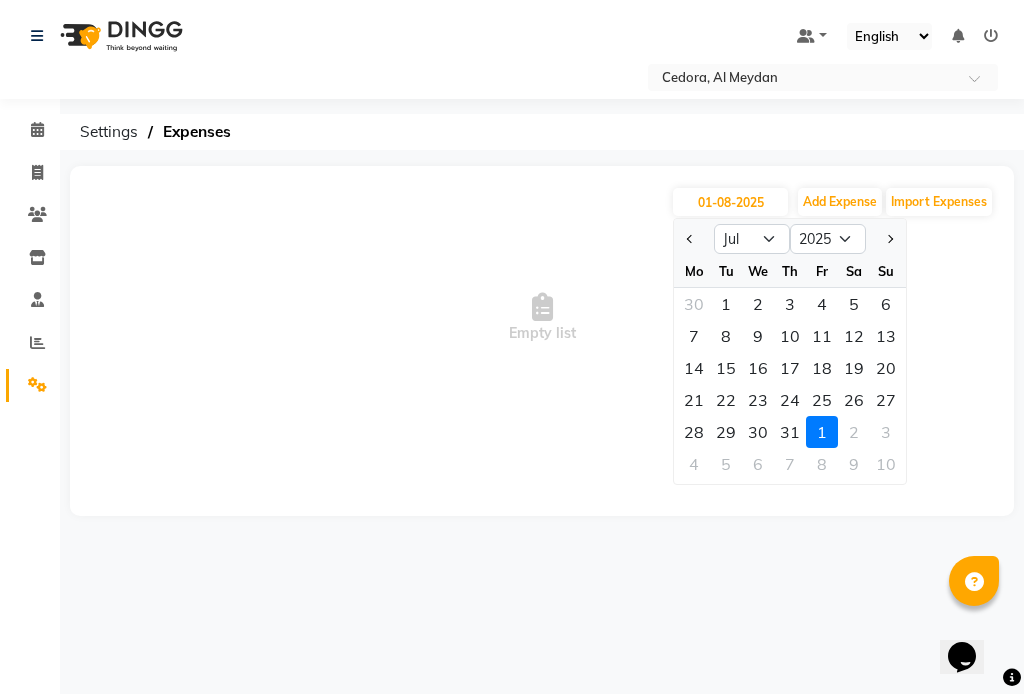 click on "1" 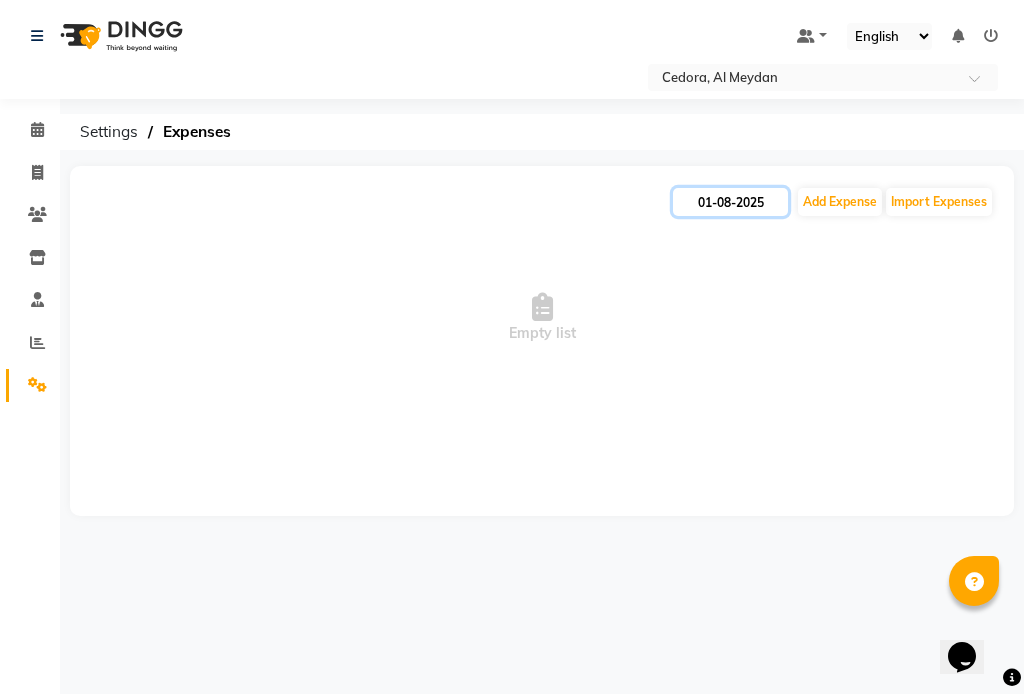 click on "01-08-2025" 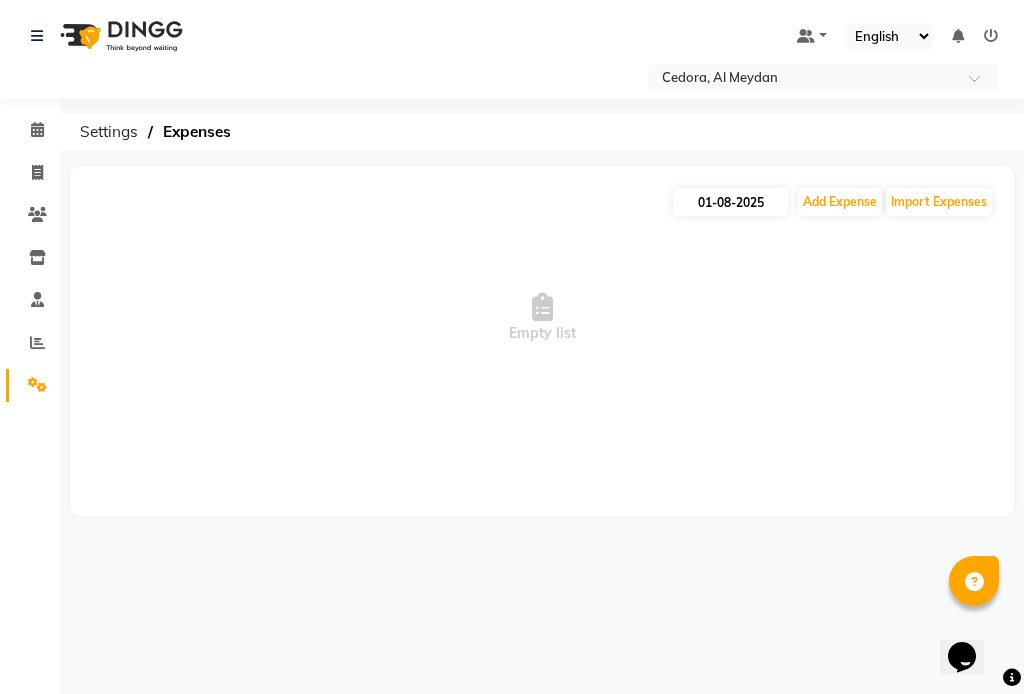 select on "8" 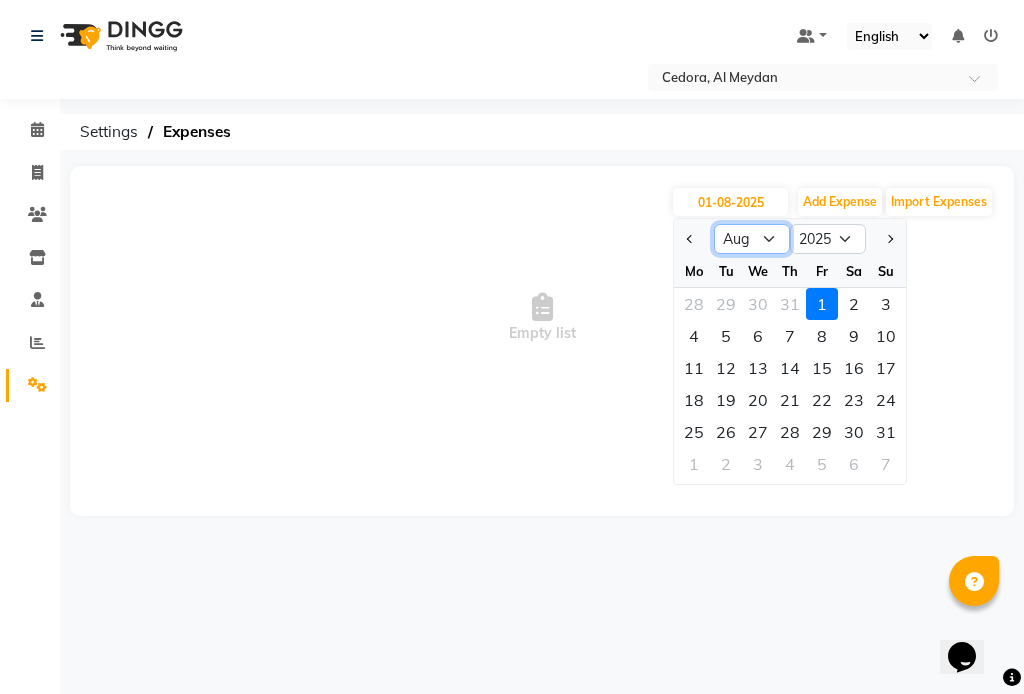 click on "Jan Feb Mar Apr May Jun Jul Aug Sep Oct Nov Dec" 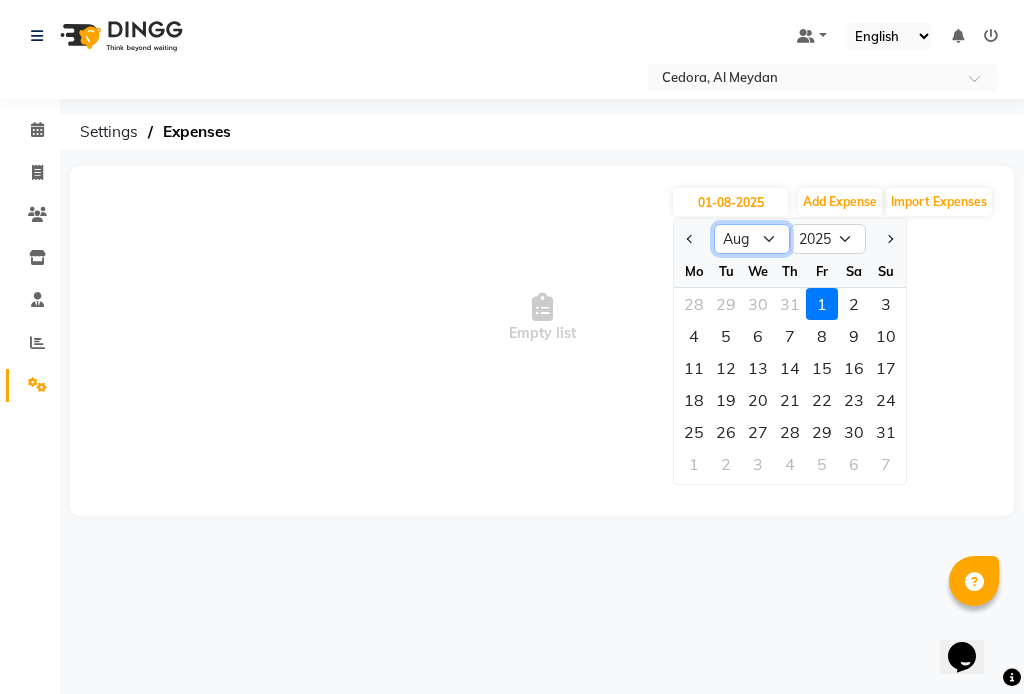 select on "7" 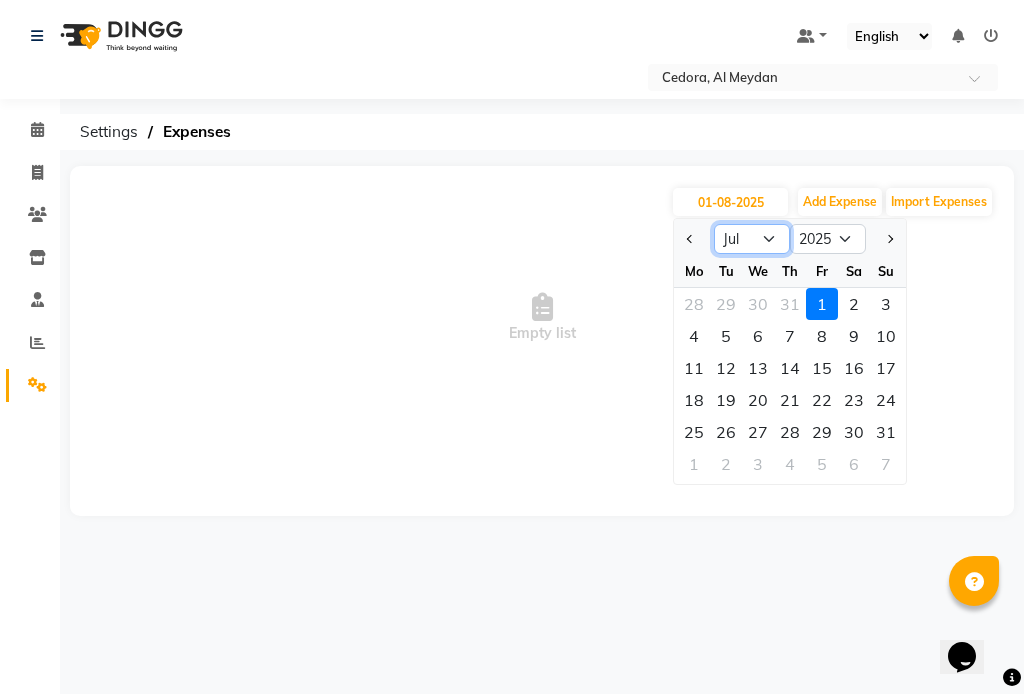 click on "Jan Feb Mar Apr May Jun Jul Aug Sep Oct Nov Dec" 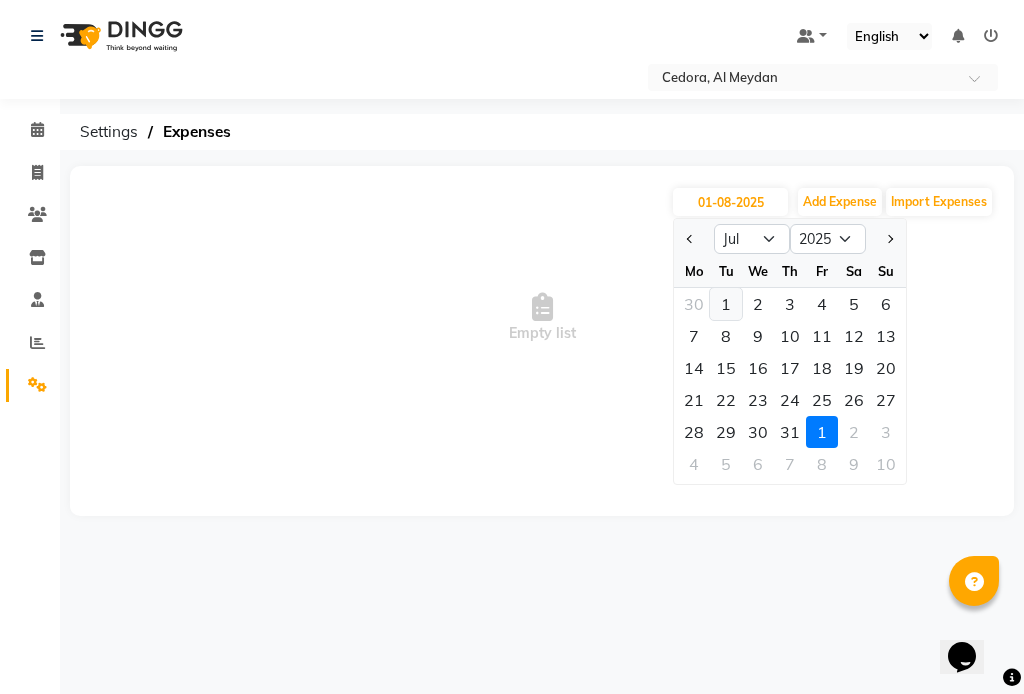 click on "1" 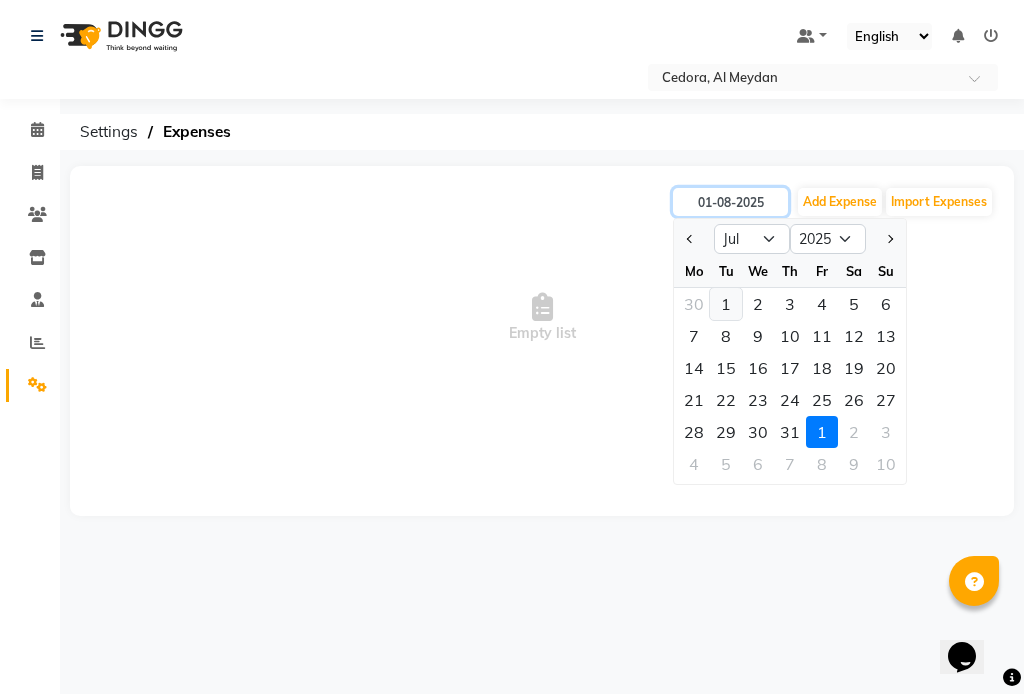 type on "01-07-2025" 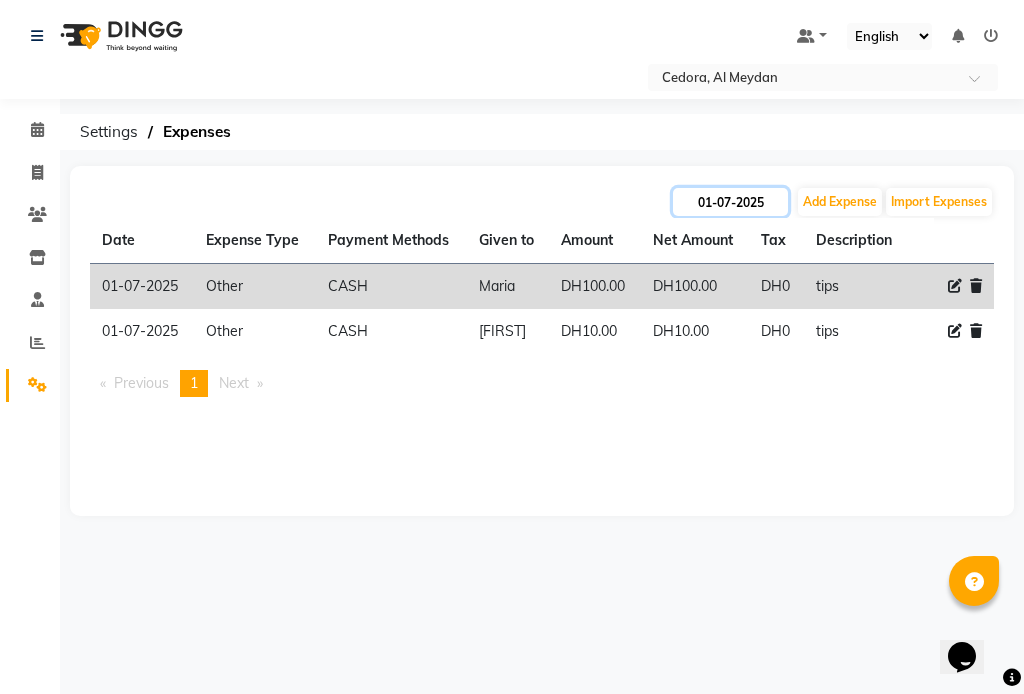 click on "01-07-2025" 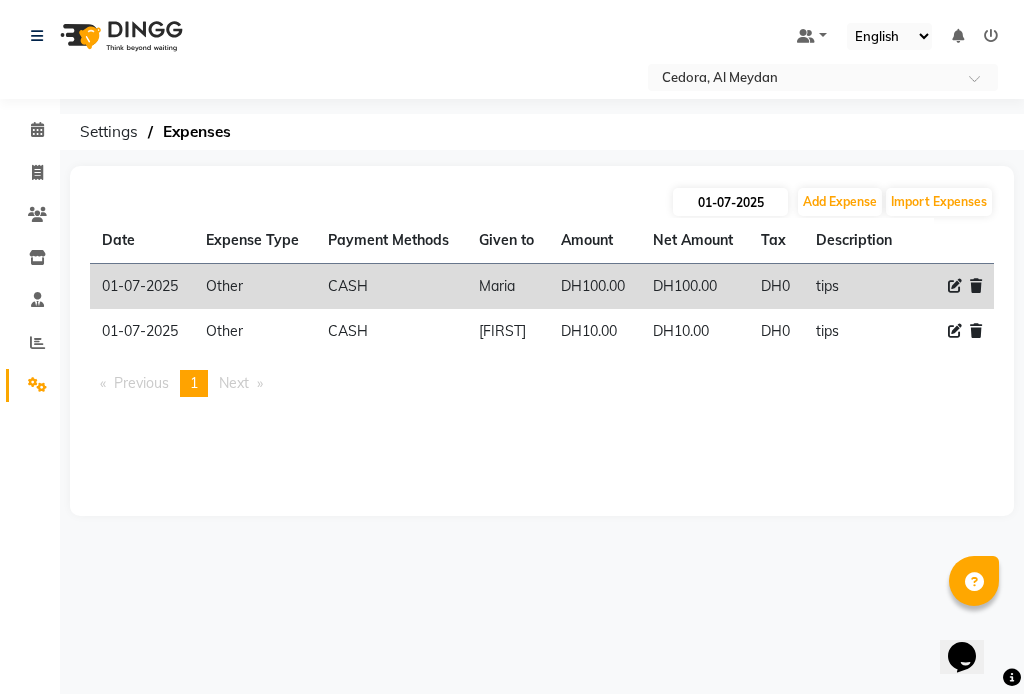 select on "7" 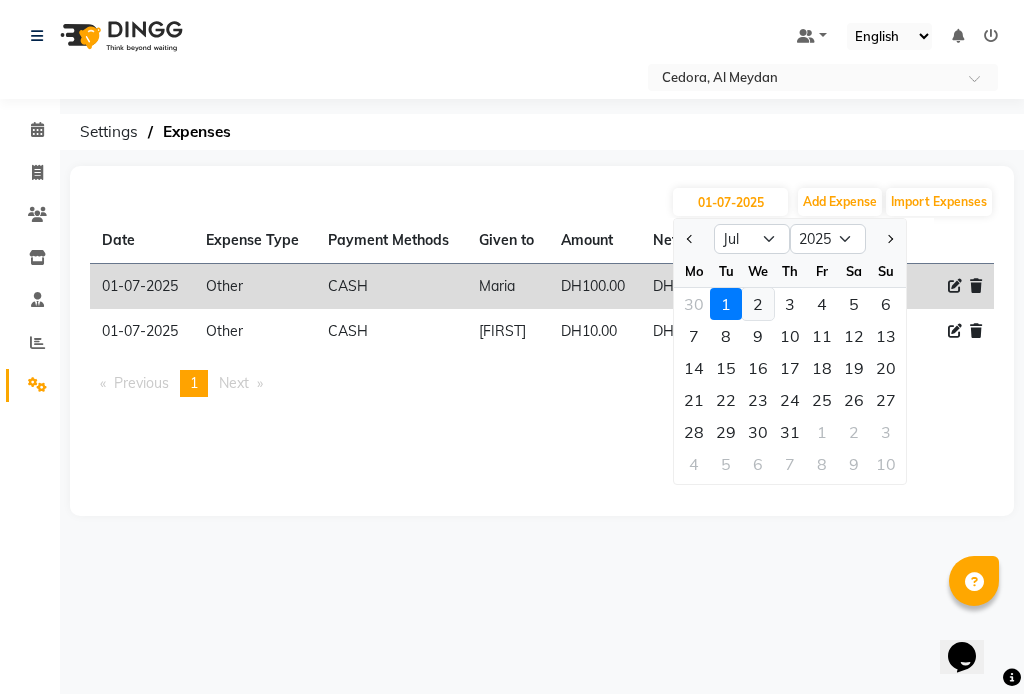 click on "2" 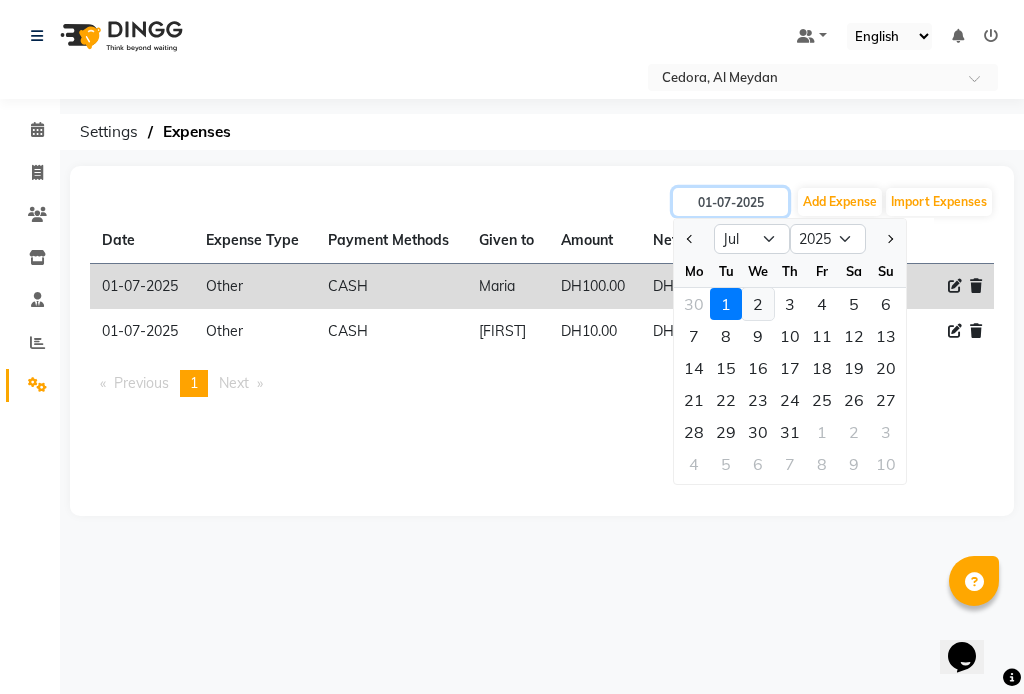 type on "02-07-2025" 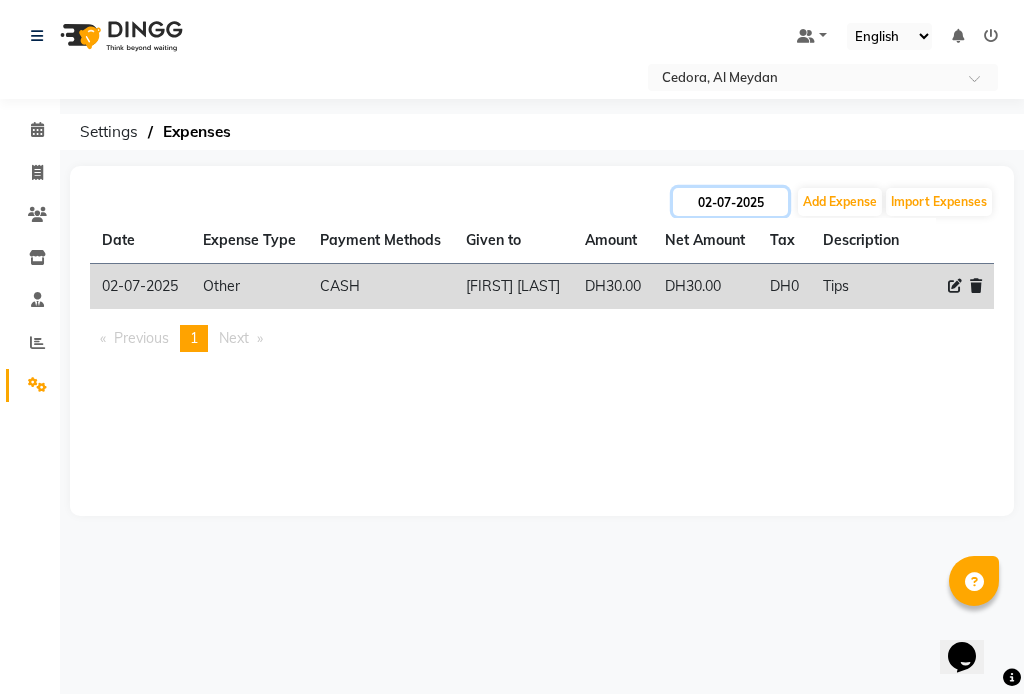 click on "02-07-2025" 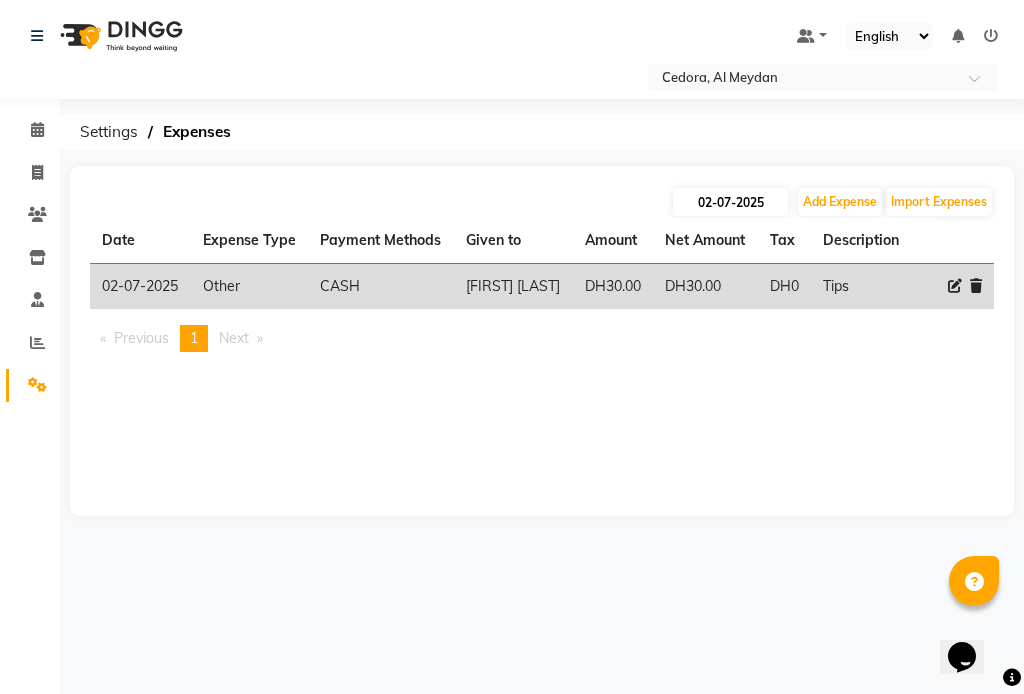 select on "7" 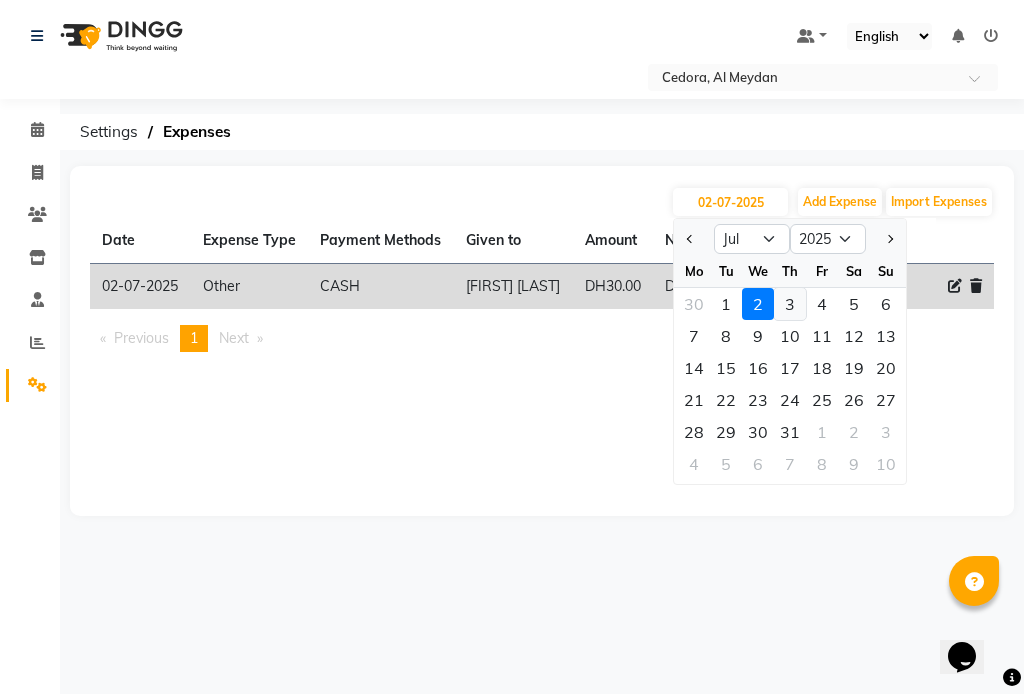 click on "3" 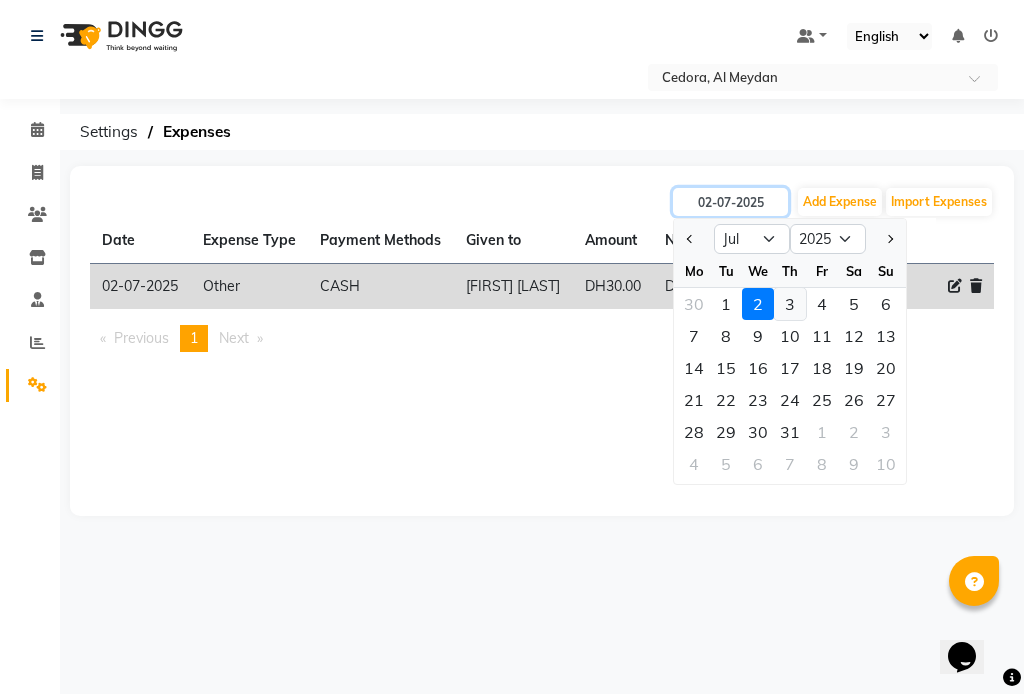 type on "03-07-2025" 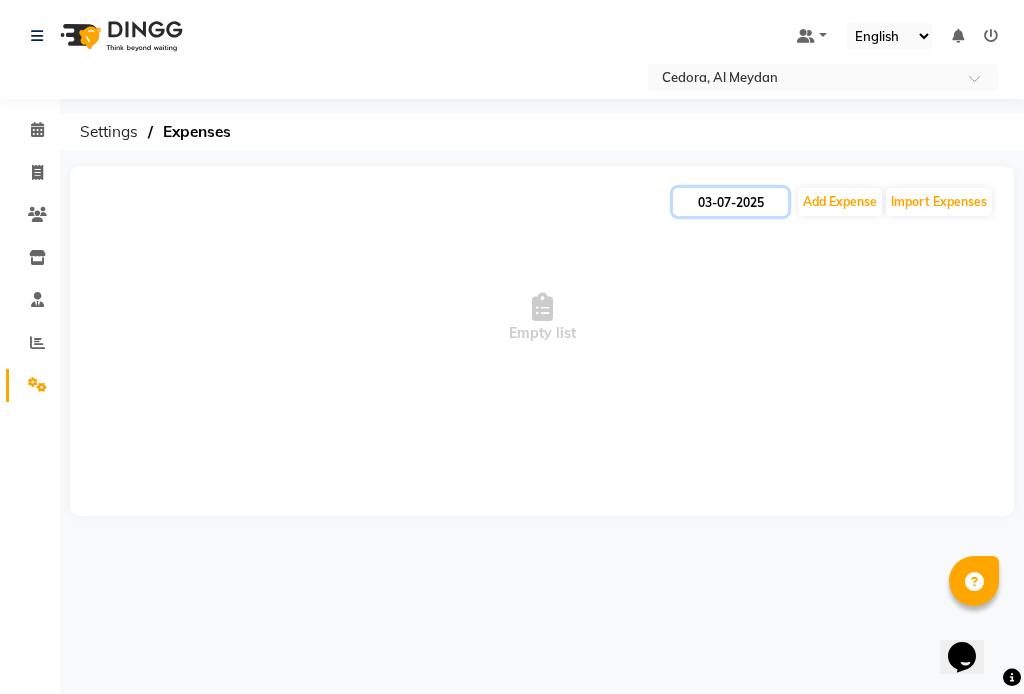 click on "03-07-2025" 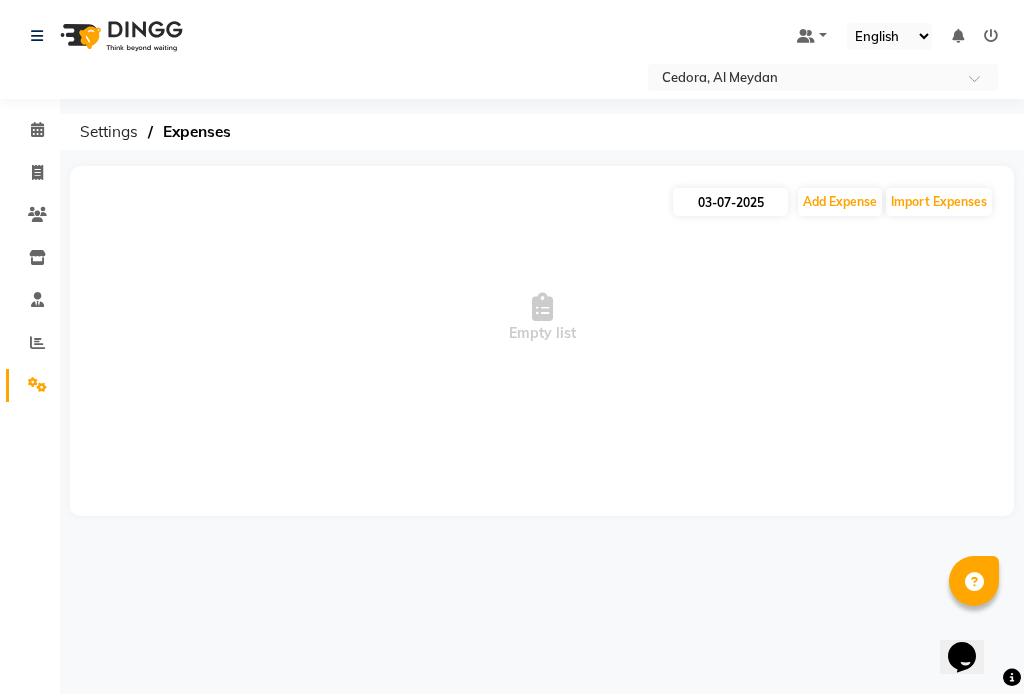 select on "7" 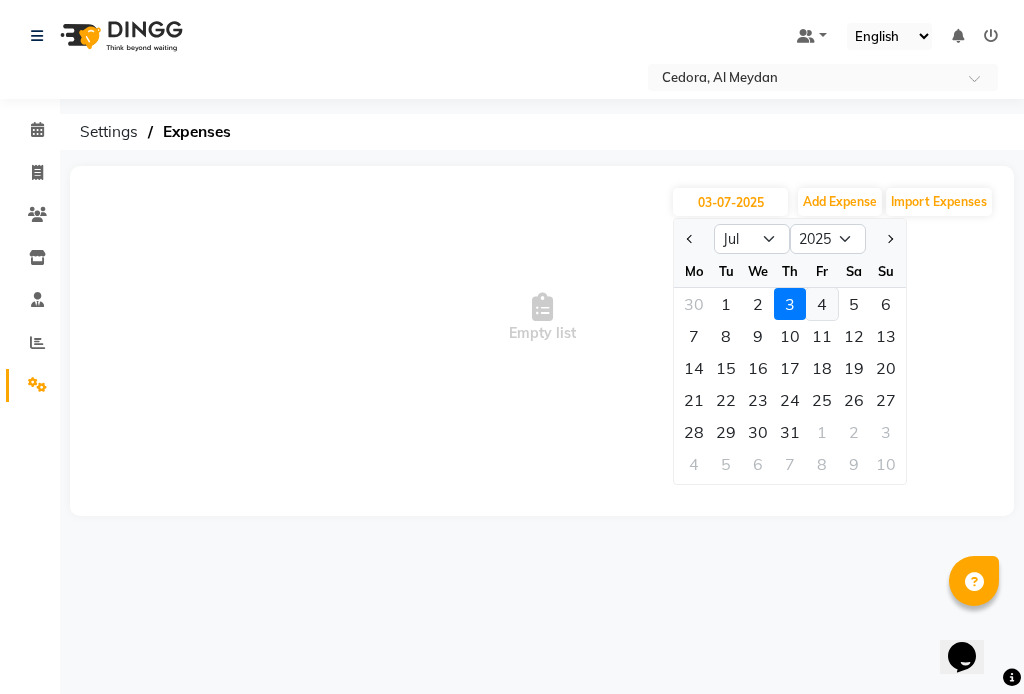 click on "4" 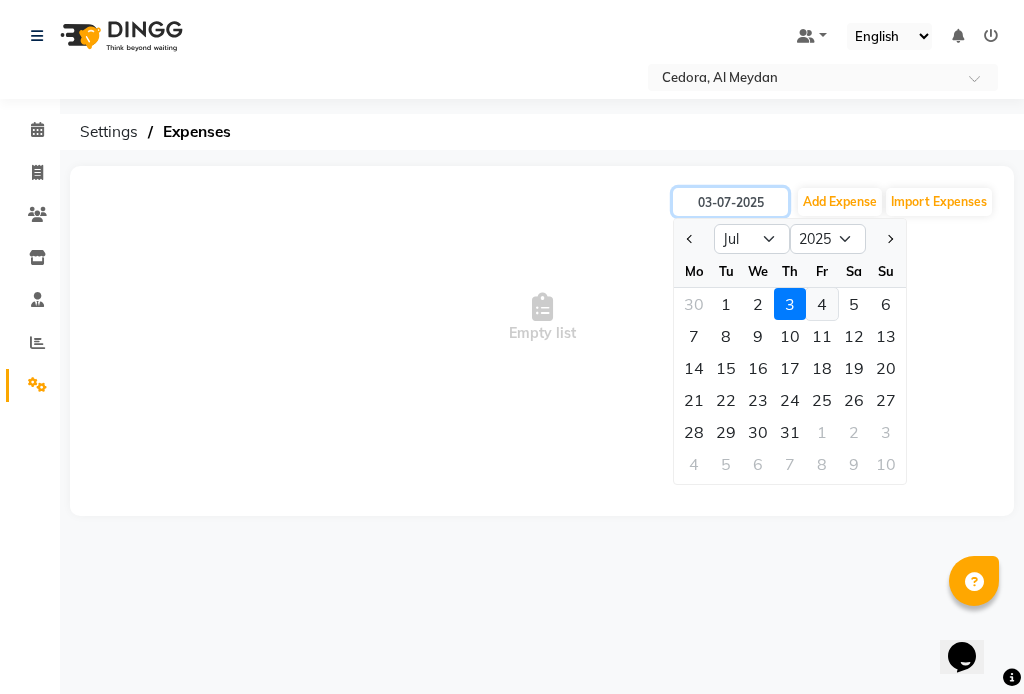 type on "04-07-2025" 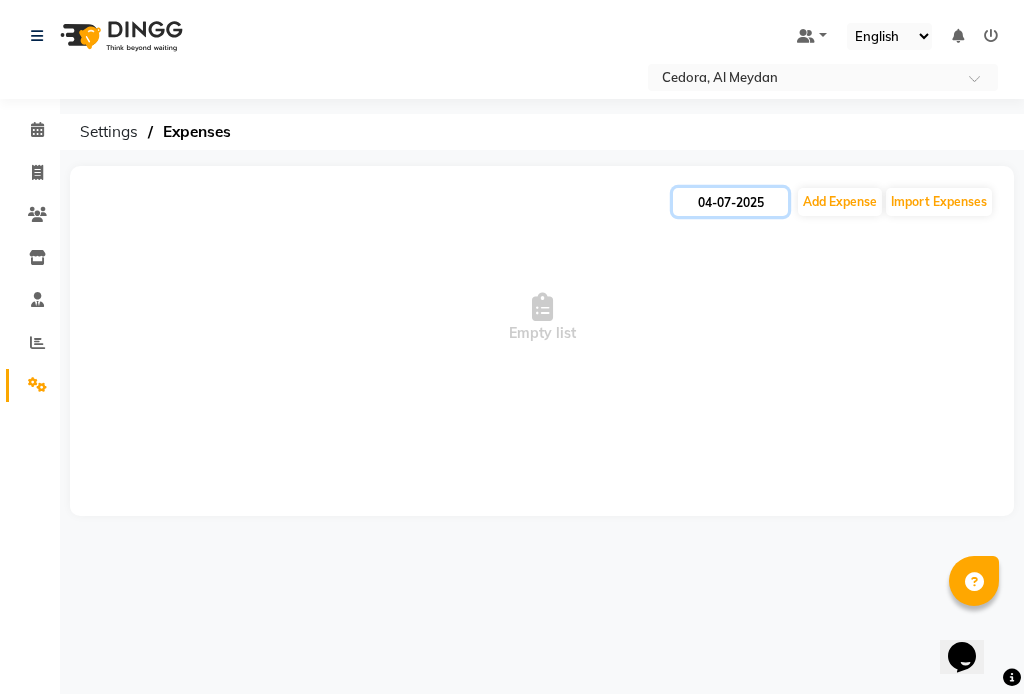 click on "04-07-2025" 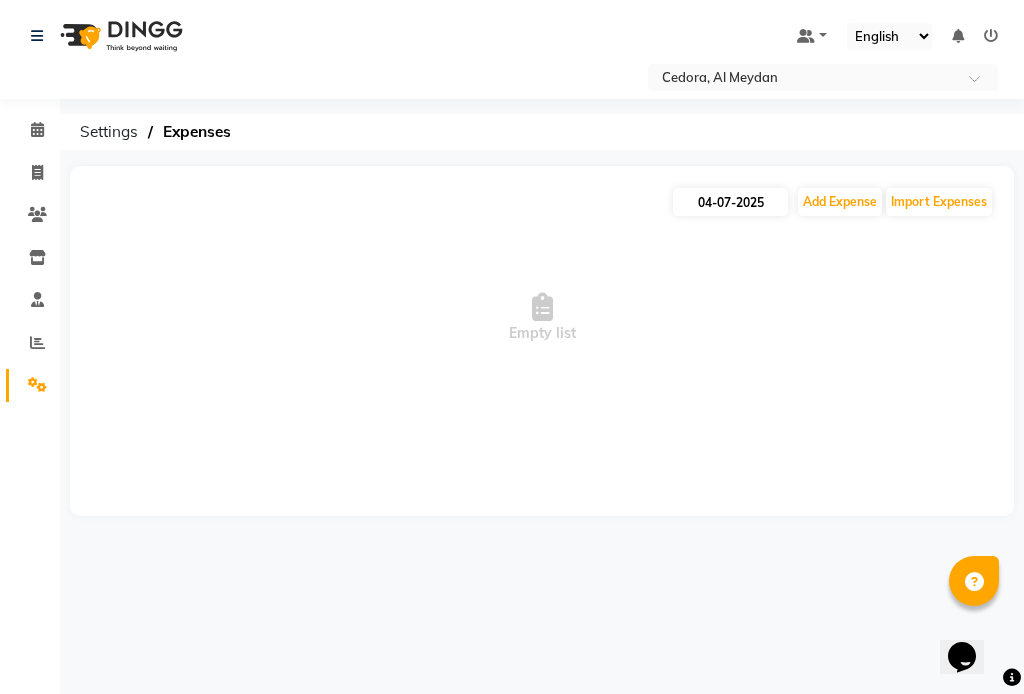 select on "7" 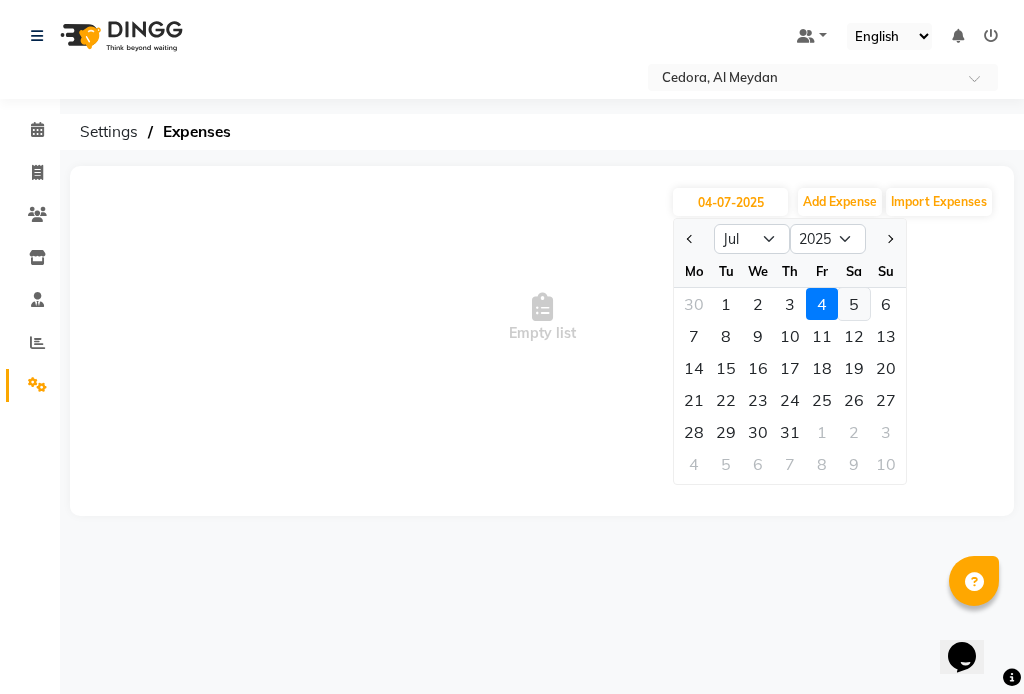 click on "5" 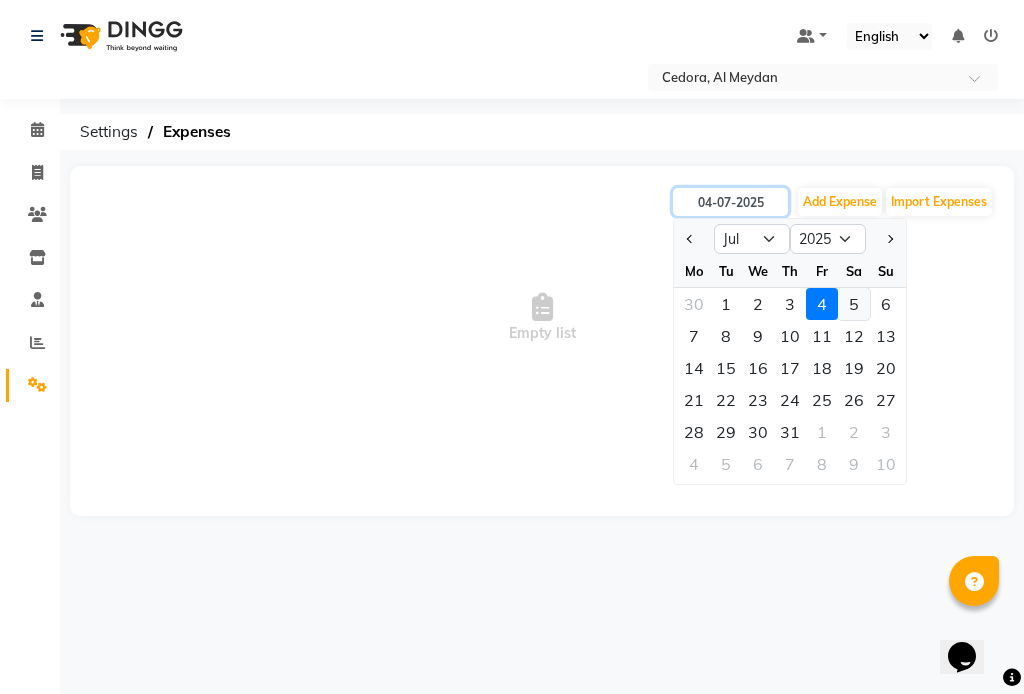 type on "05-07-2025" 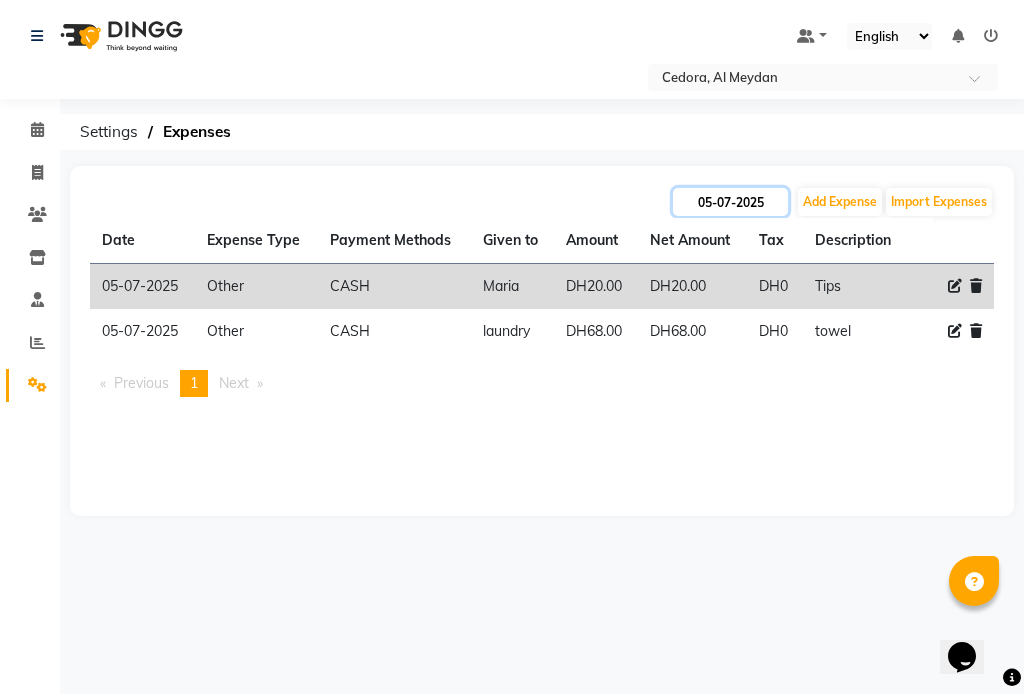 click on "05-07-2025" 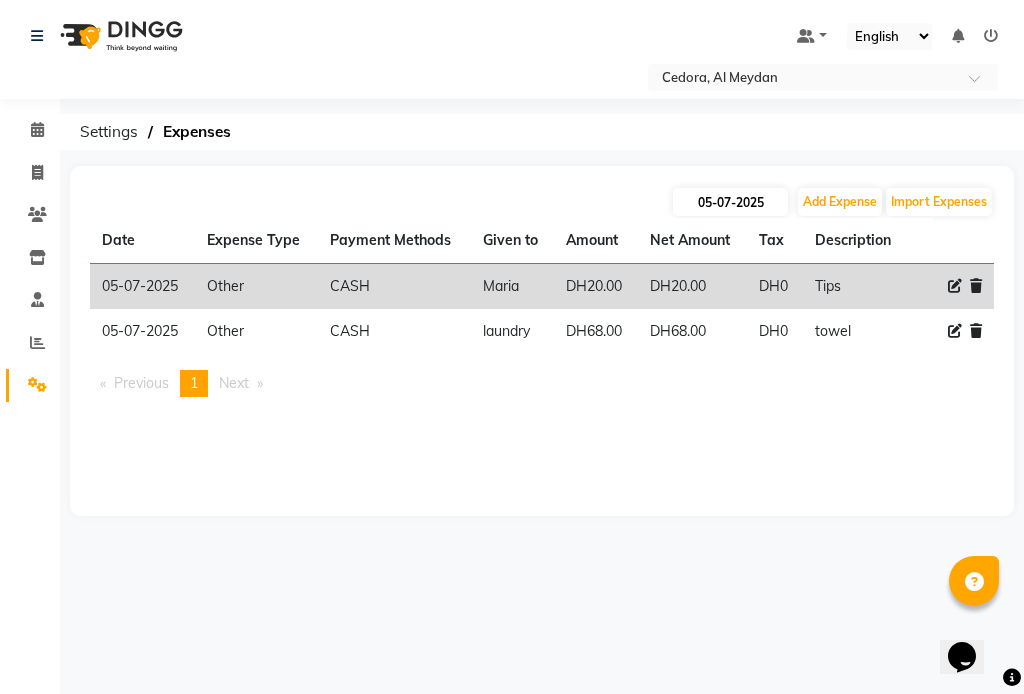 select on "7" 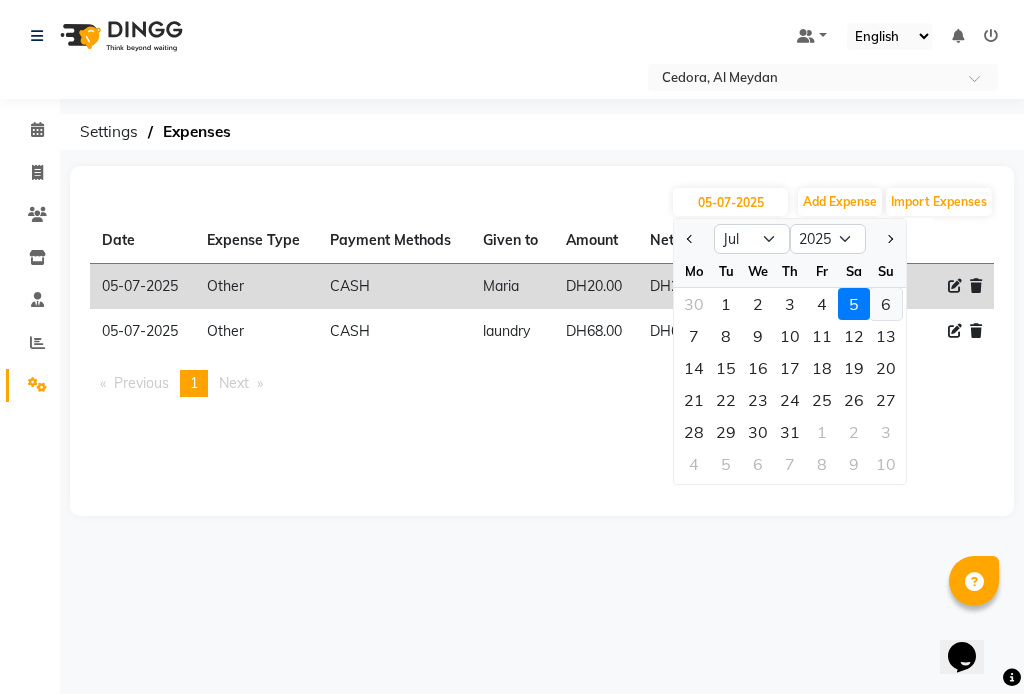 click on "6" 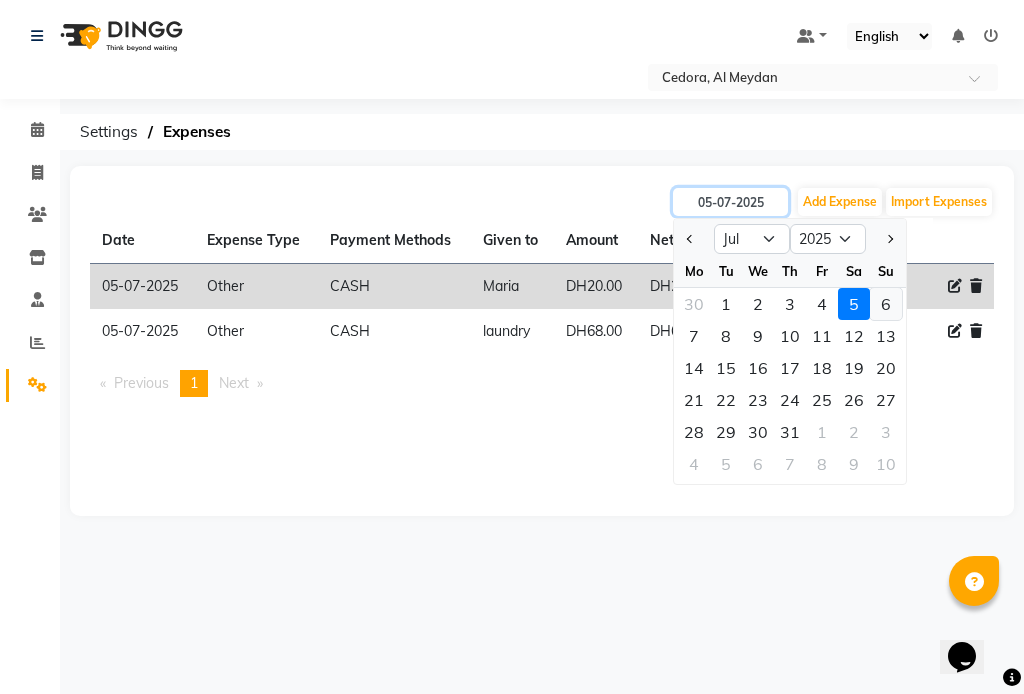 type on "06-07-2025" 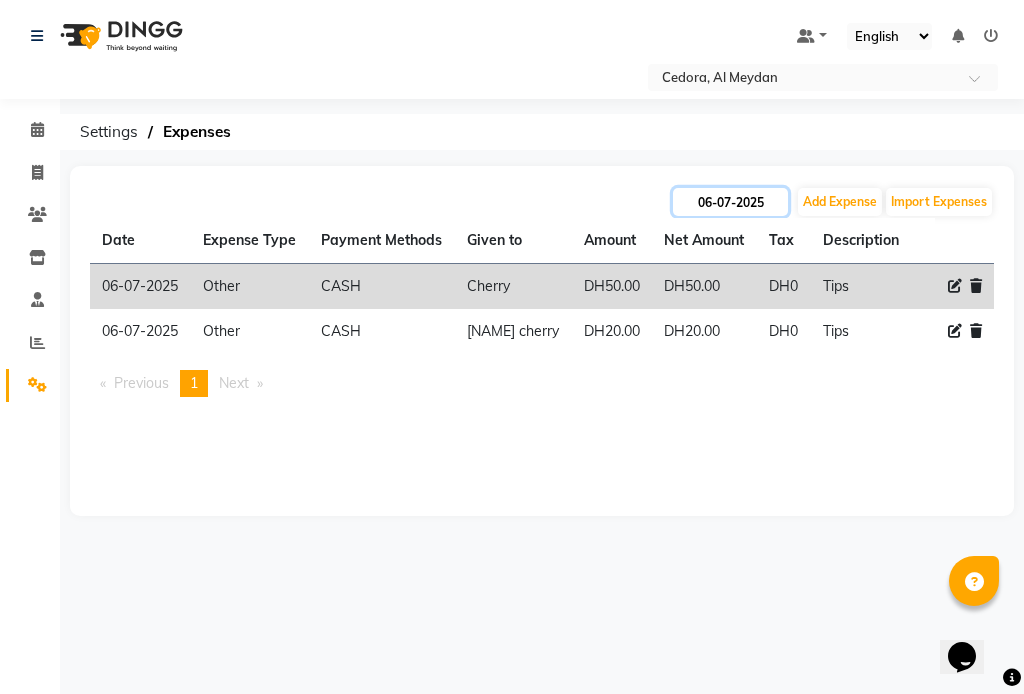 click on "06-07-2025" 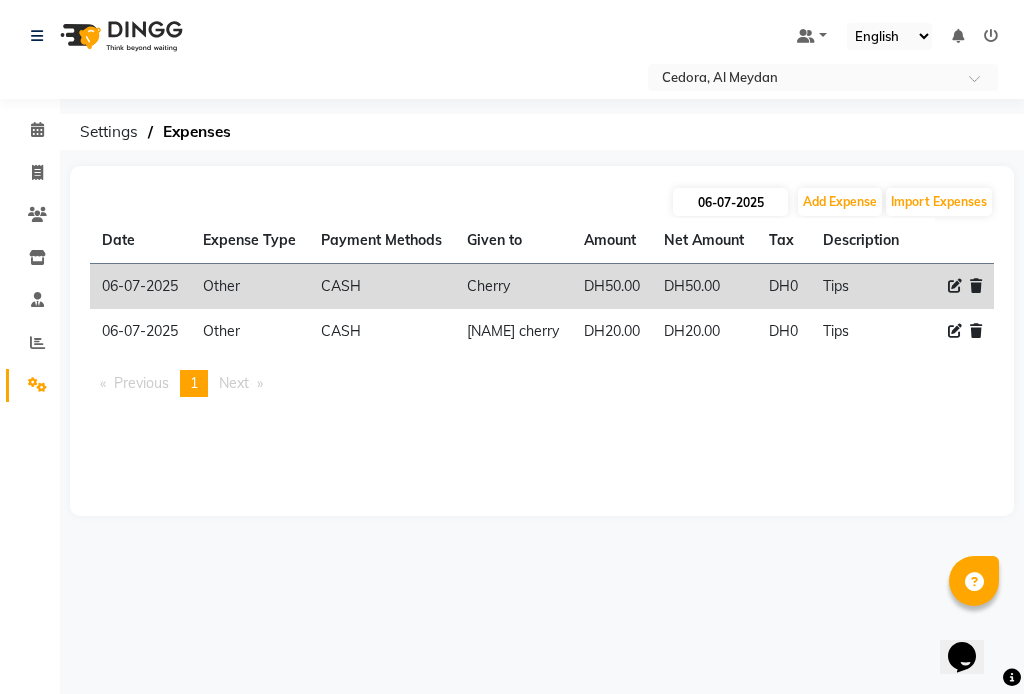 select on "7" 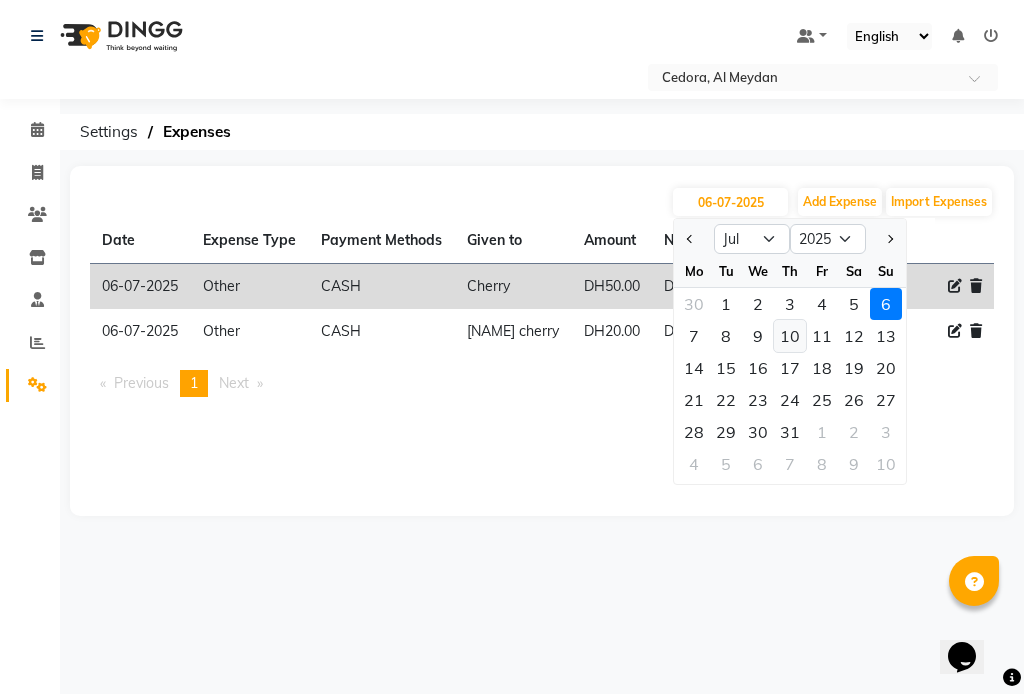 click on "10" 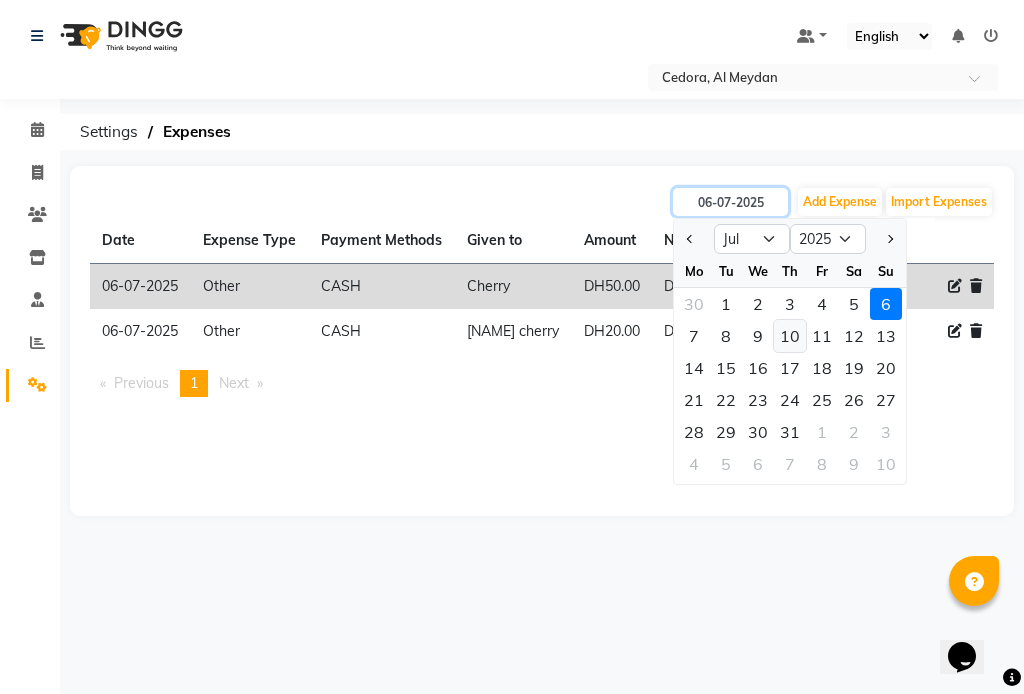 type on "10-07-2025" 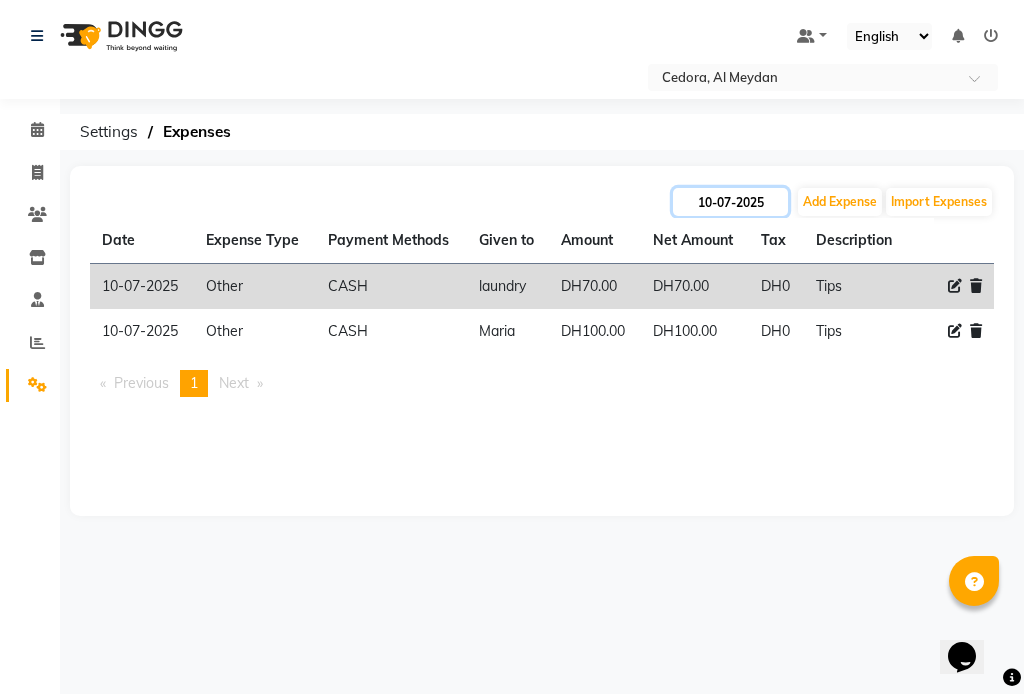 click on "10-07-2025" 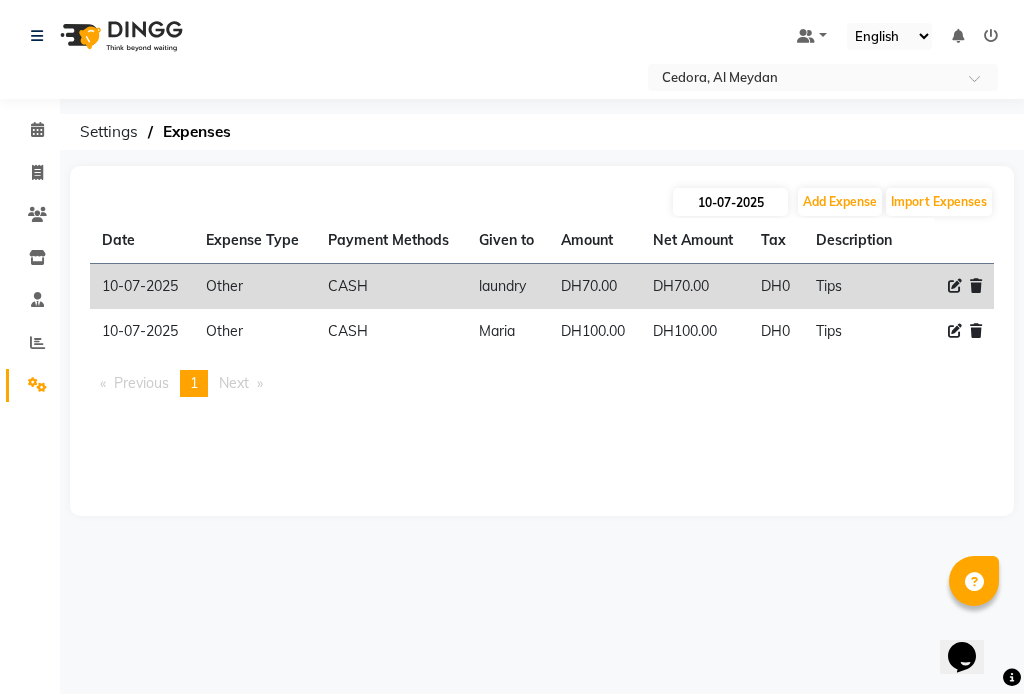 select on "7" 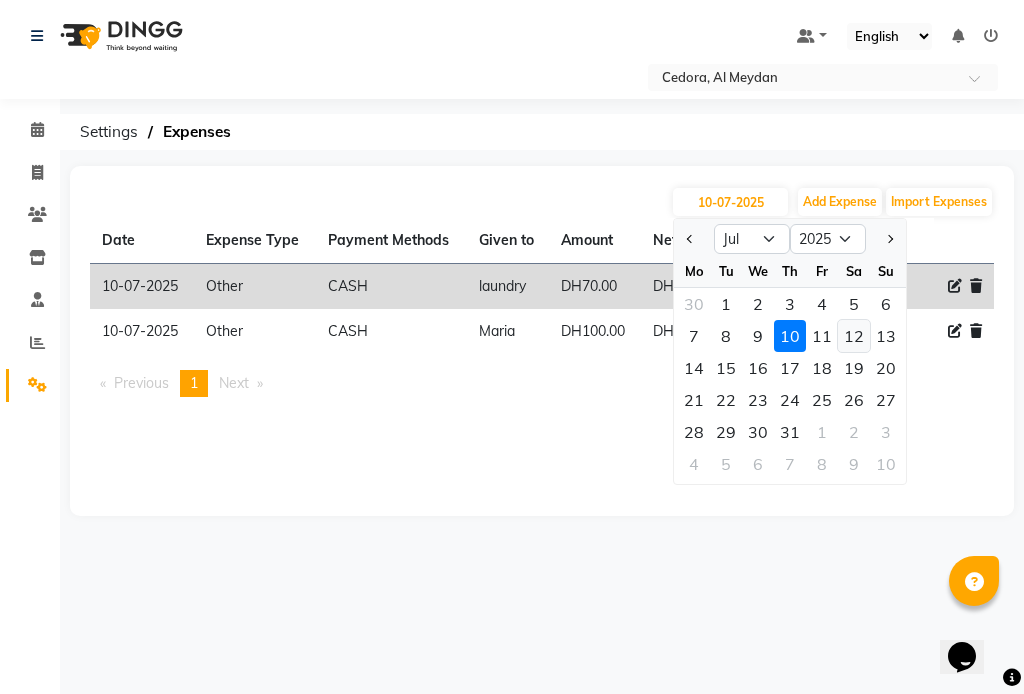 click on "12" 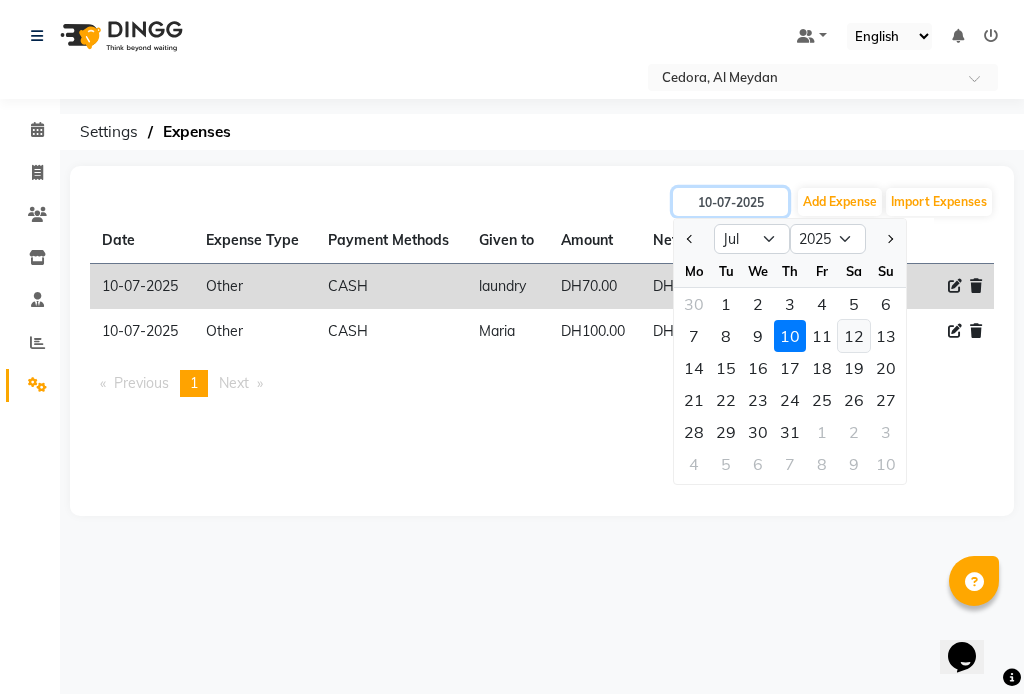 type on "12-07-2025" 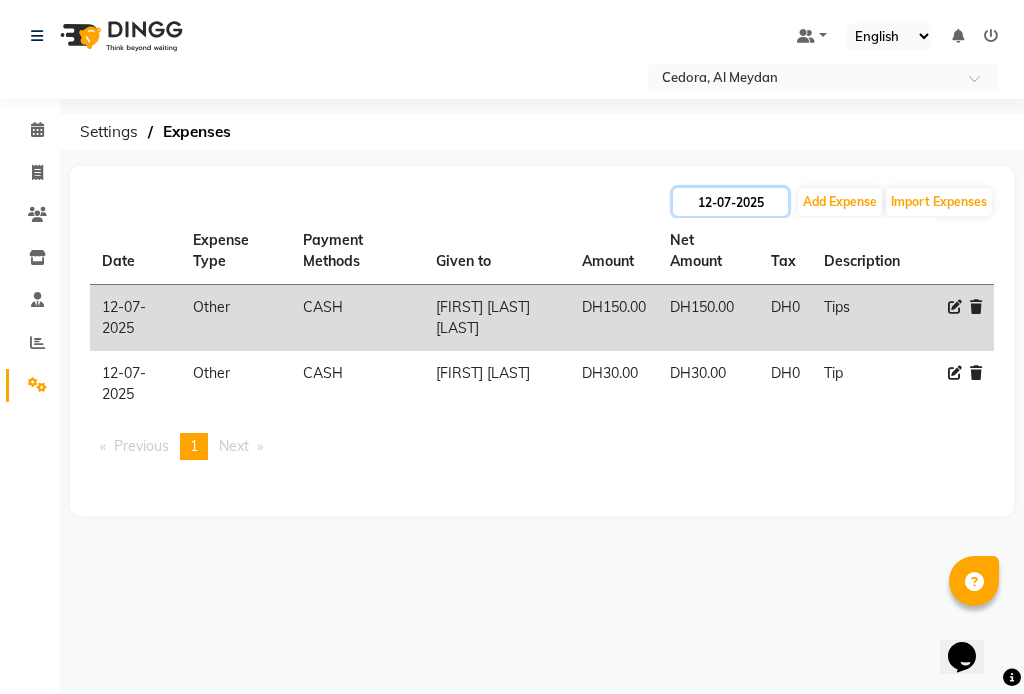 click on "12-07-2025" 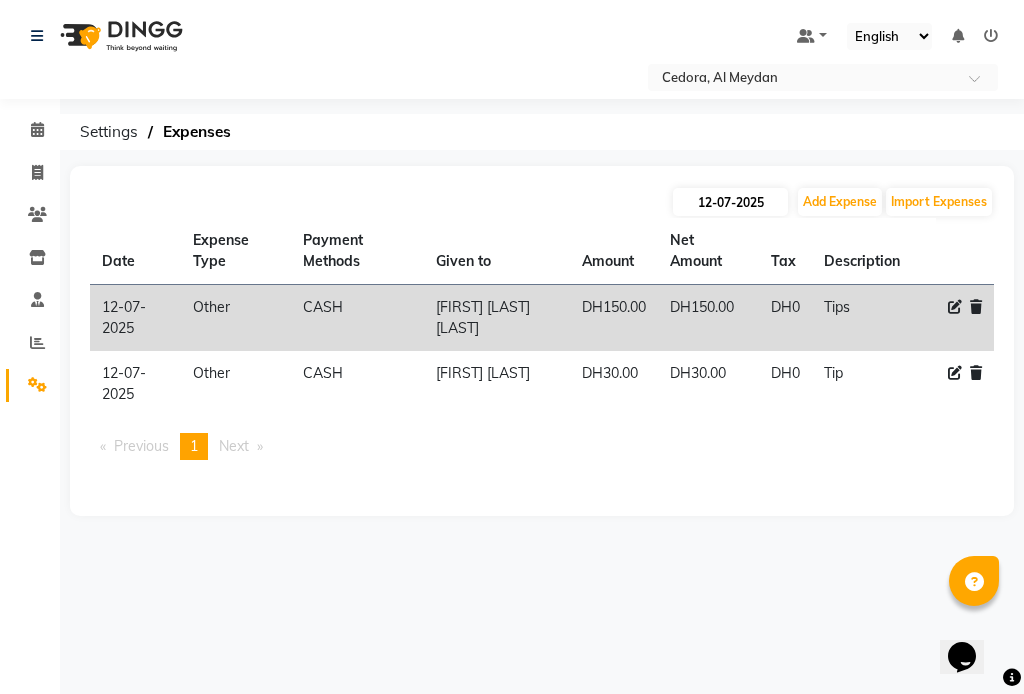 select on "7" 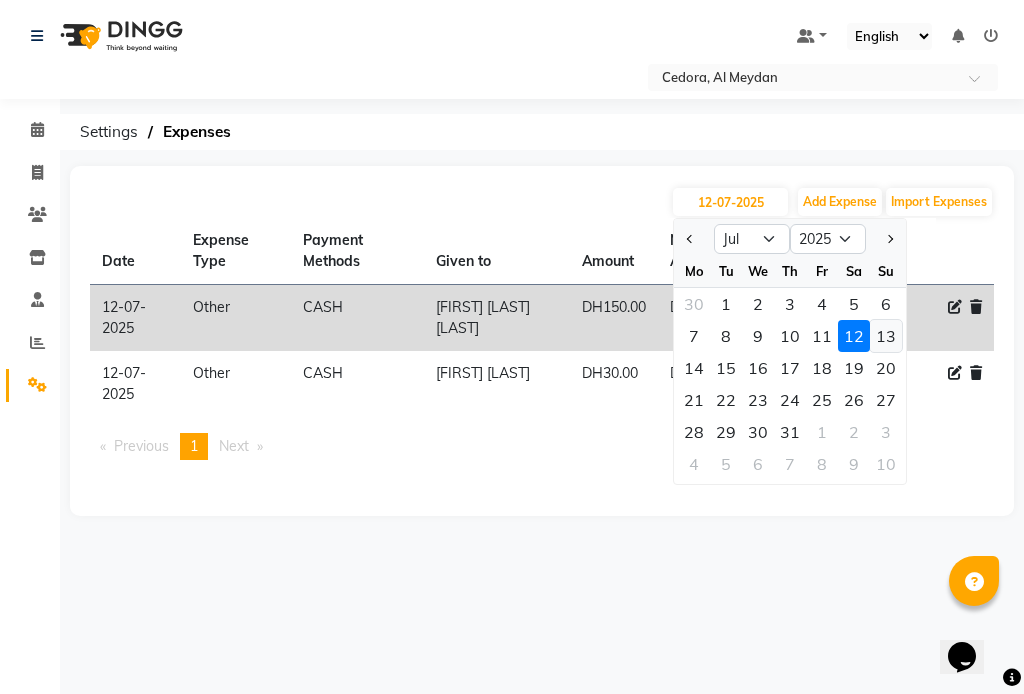 click on "13" 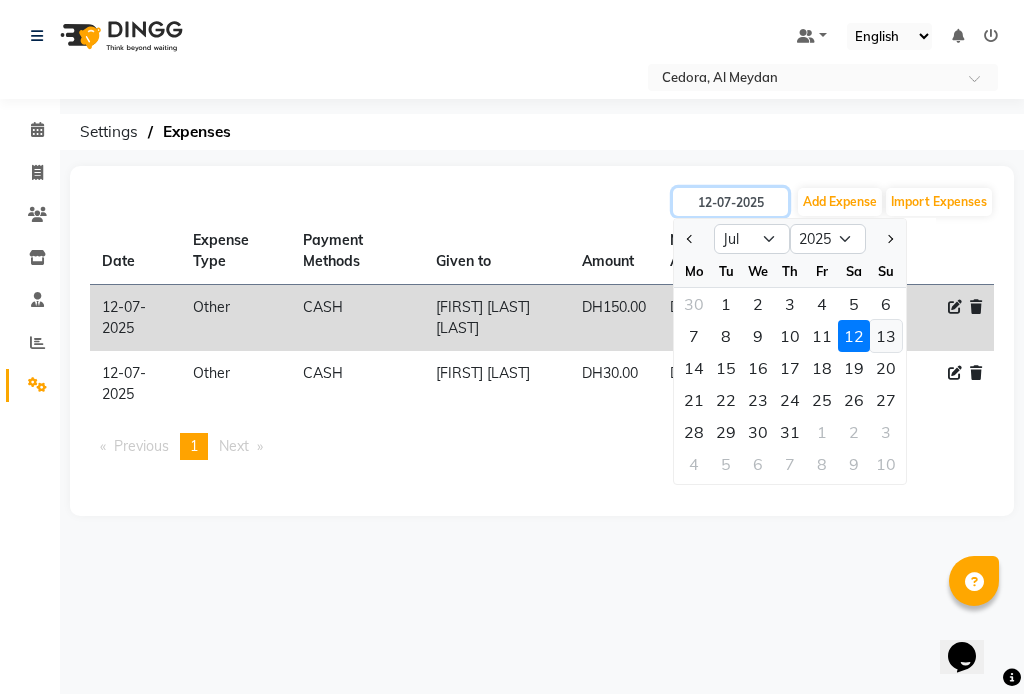 type on "13-07-2025" 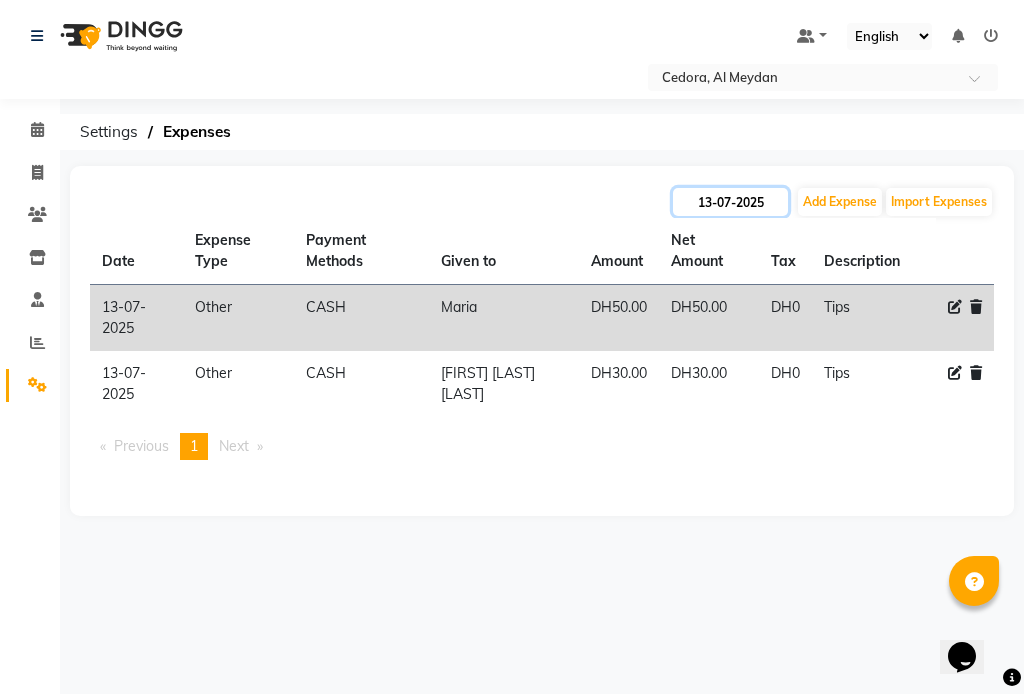 click on "13-07-2025" 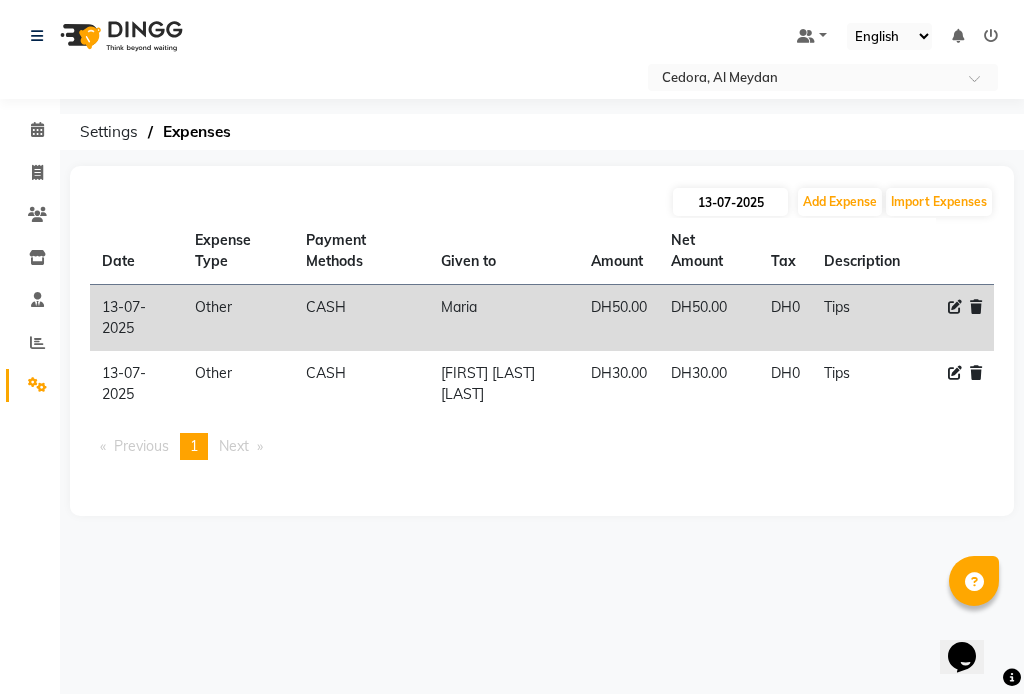 select on "7" 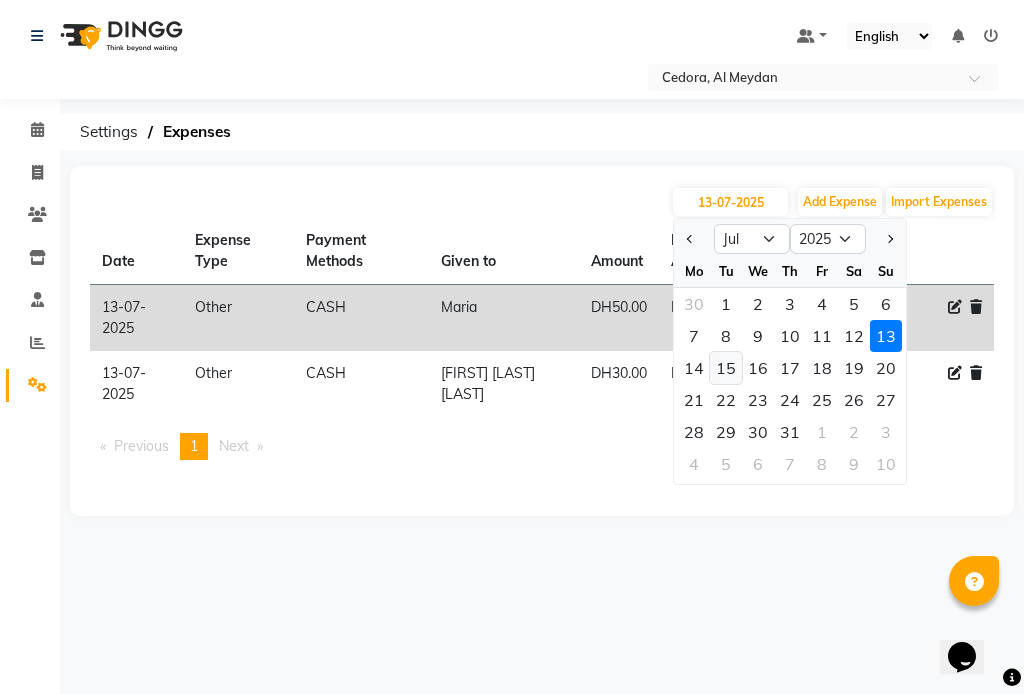 click on "15" 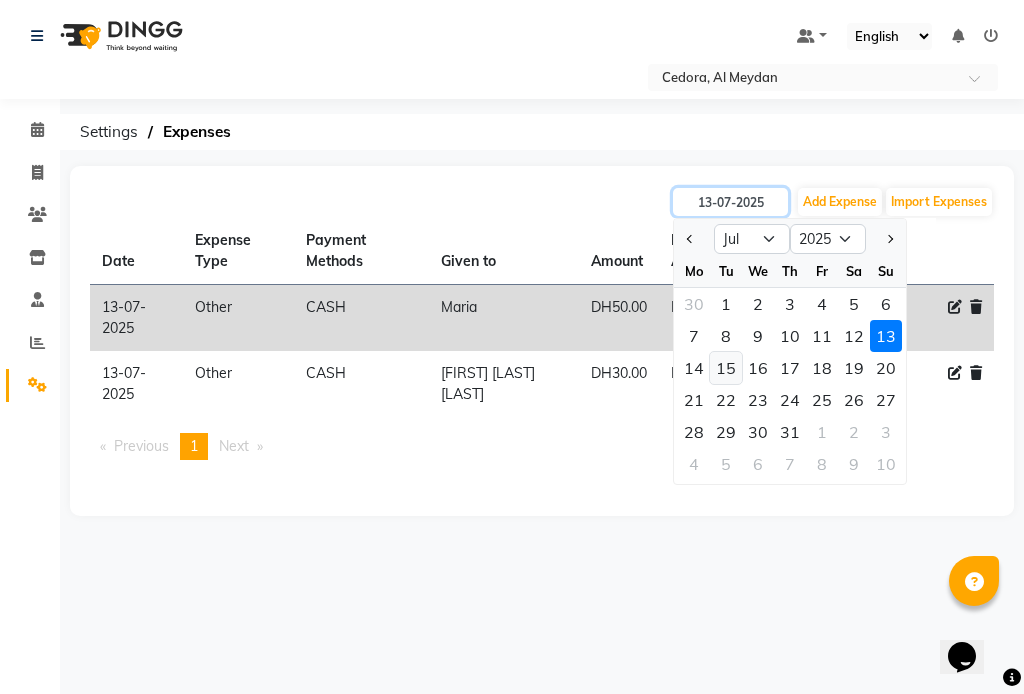 type on "15-07-2025" 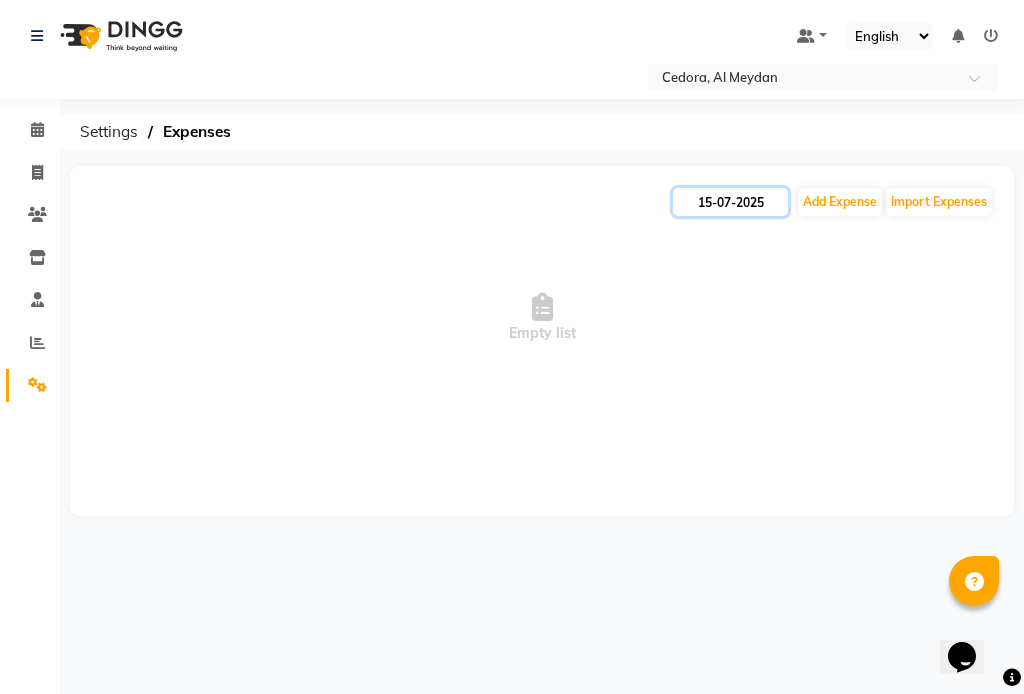 click on "15-07-2025" 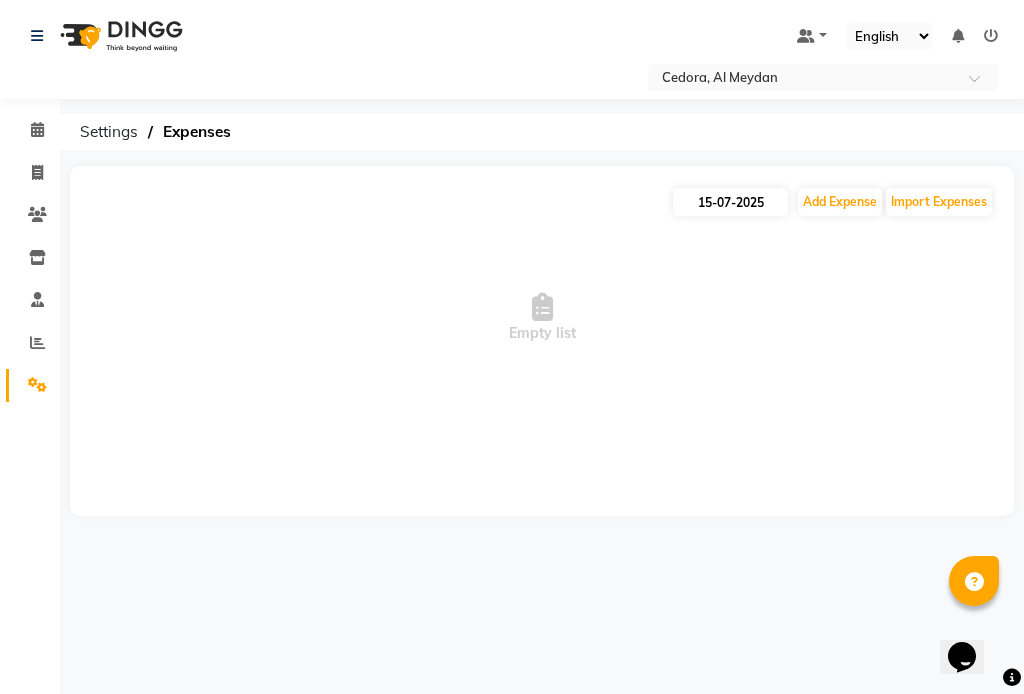 select on "7" 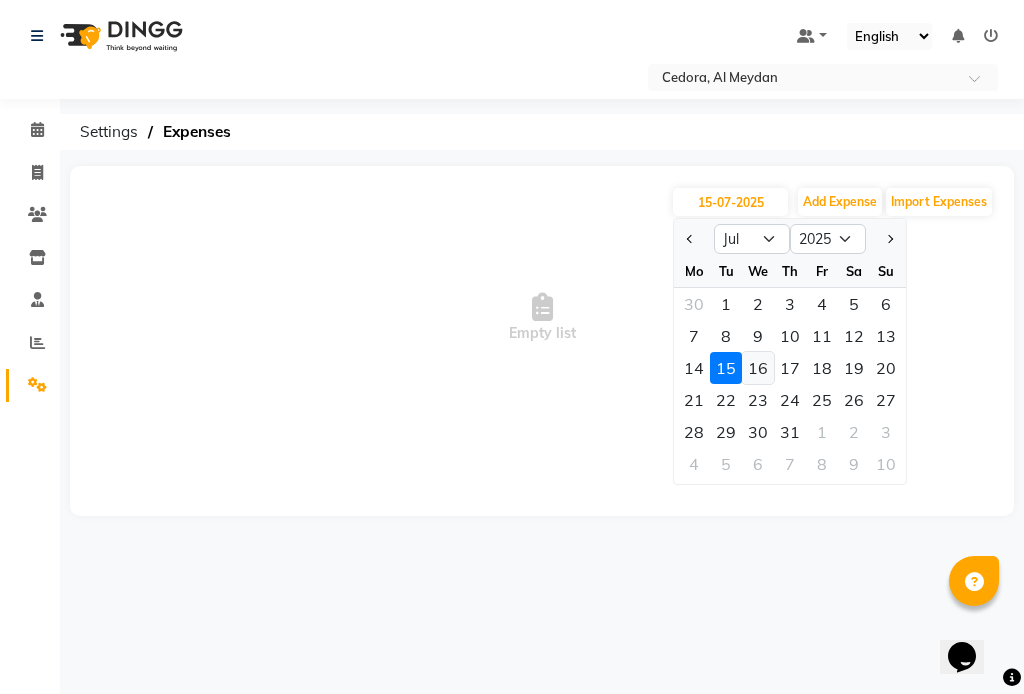 click on "16" 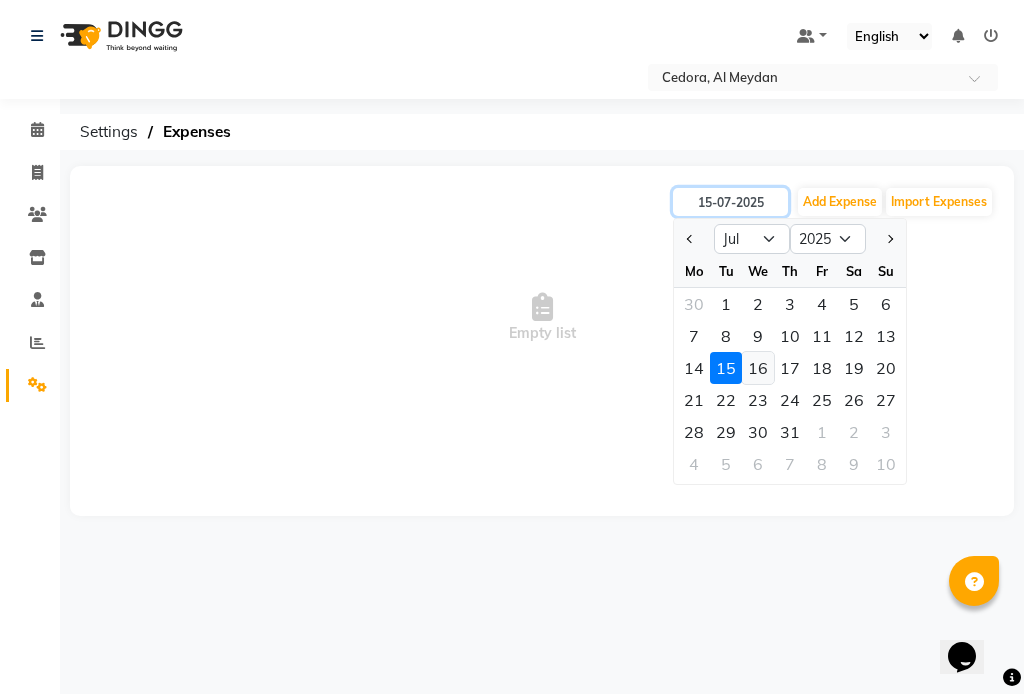 type on "16-07-2025" 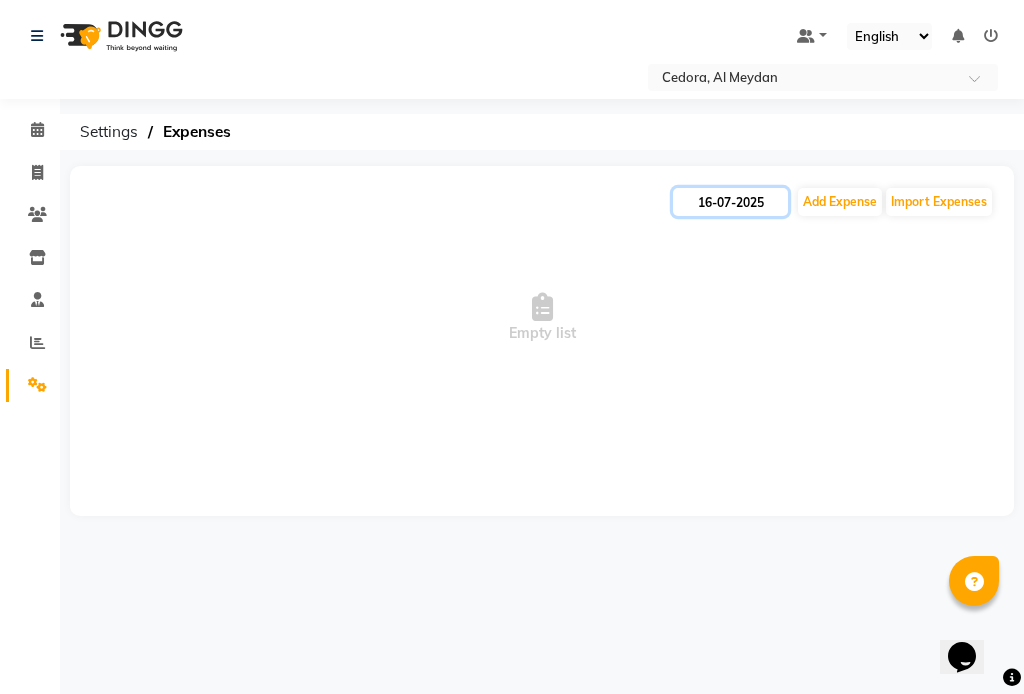 click on "16-07-2025" 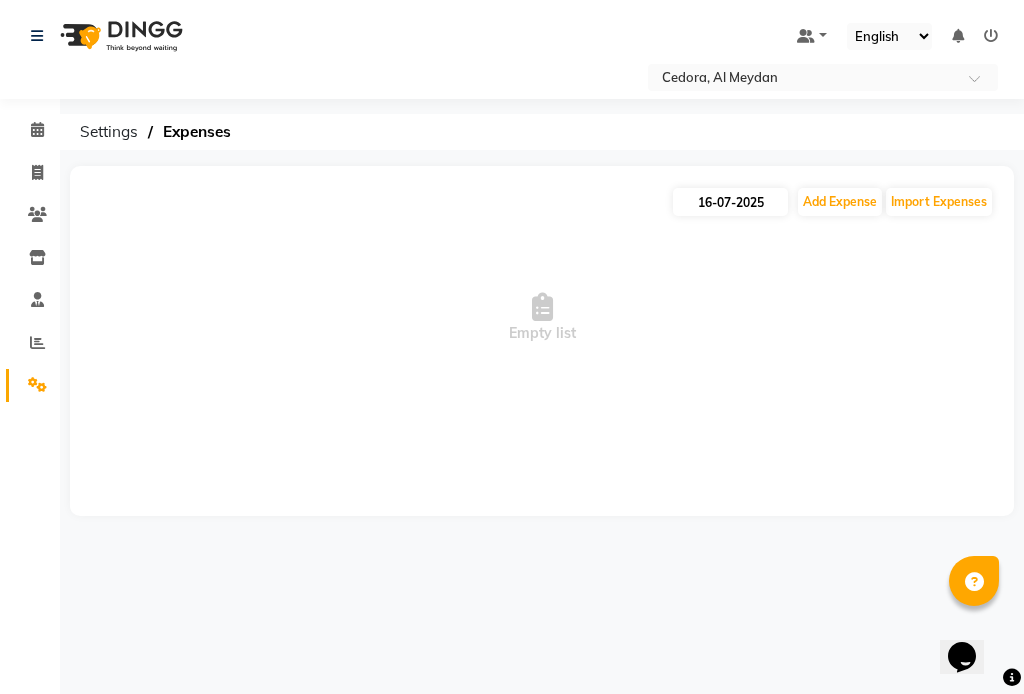 select on "7" 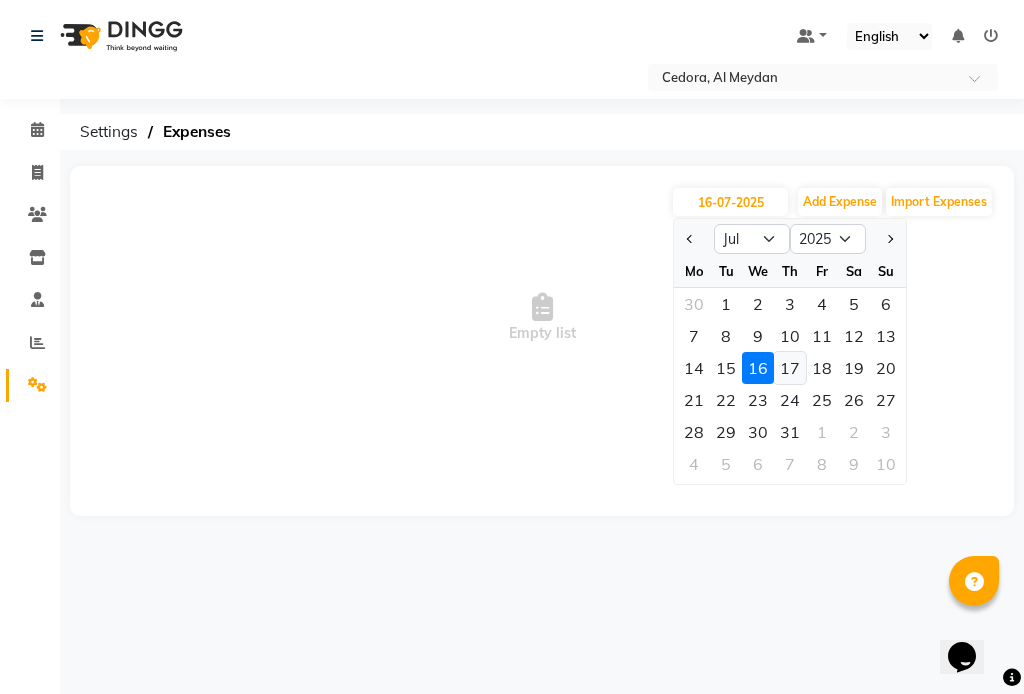 click on "17" 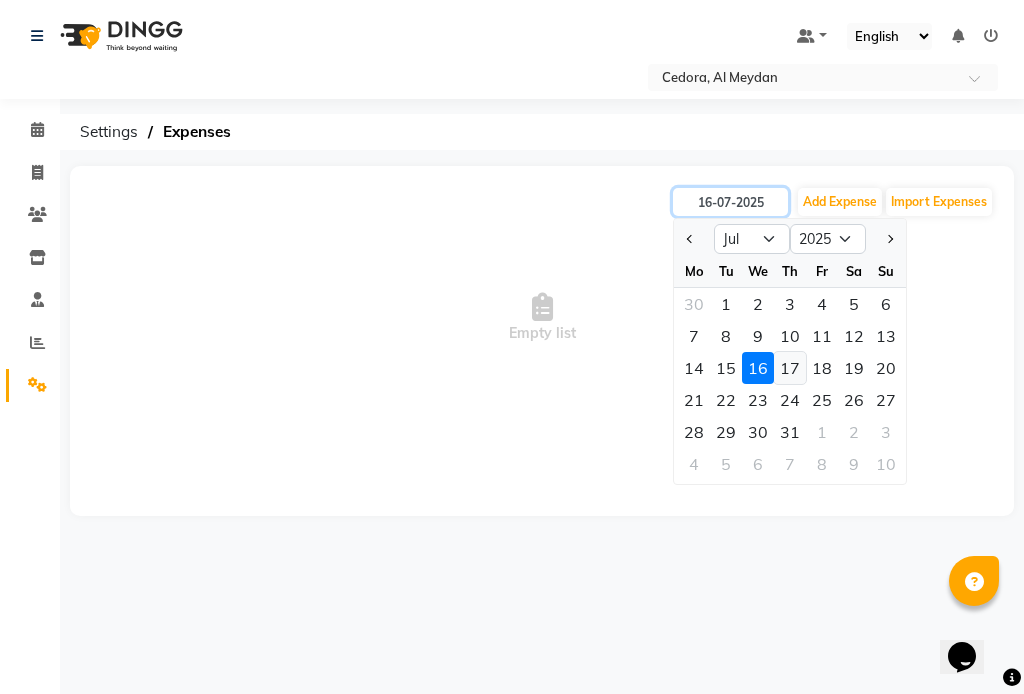 type on "17-07-2025" 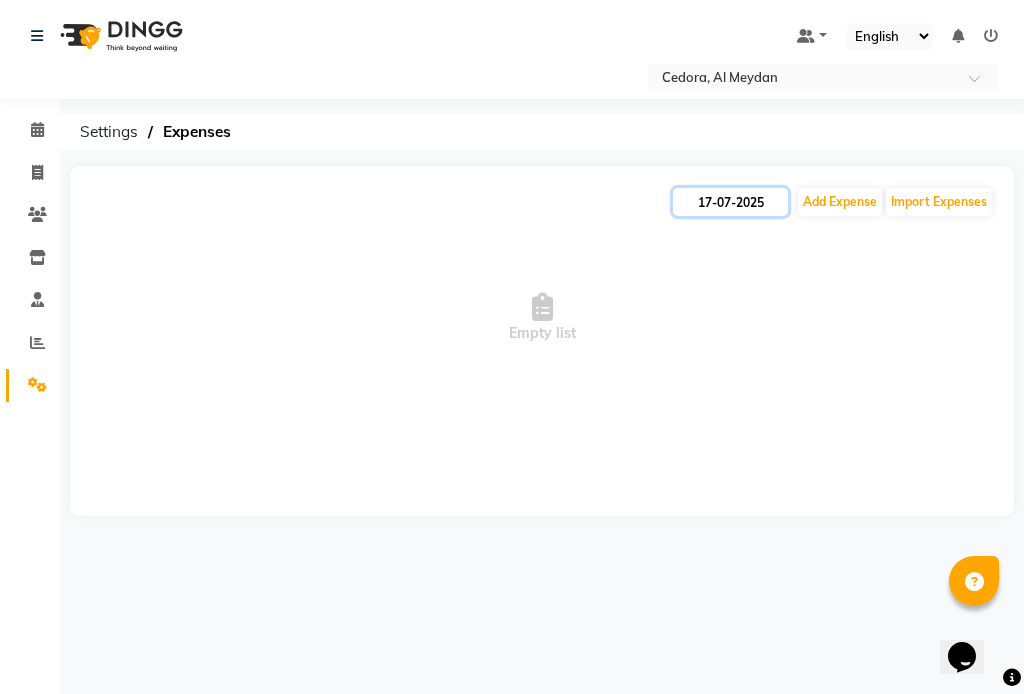 click on "17-07-2025" 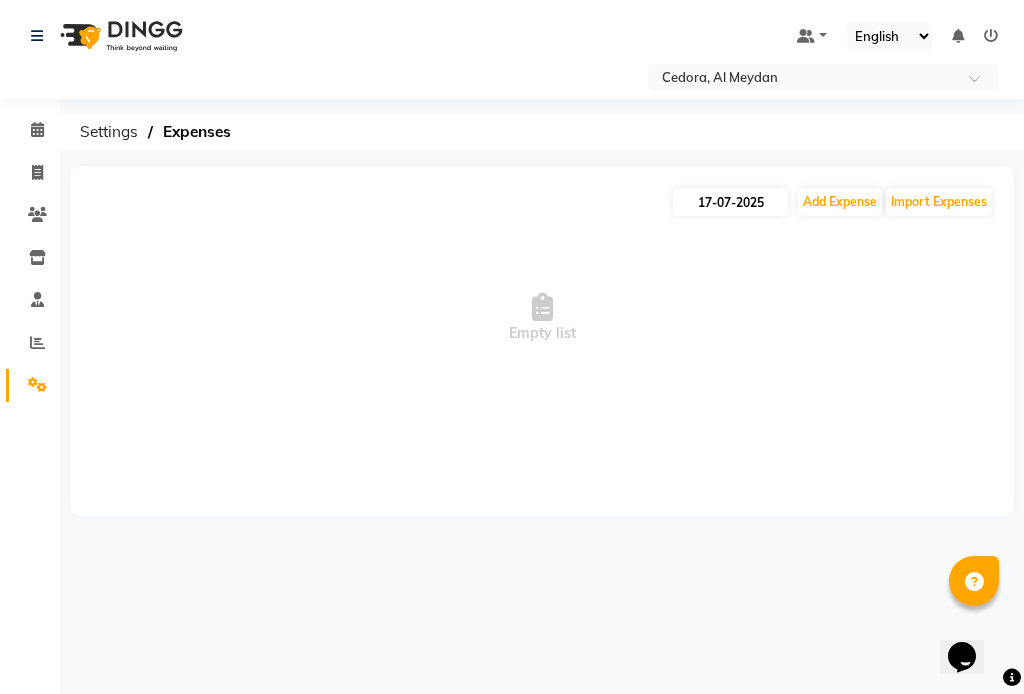 select on "7" 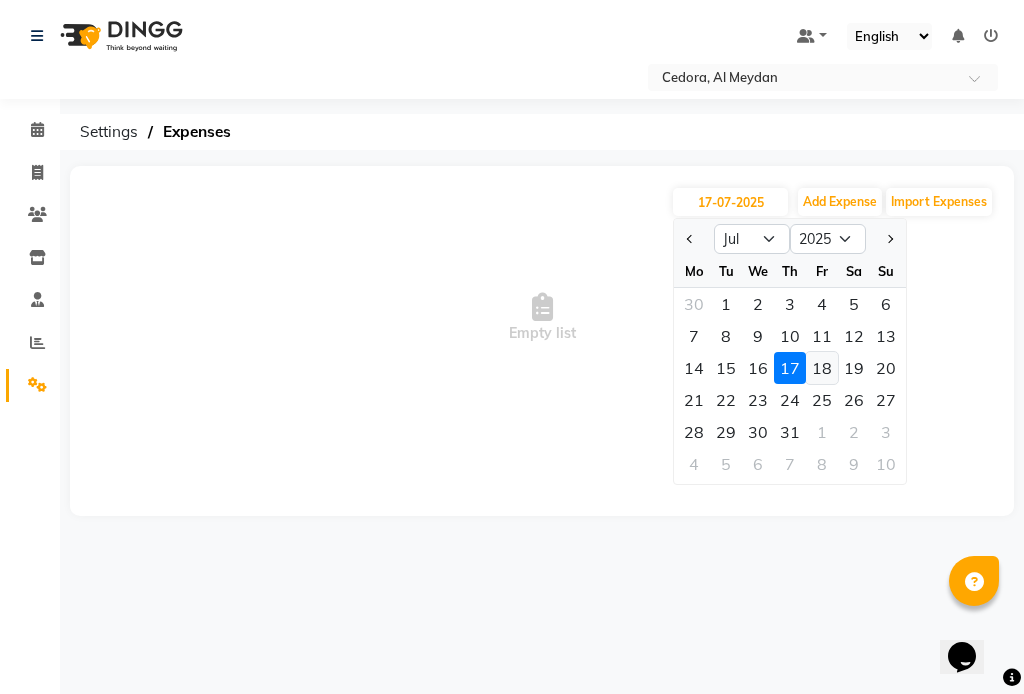 click on "18" 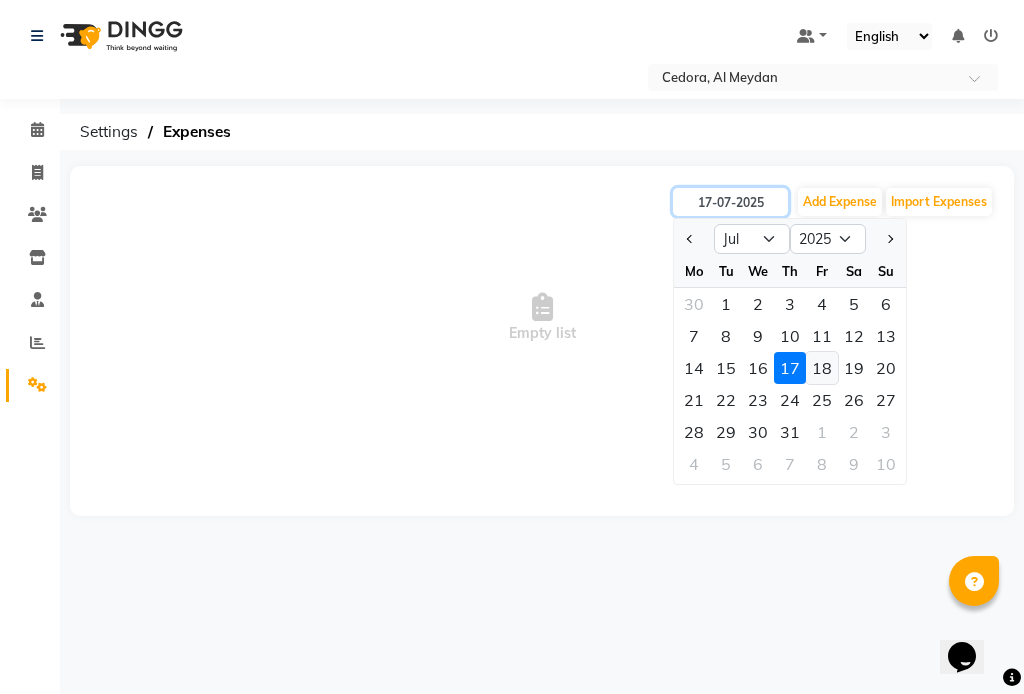 type on "18-07-2025" 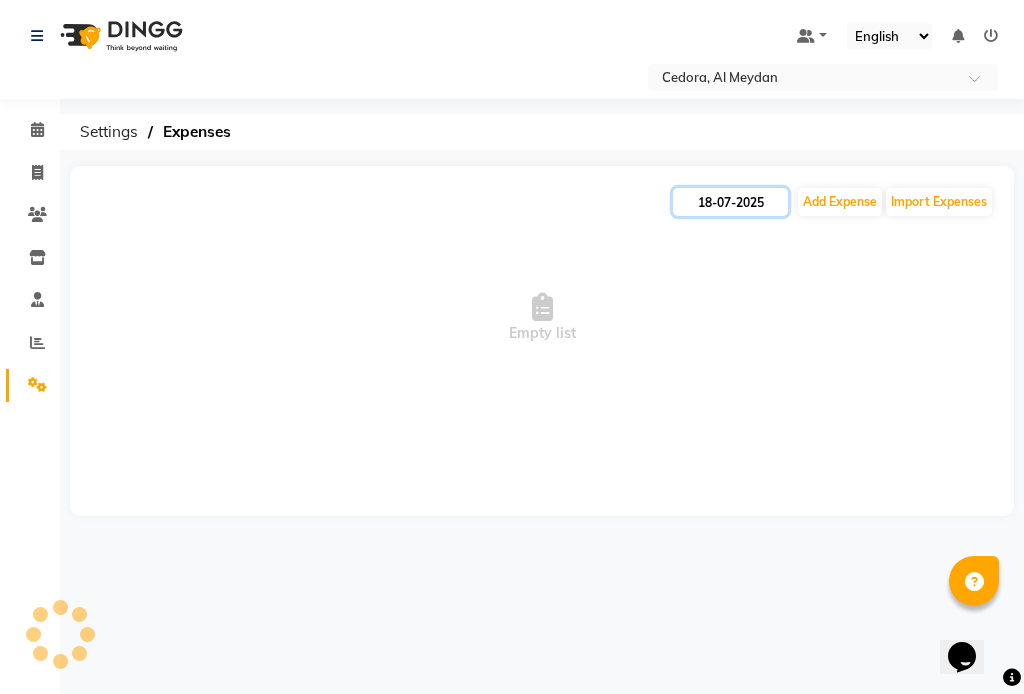 click on "18-07-2025" 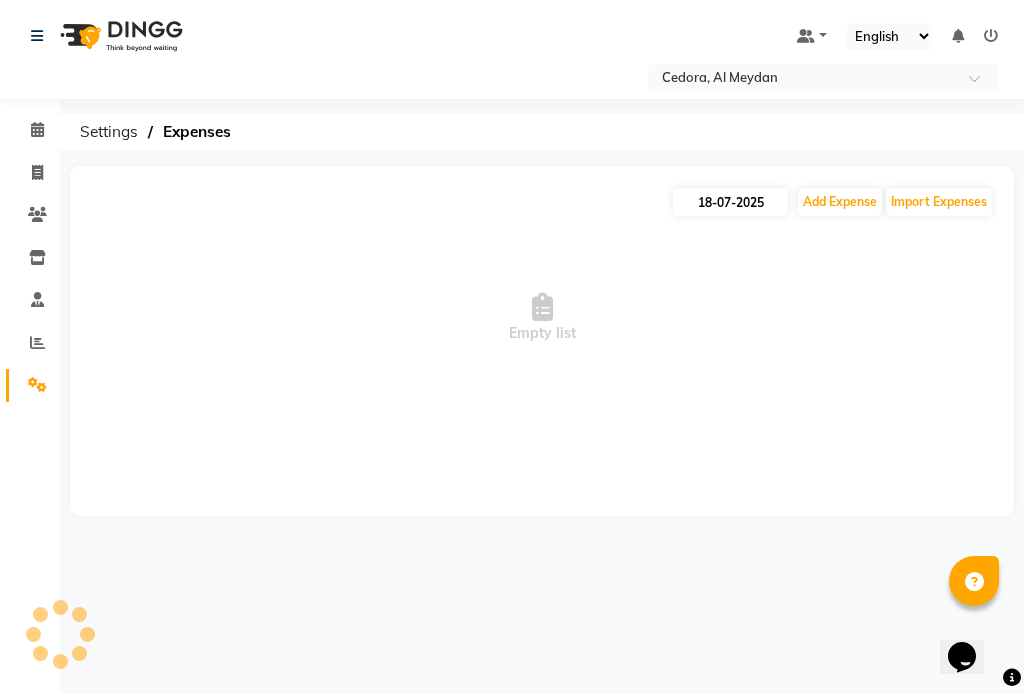 select on "7" 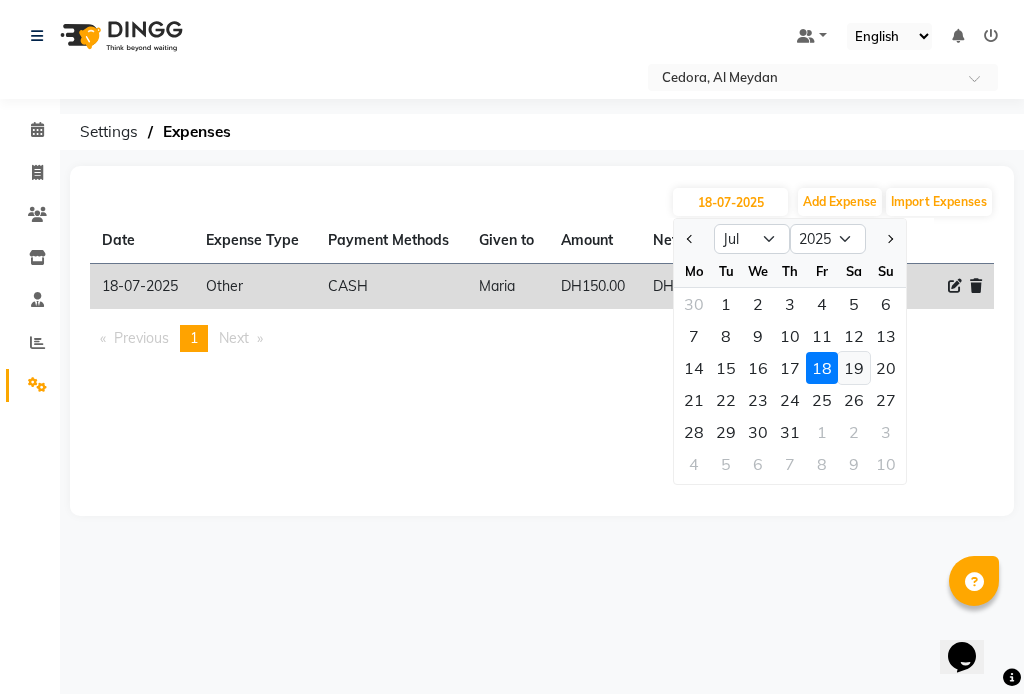 click on "19" 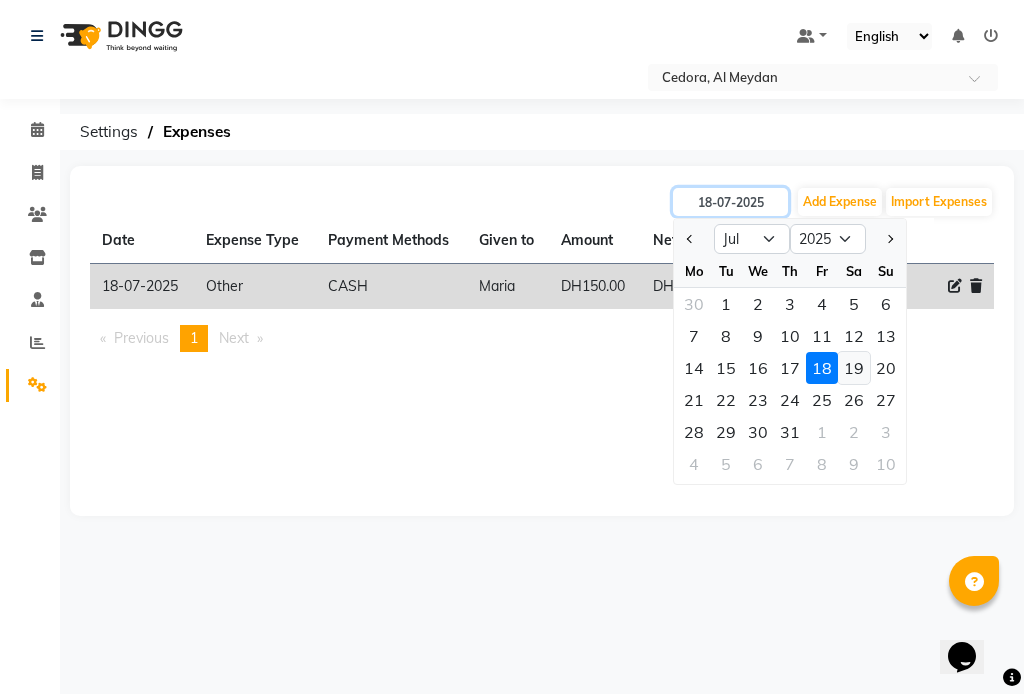 type on "19-07-2025" 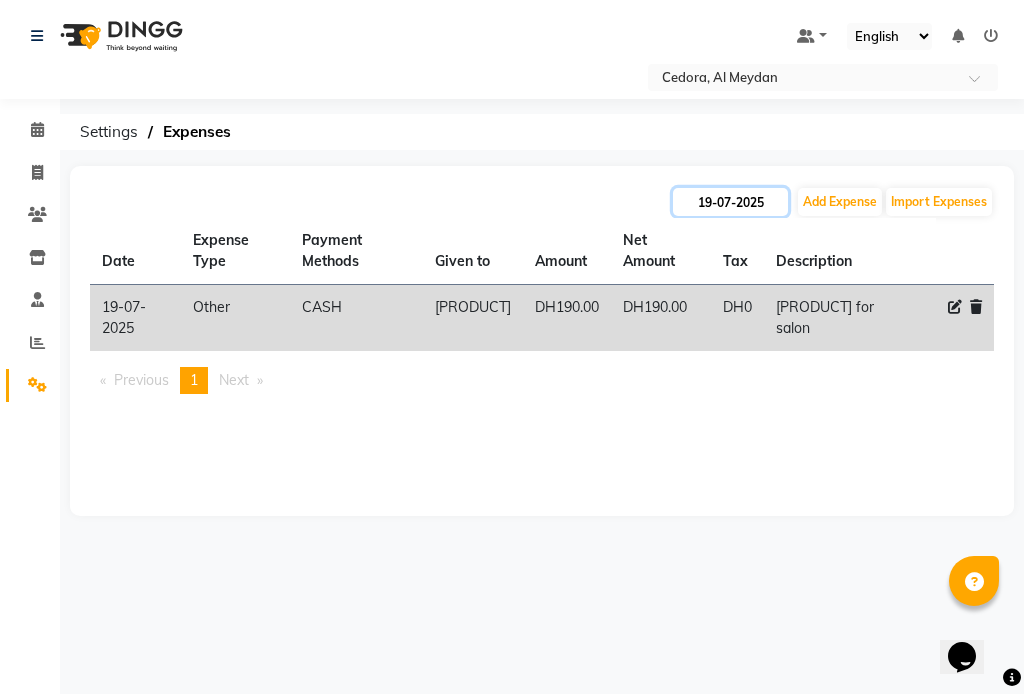 click on "19-07-2025" 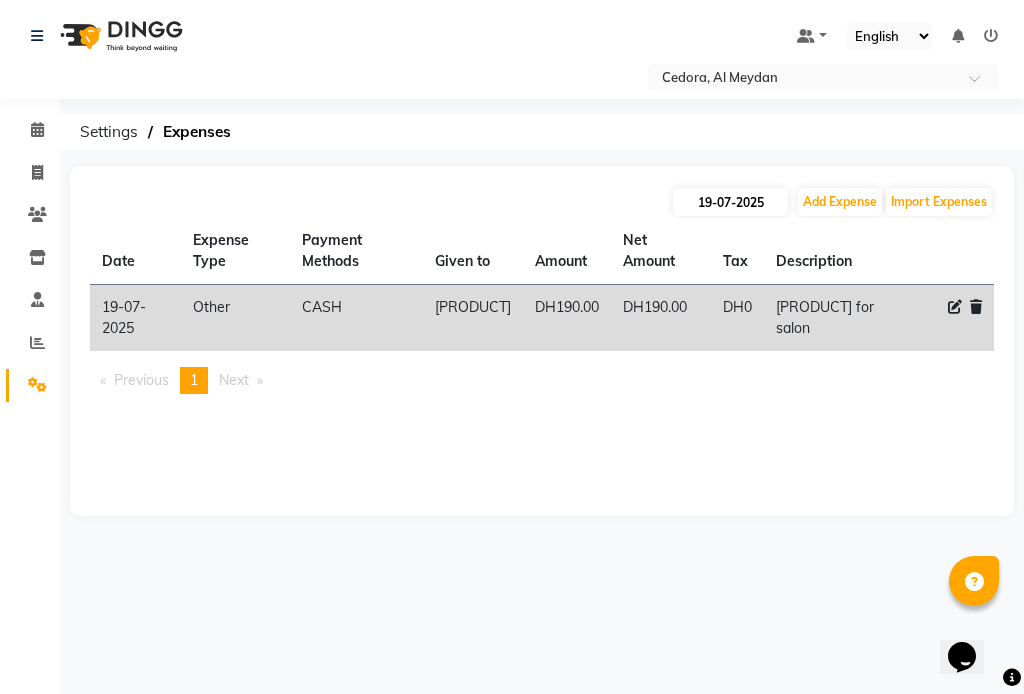 select on "7" 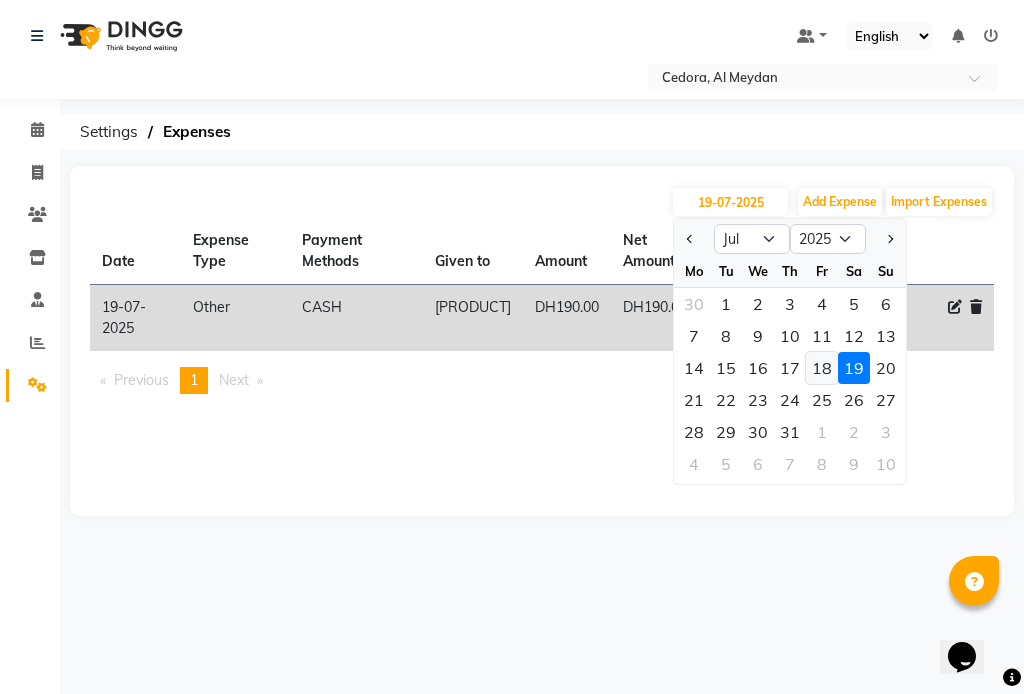 click on "18" 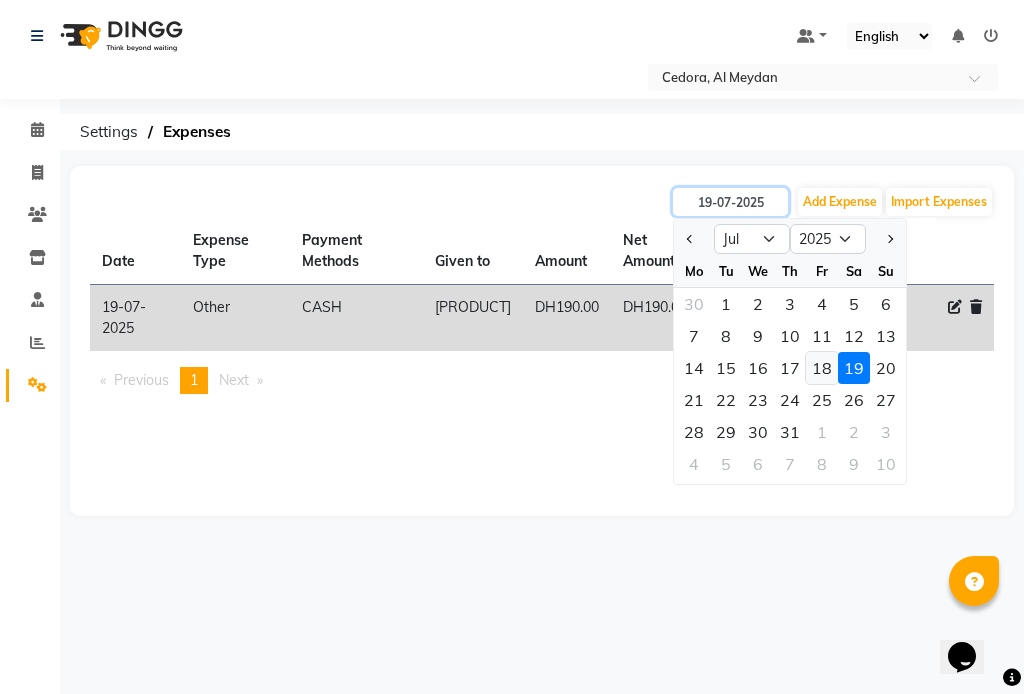 type on "18-07-2025" 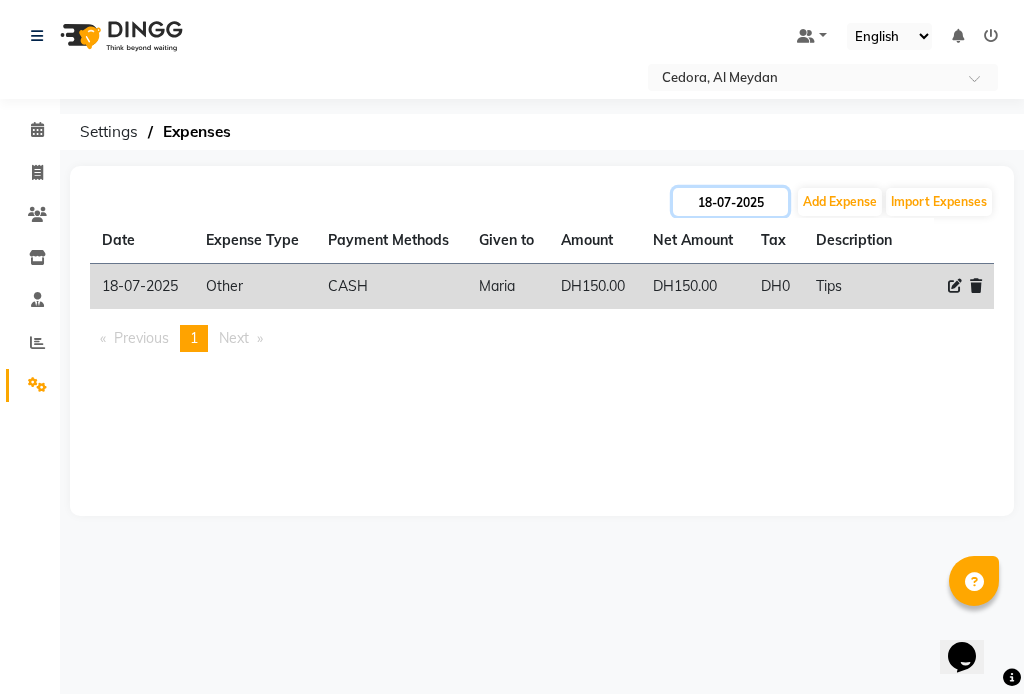 click on "18-07-2025" 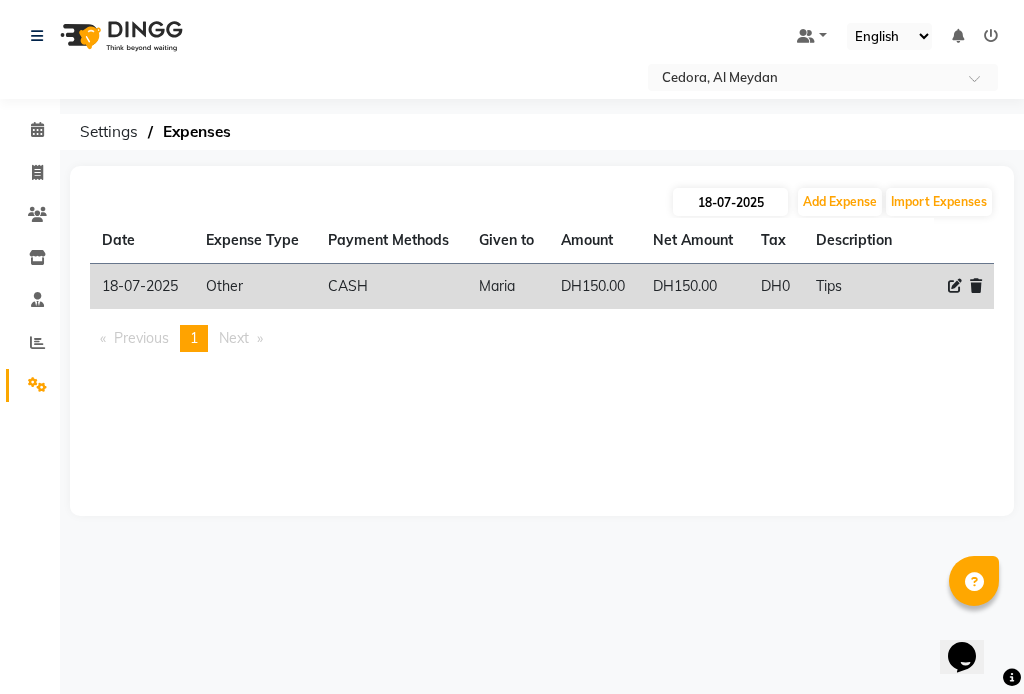 select on "7" 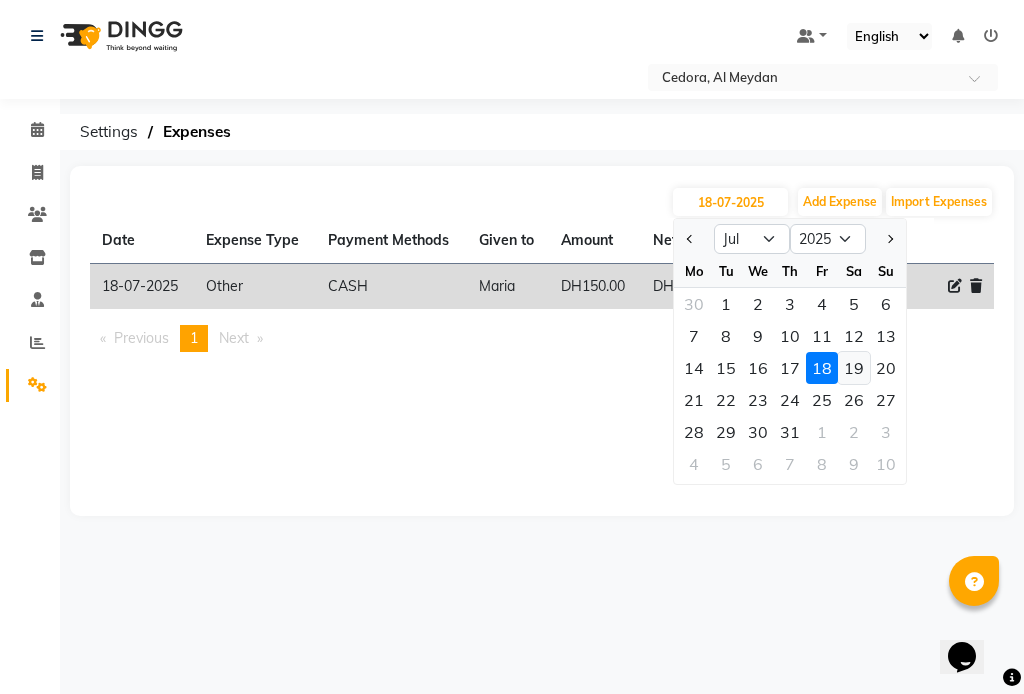 click on "19" 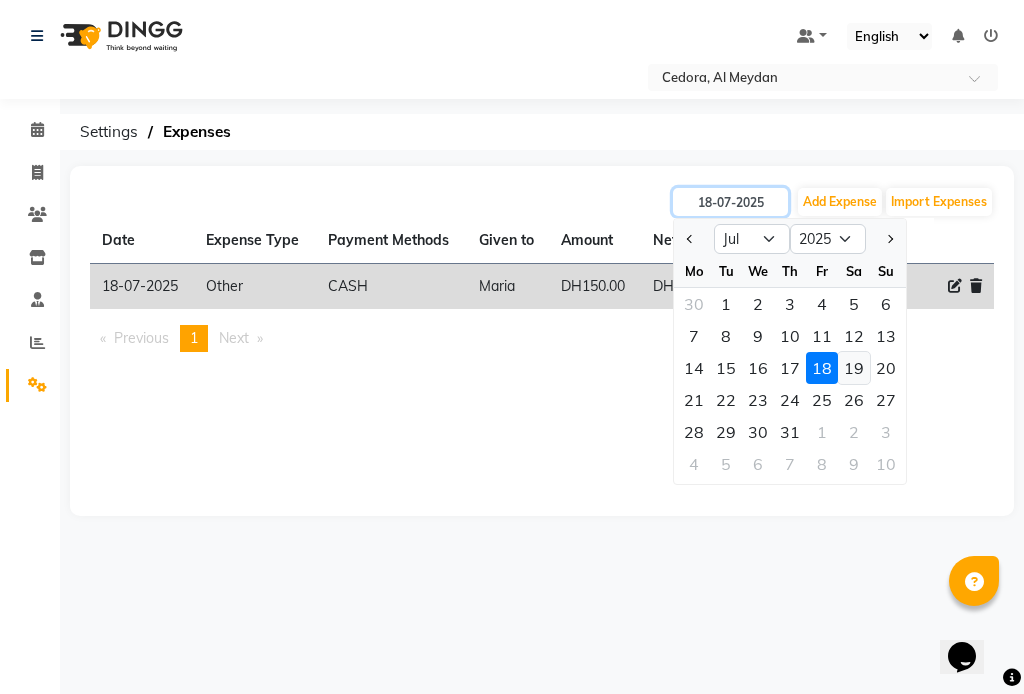 type on "19-07-2025" 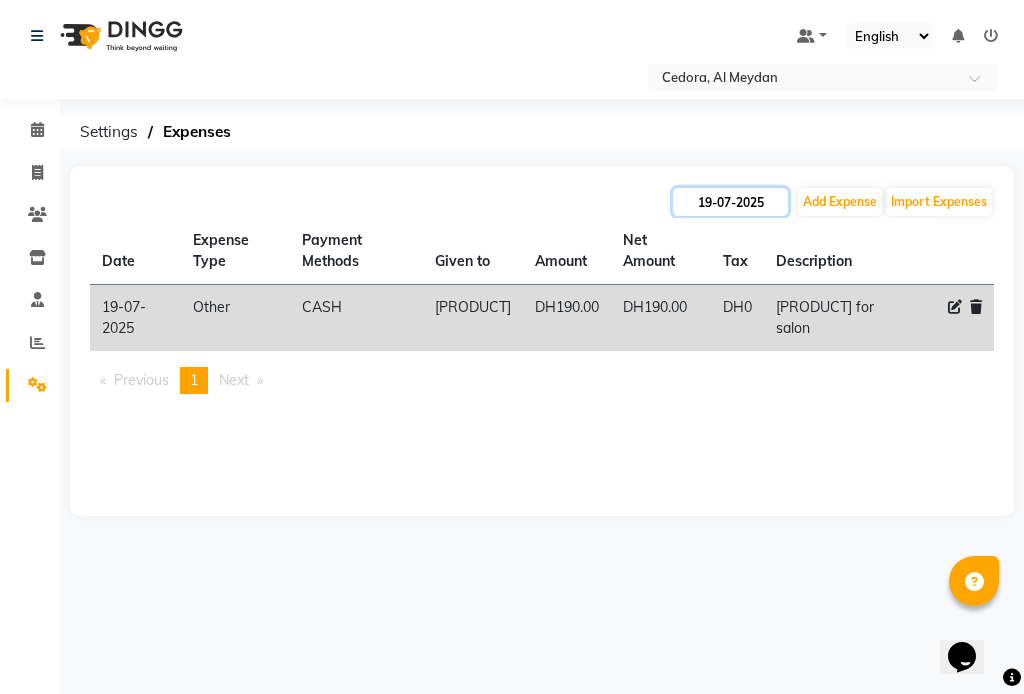 click on "19-07-2025" 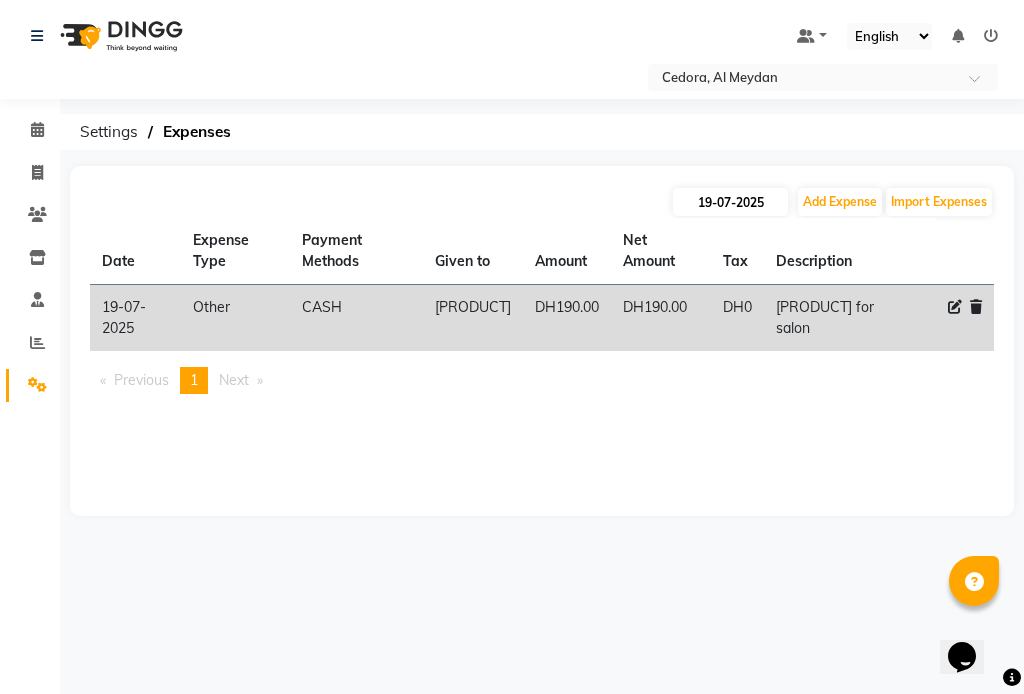 select on "7" 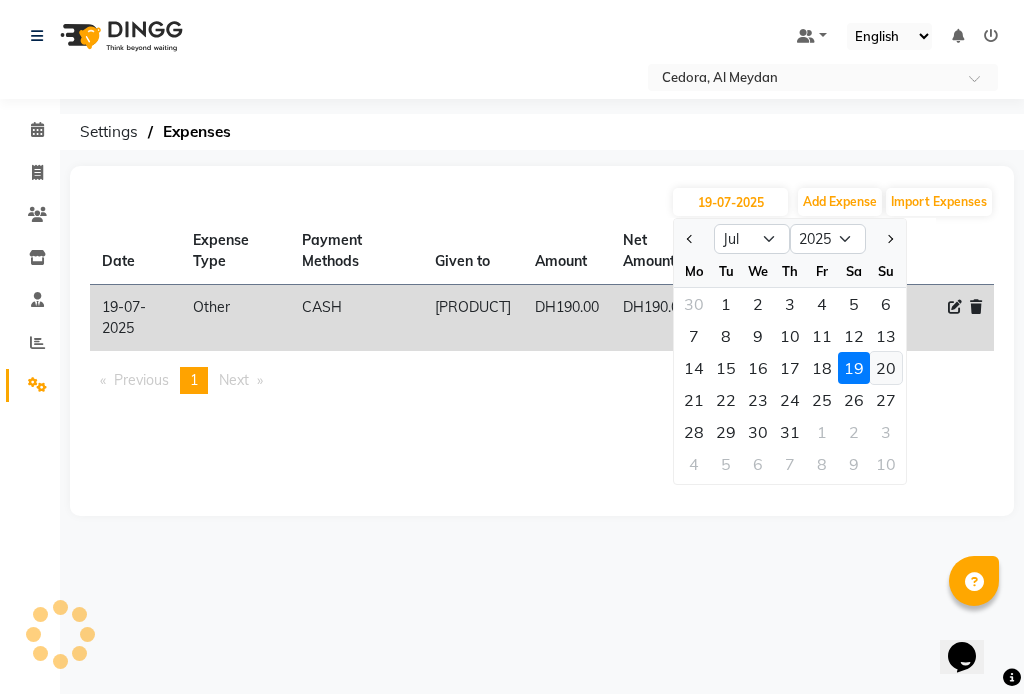 click on "20" 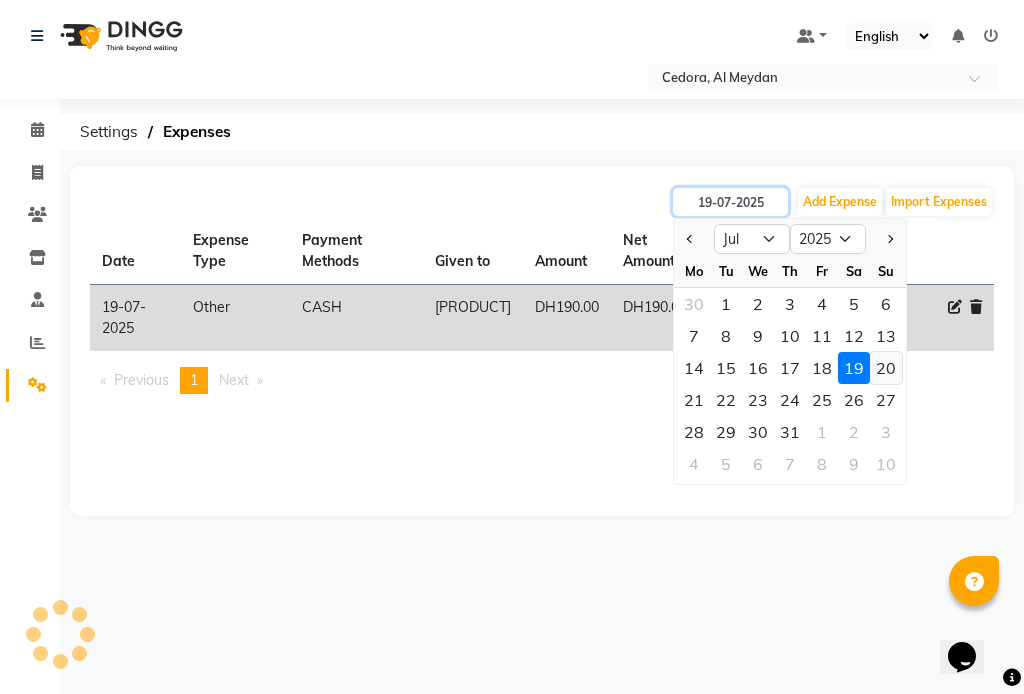 type on "20-07-2025" 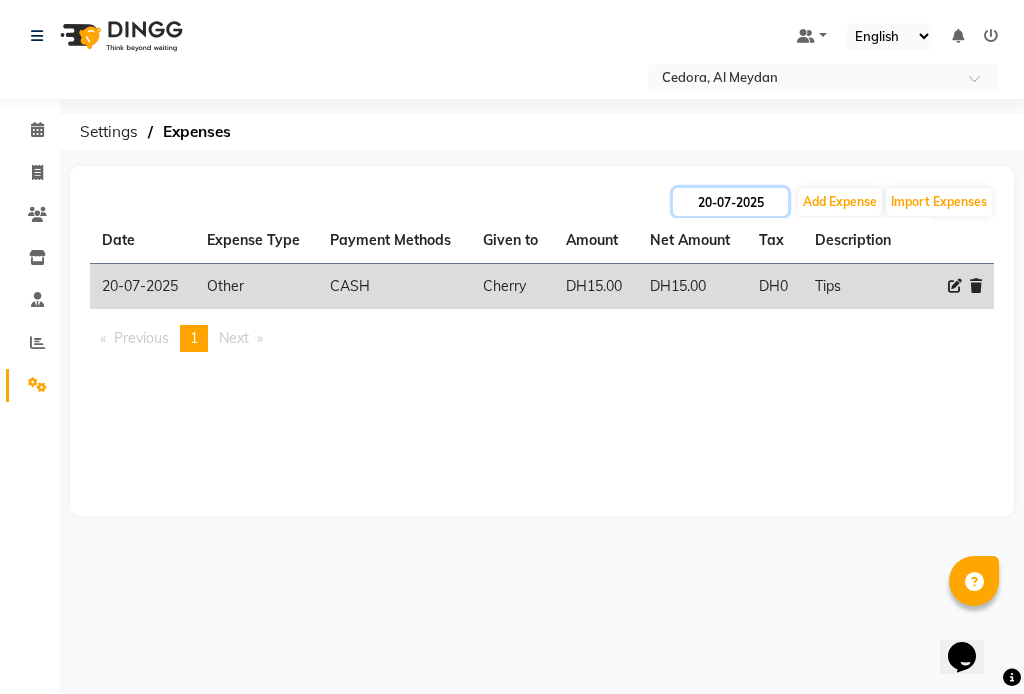 click on "20-07-2025" 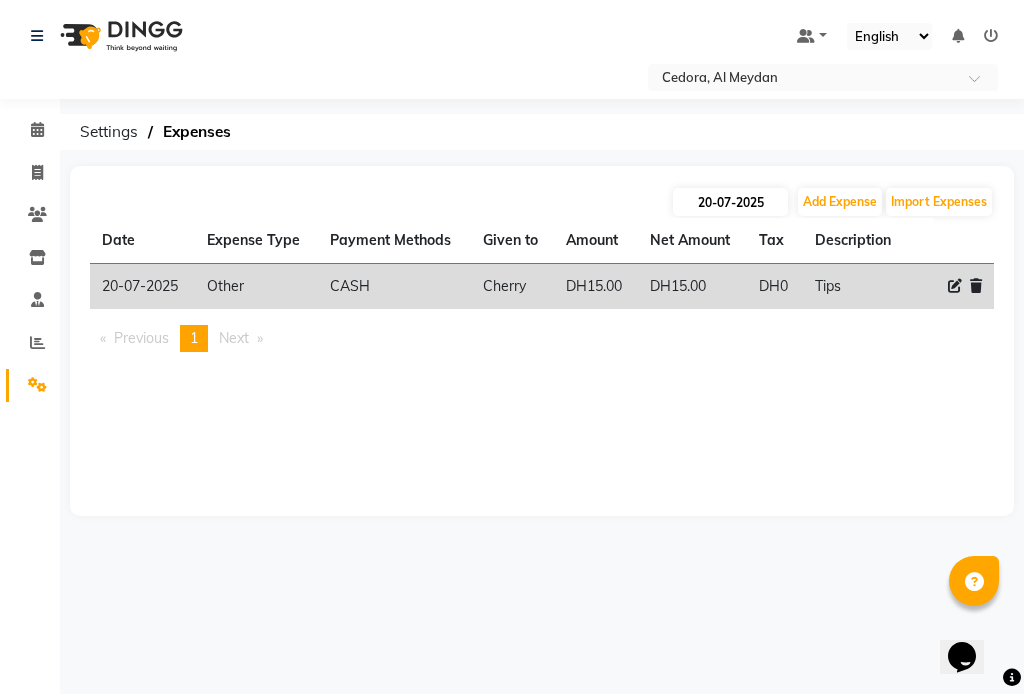 select on "7" 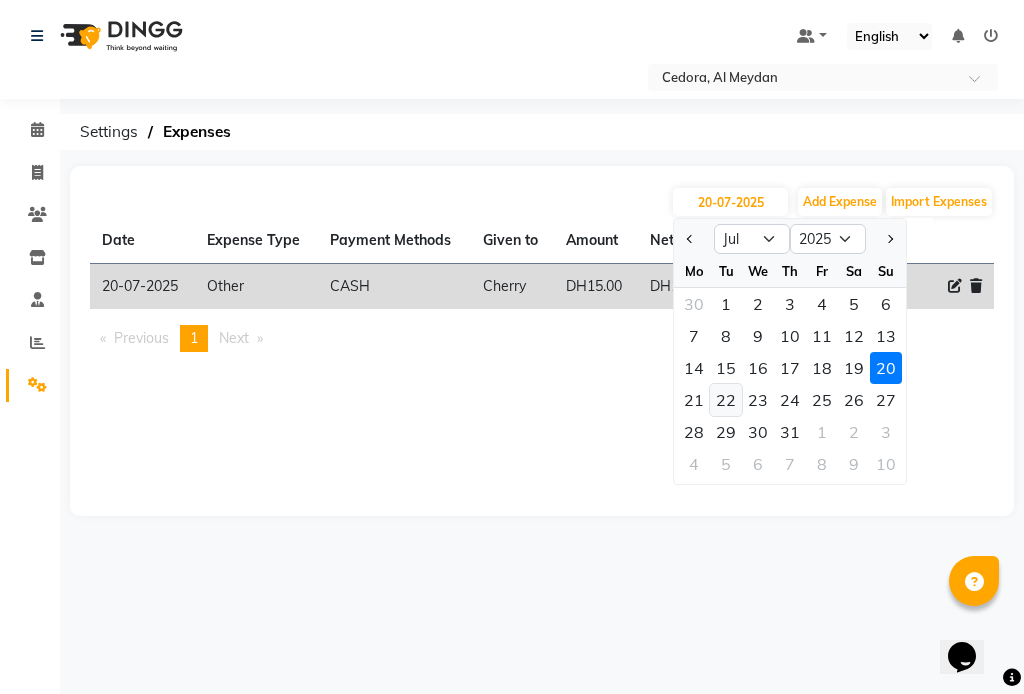 click on "22" 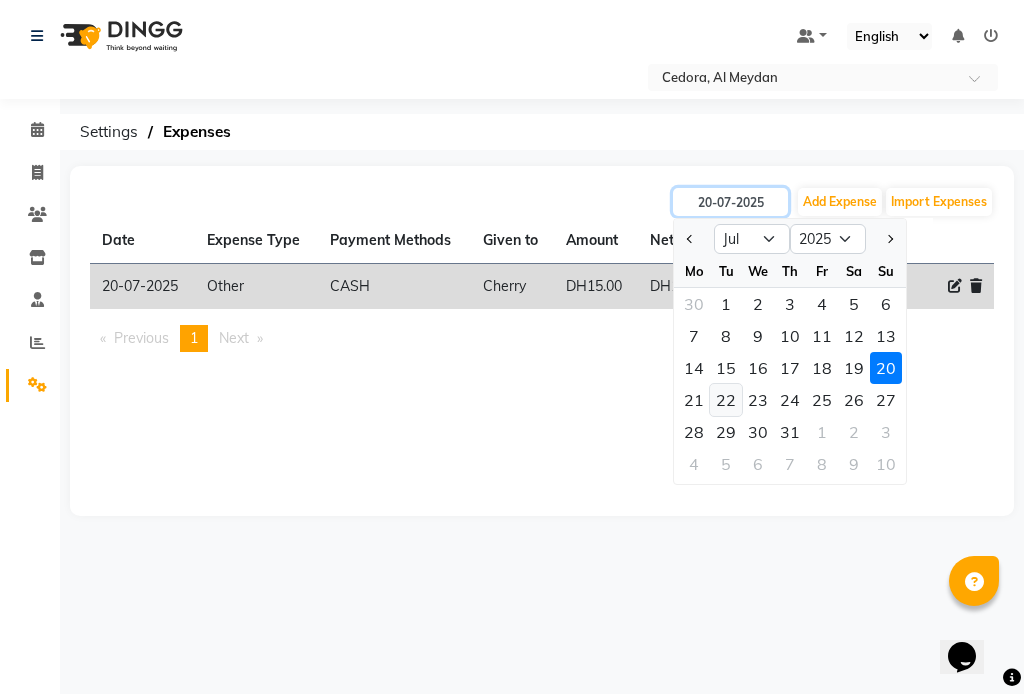 type on "22-07-2025" 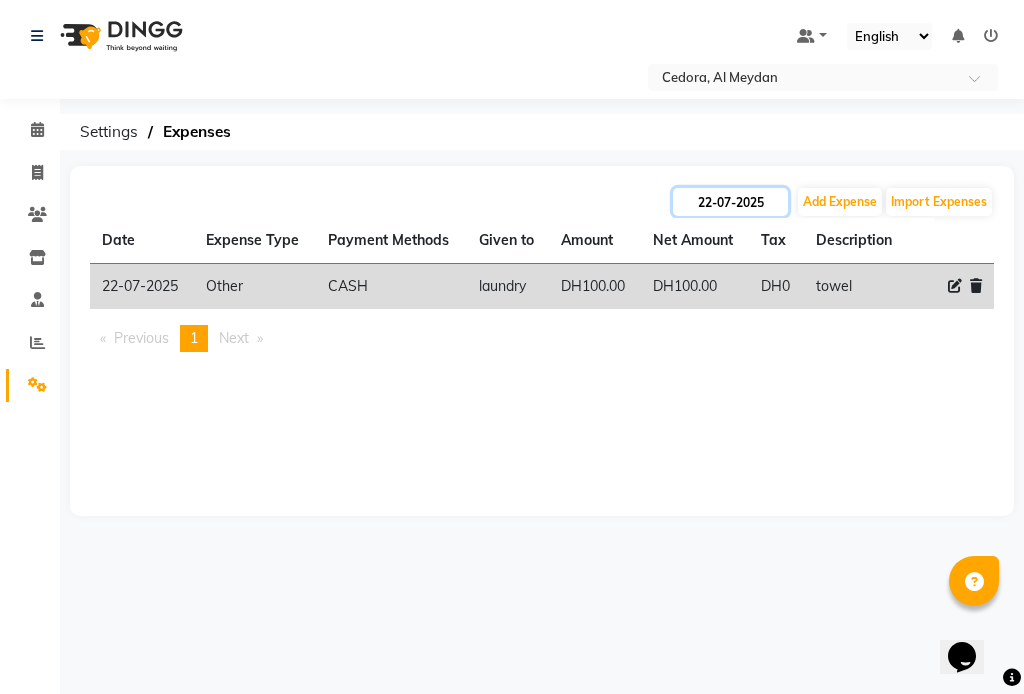click on "22-07-2025" 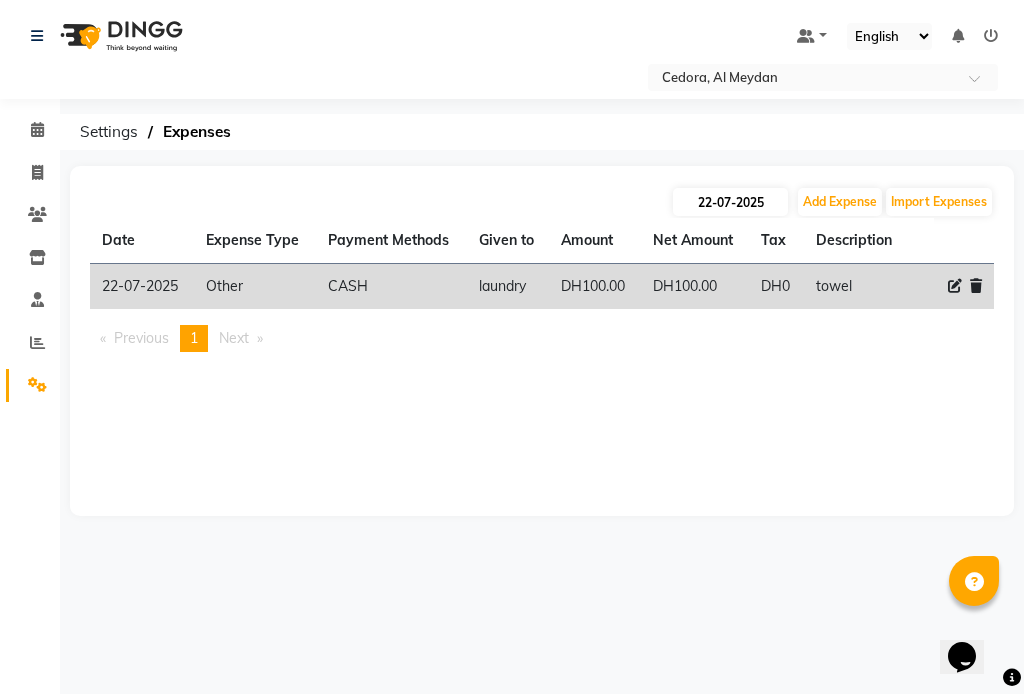 select on "7" 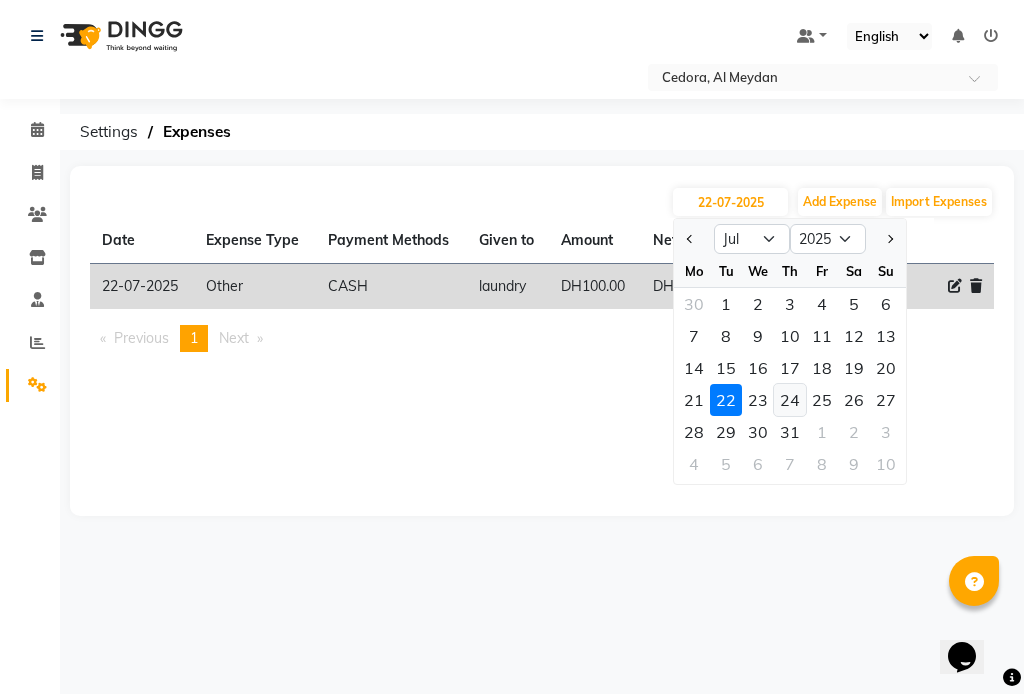 click on "24" 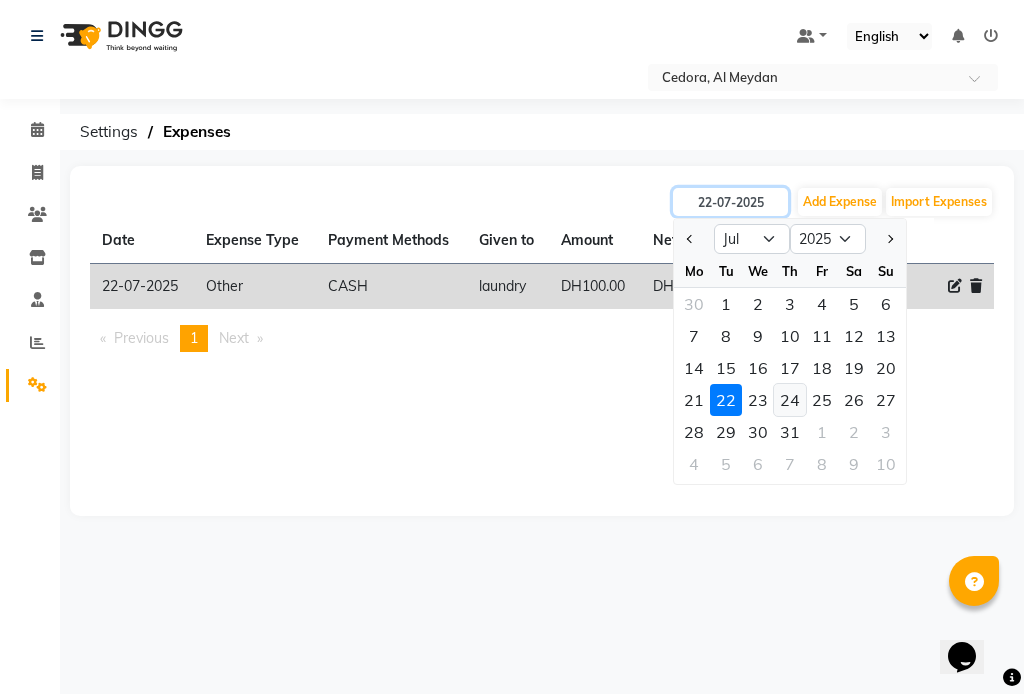 type on "24-07-2025" 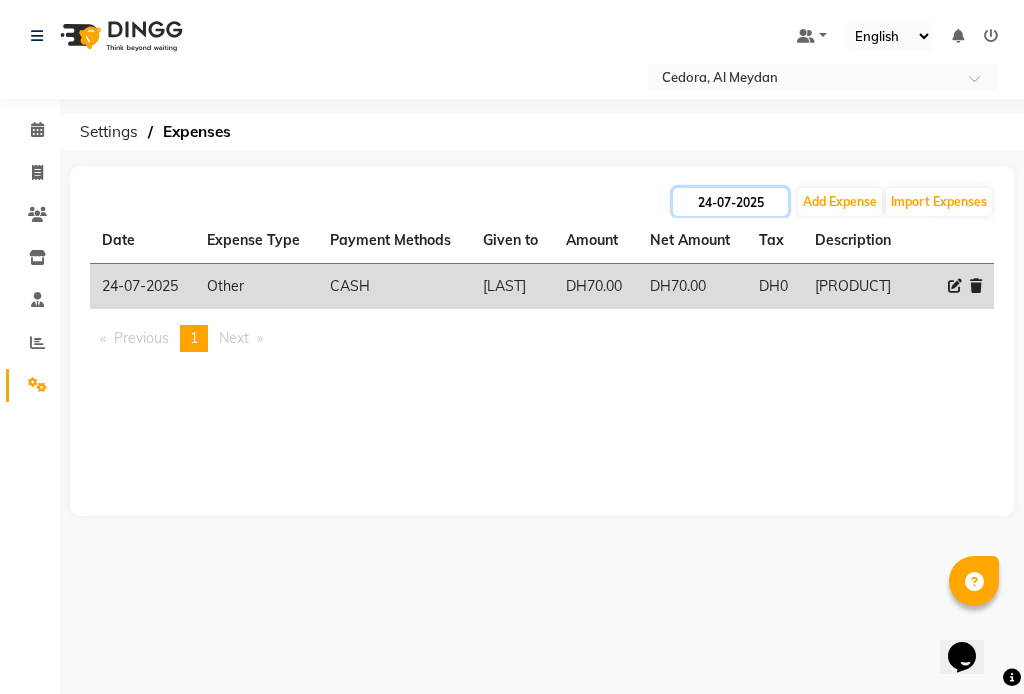 click on "24-07-2025" 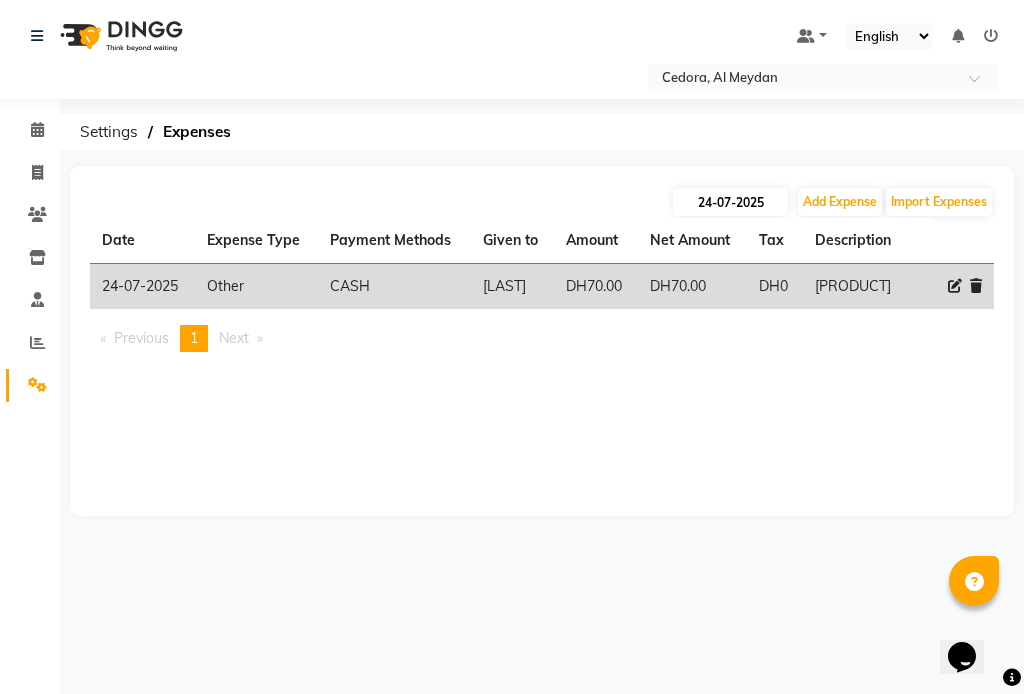 select on "7" 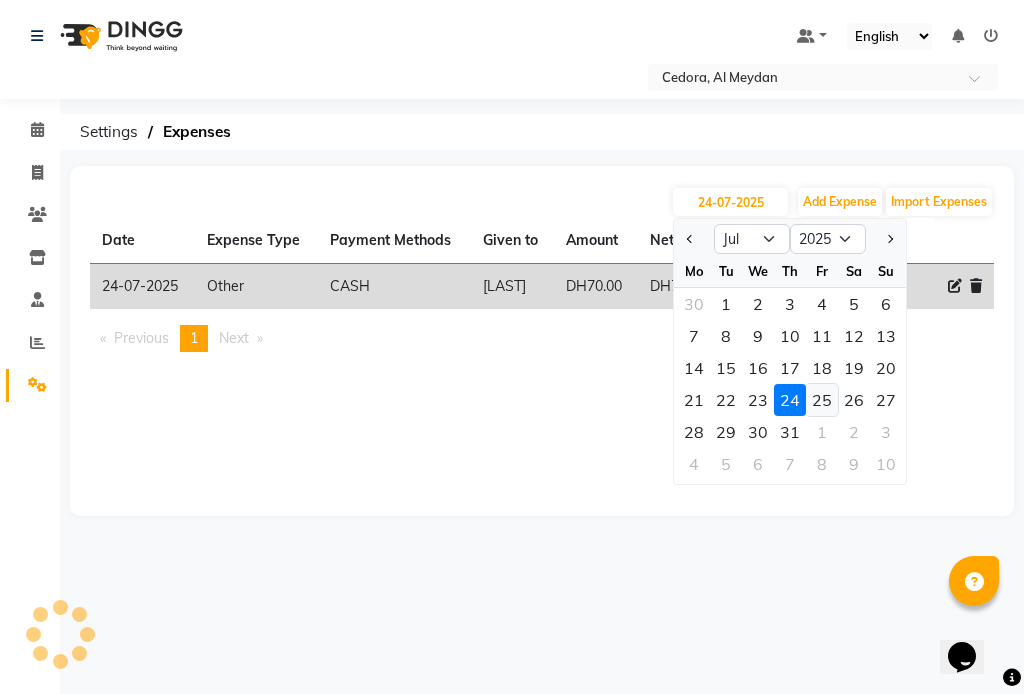 click on "25" 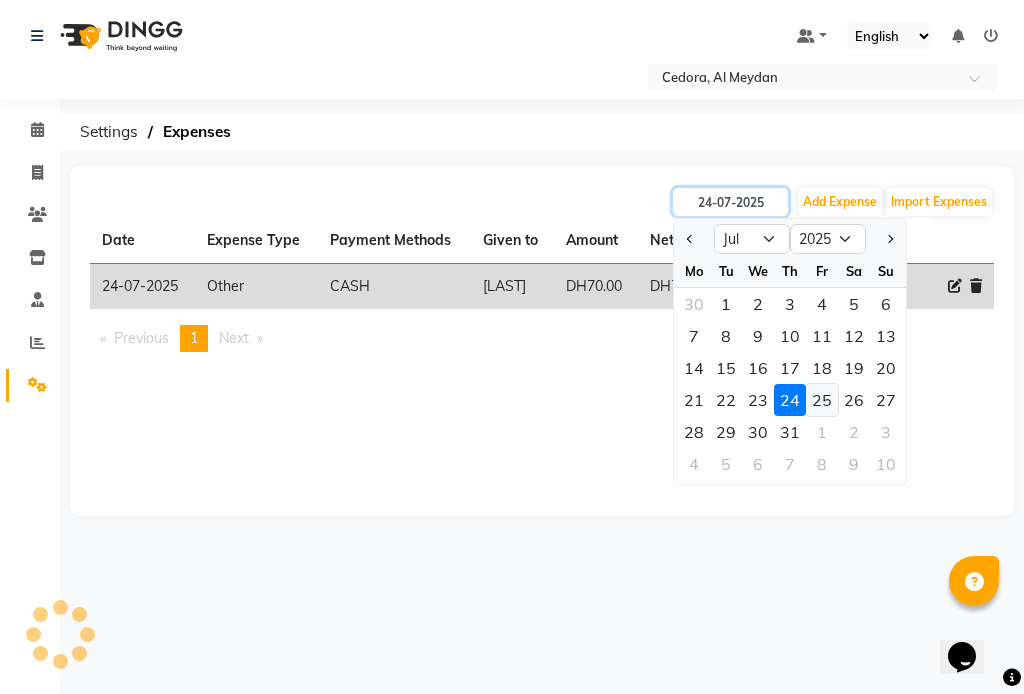 type on "25-07-2025" 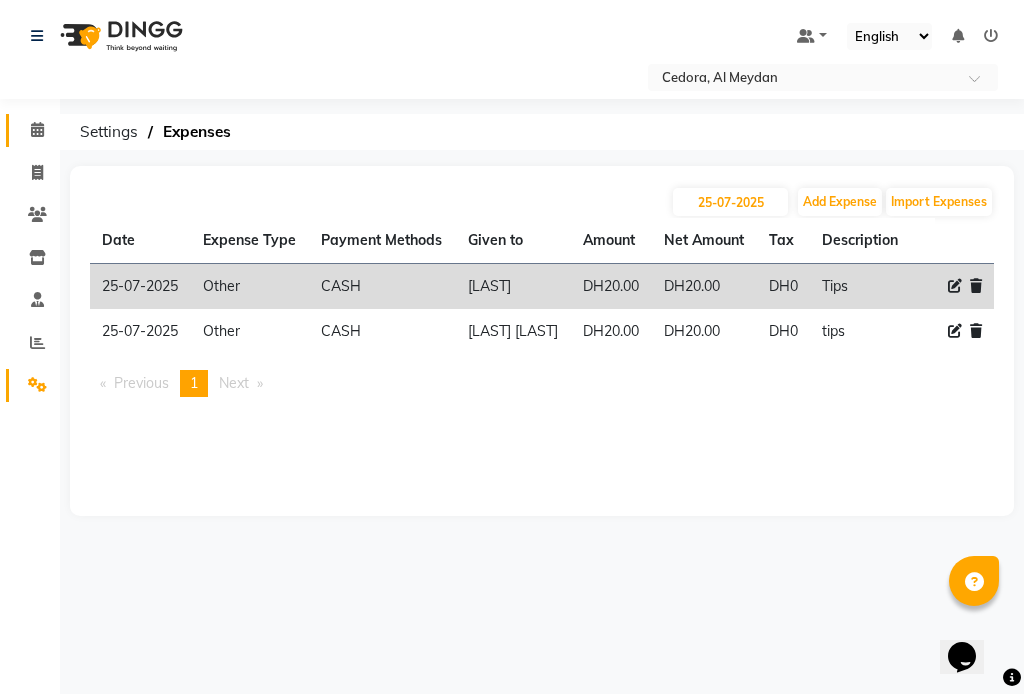 click 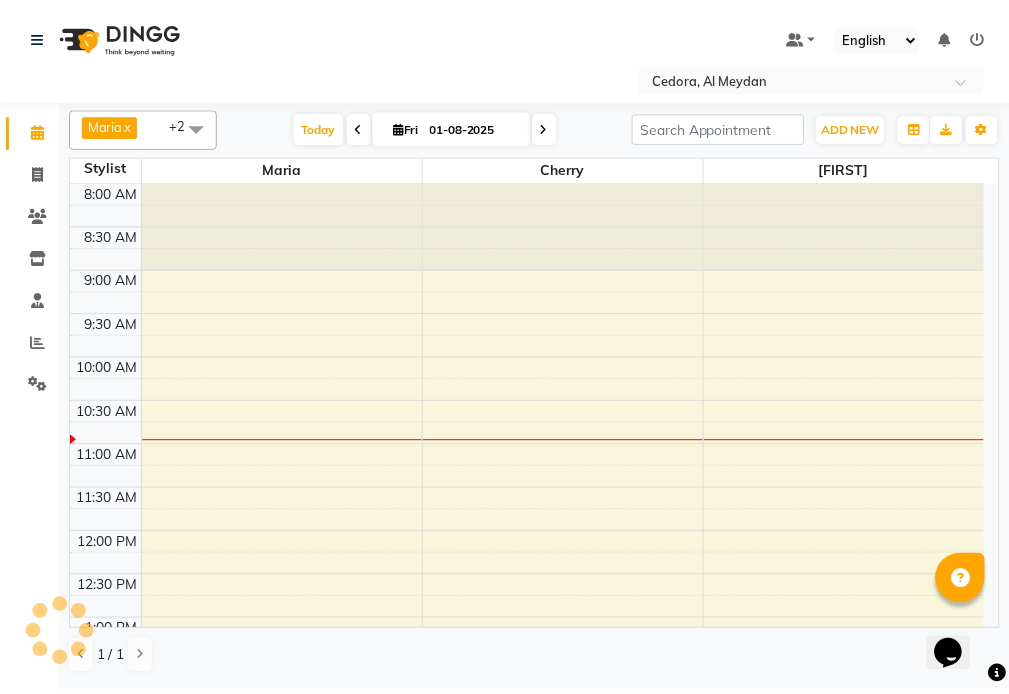 scroll, scrollTop: 177, scrollLeft: 0, axis: vertical 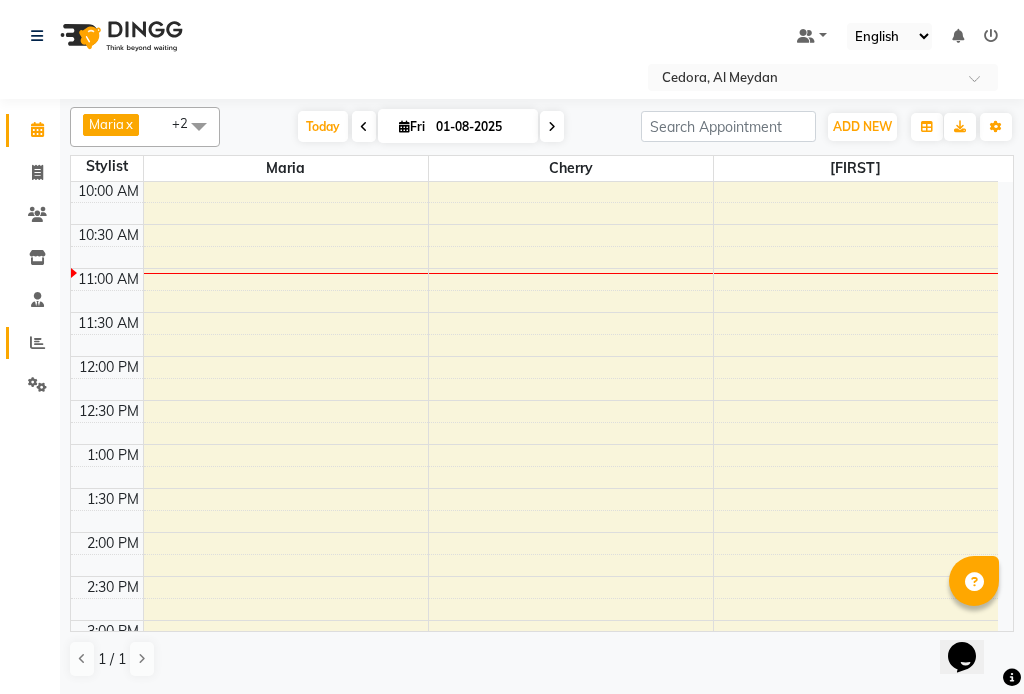 click 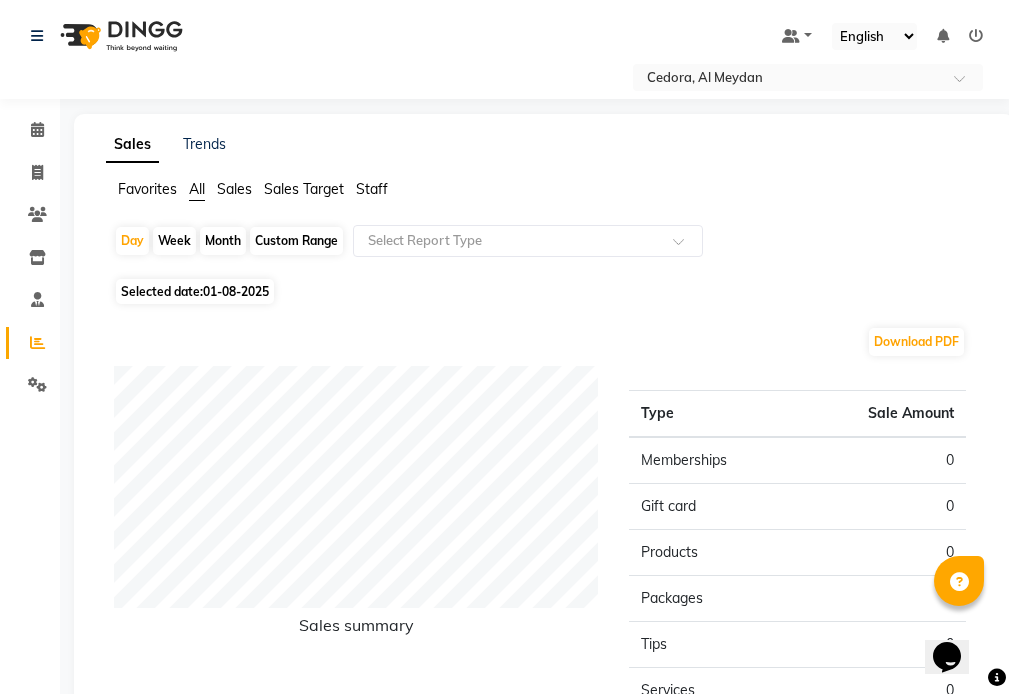 click on "Month" 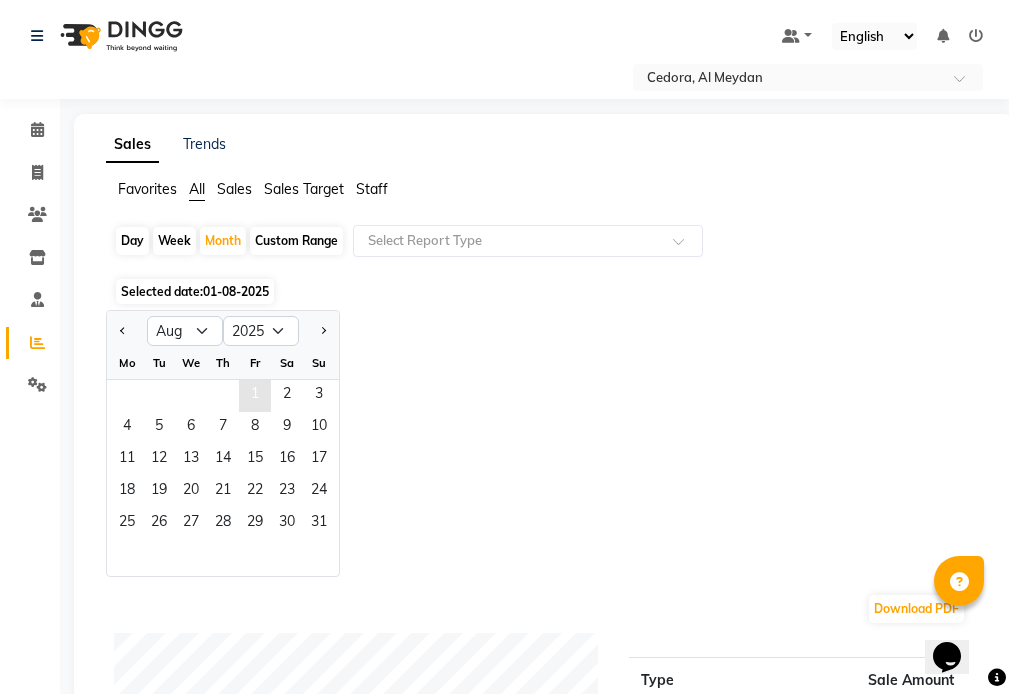 click on "1" 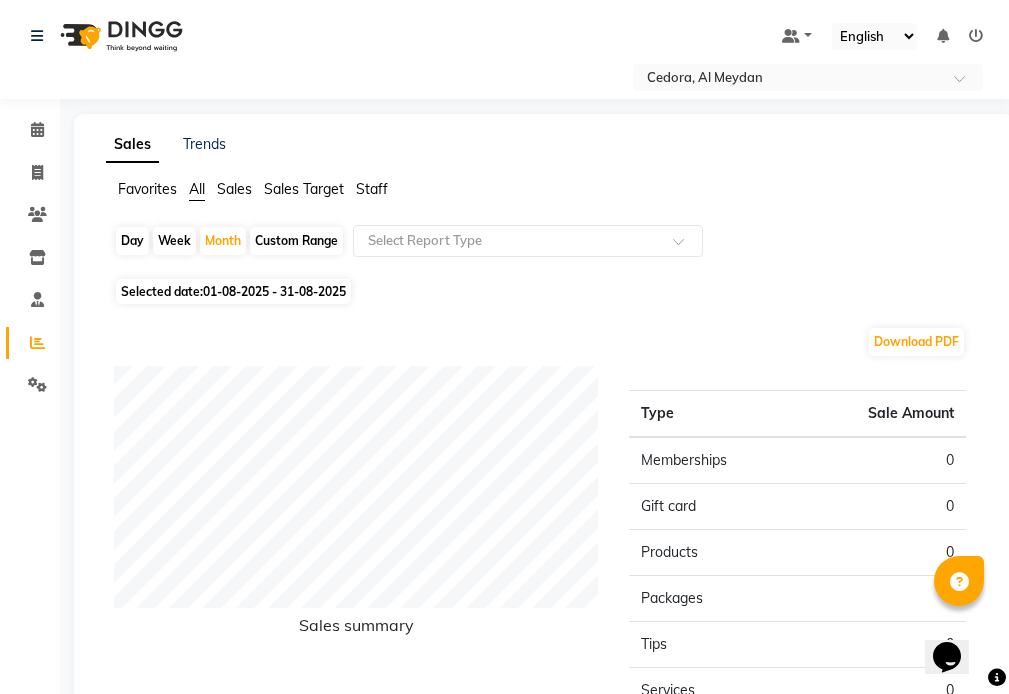 click on "01-08-2025 - 31-08-2025" 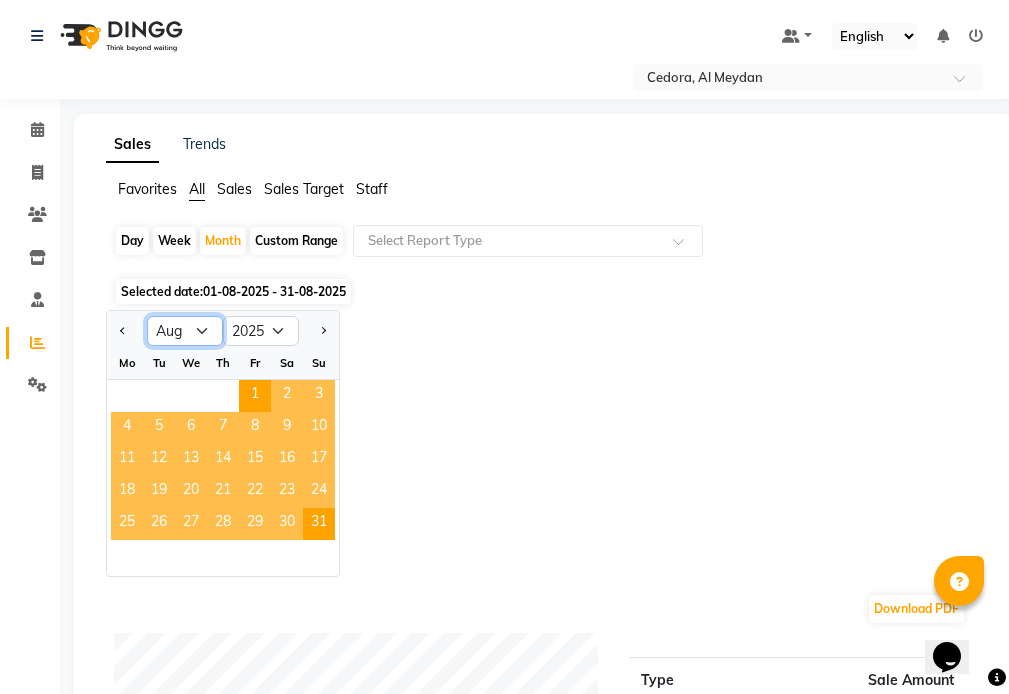 click on "Jan Feb Mar Apr May Jun Jul Aug Sep Oct Nov Dec" 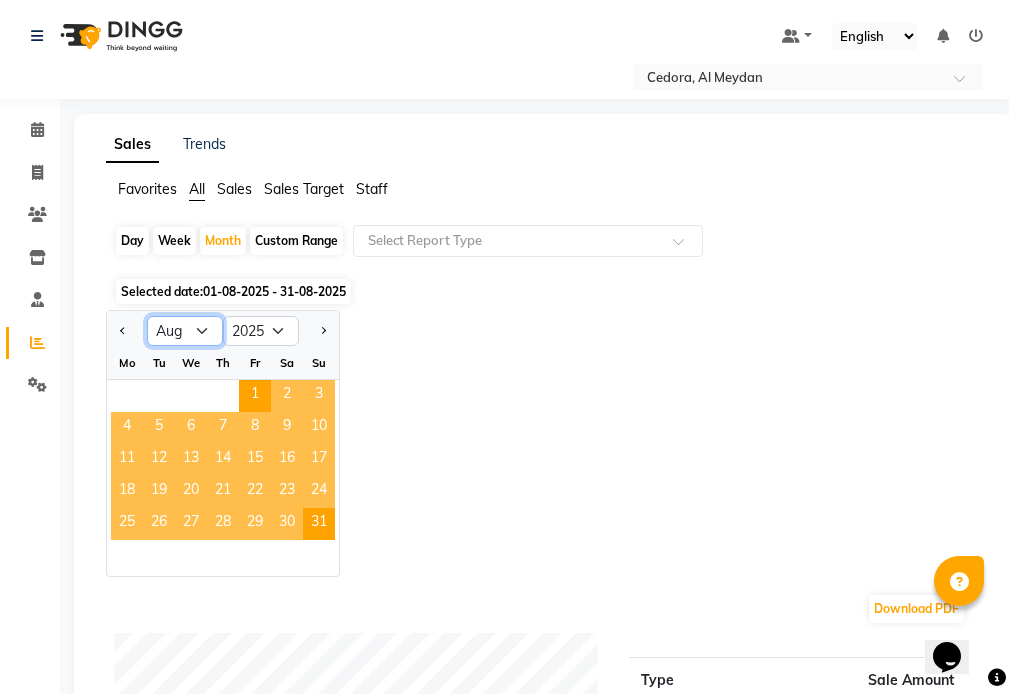 select on "7" 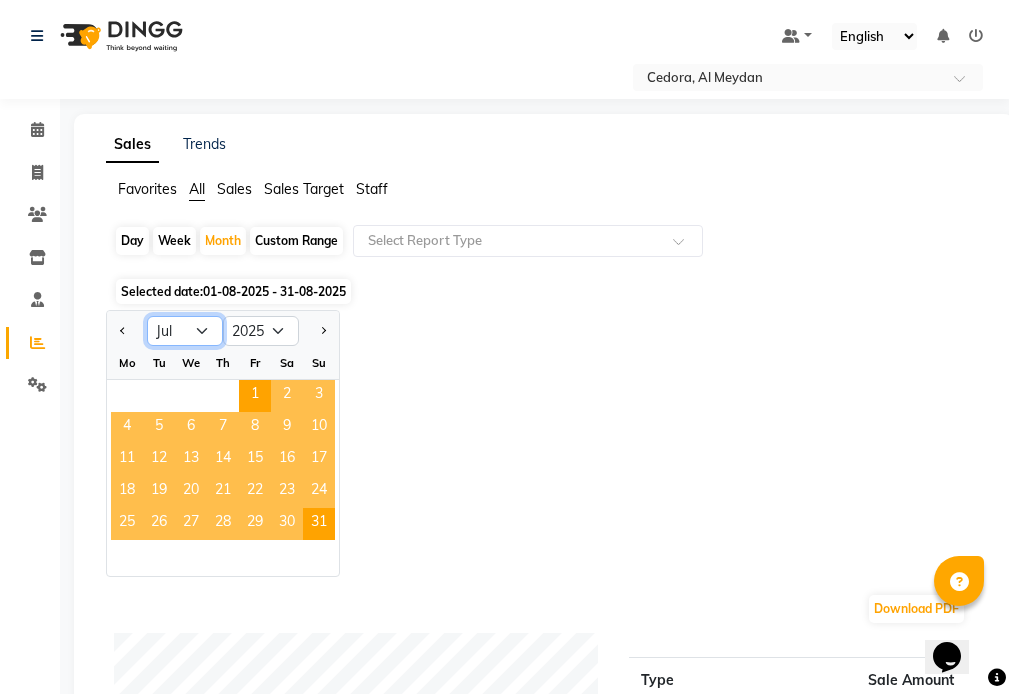 click on "Jan Feb Mar Apr May Jun Jul Aug Sep Oct Nov Dec" 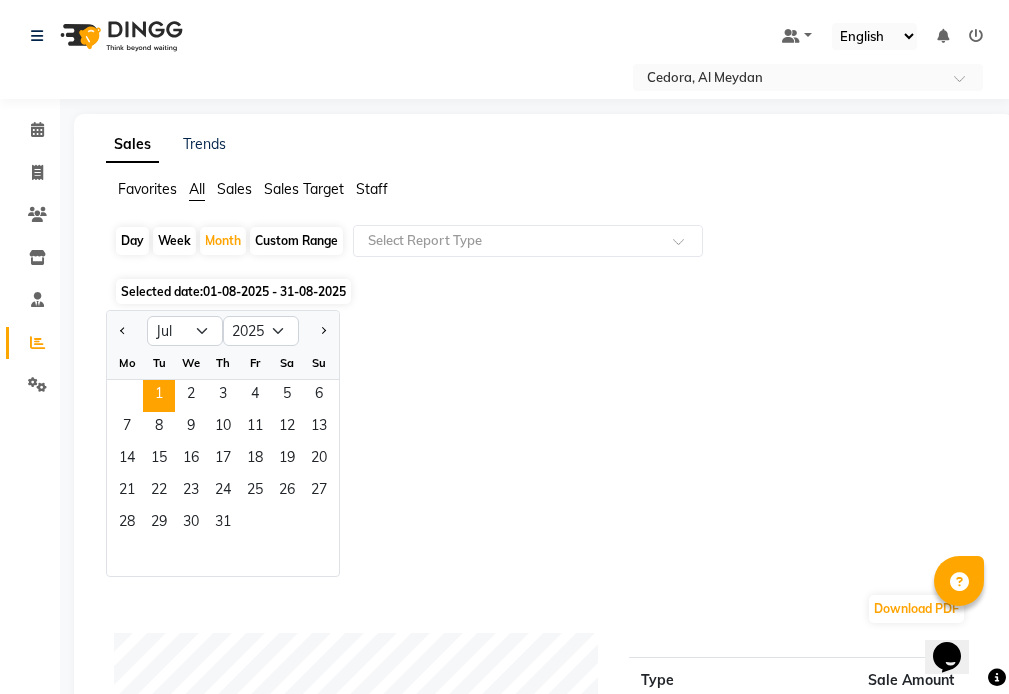 click on "1" 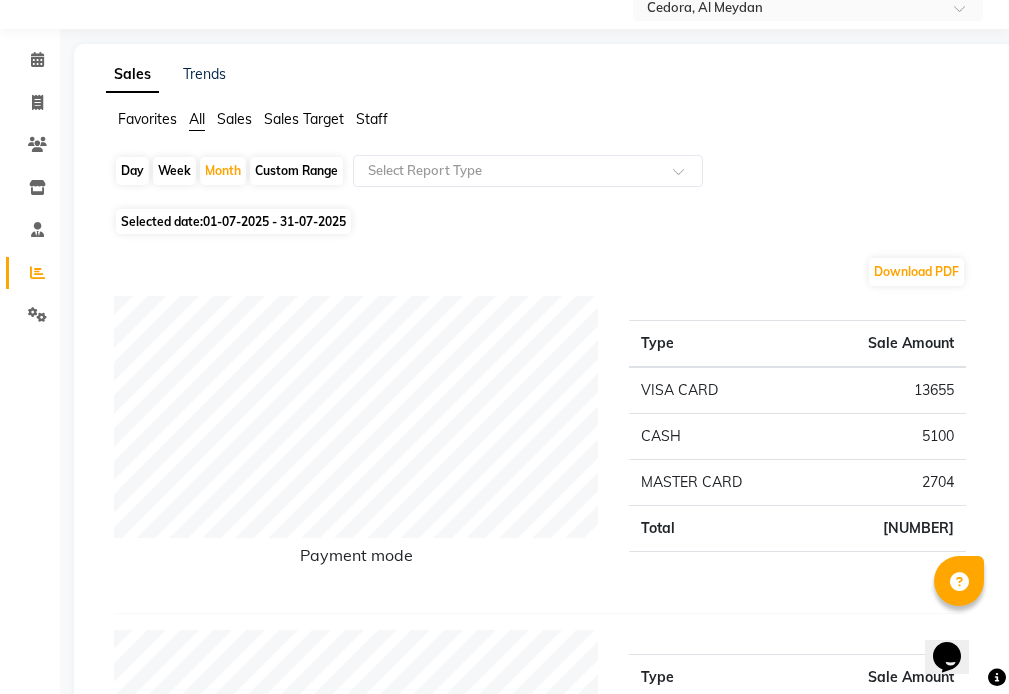scroll, scrollTop: 67, scrollLeft: 0, axis: vertical 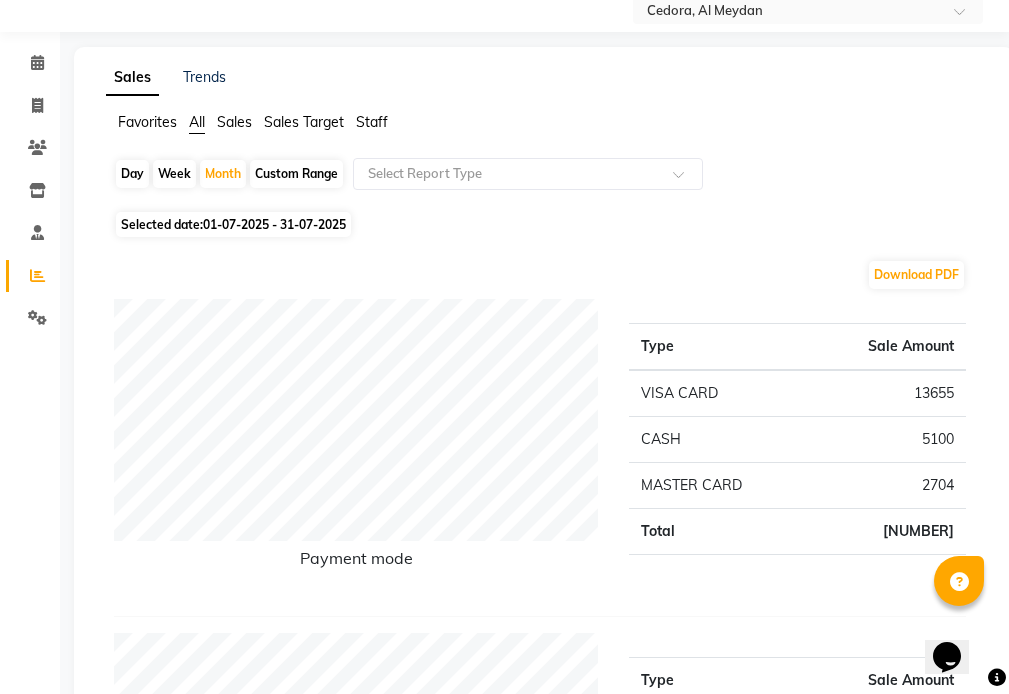 click 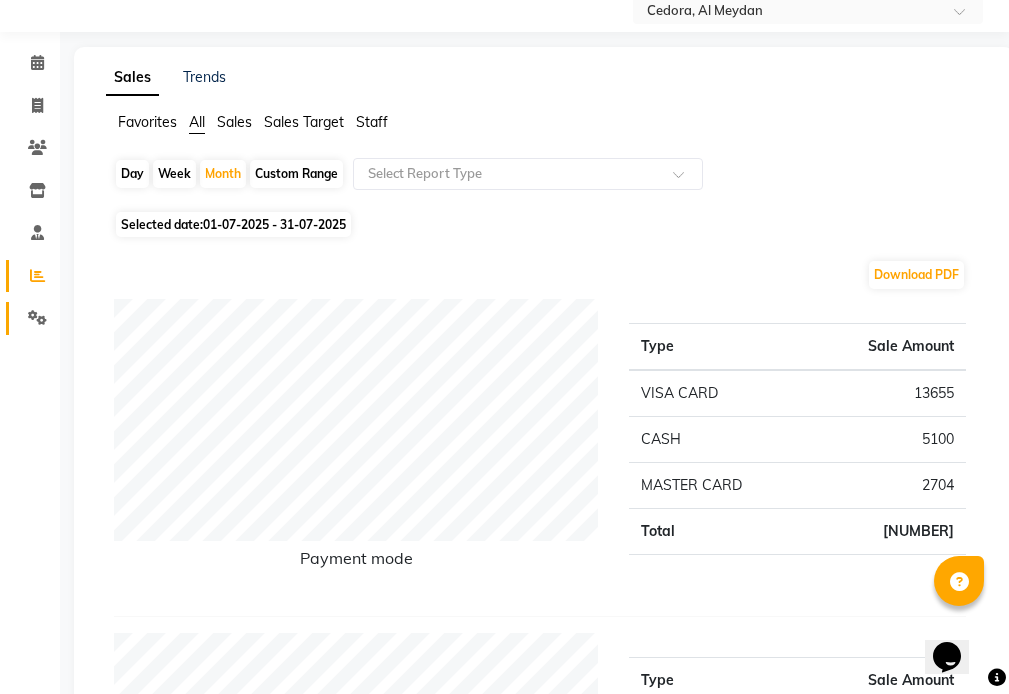 click 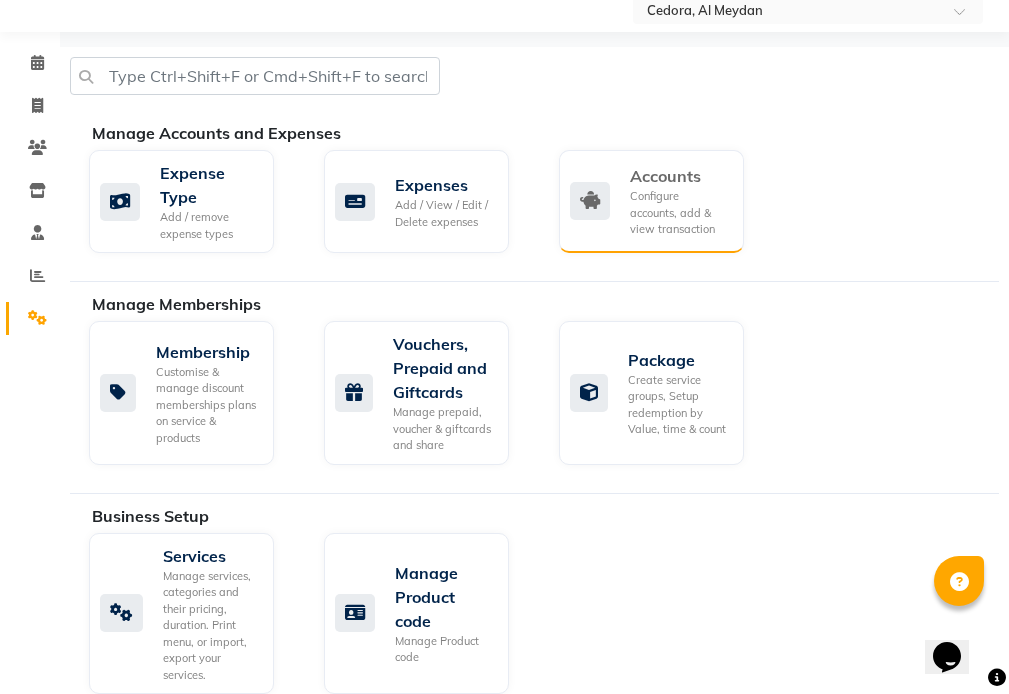 click on "Configure accounts, add & view transaction" 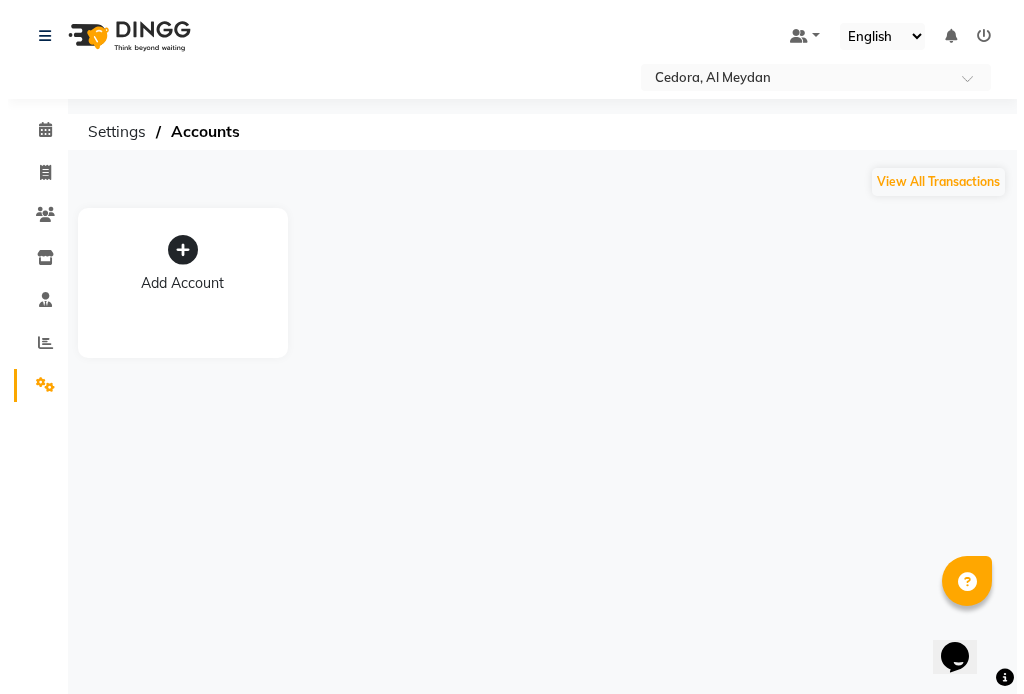 scroll, scrollTop: 0, scrollLeft: 0, axis: both 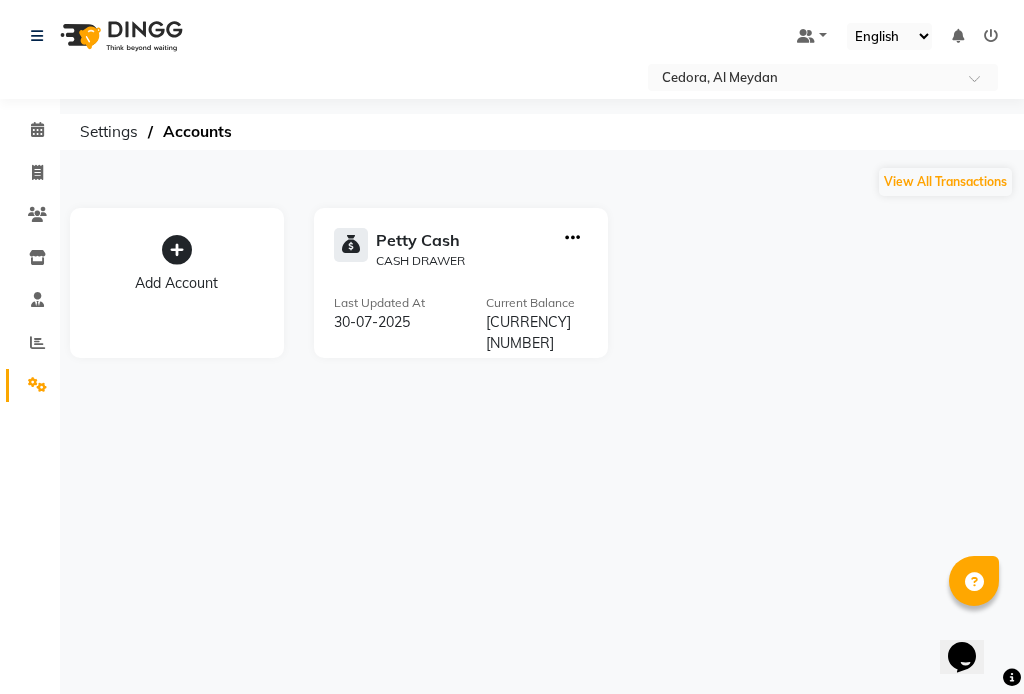 click on "Current Balance" 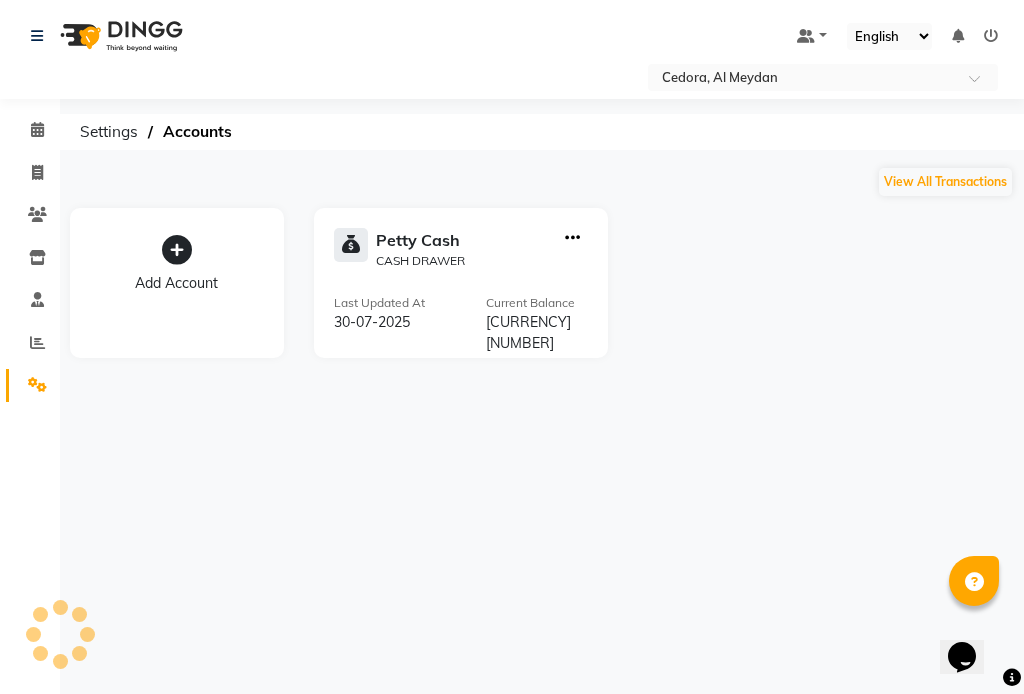 click on "30-07-2025" 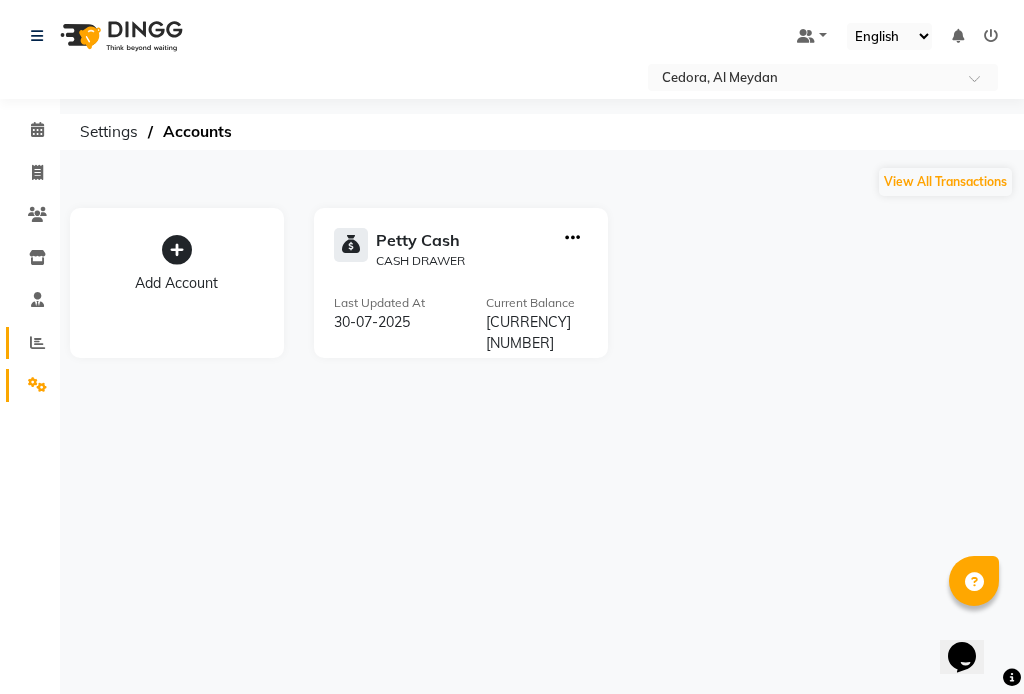 click 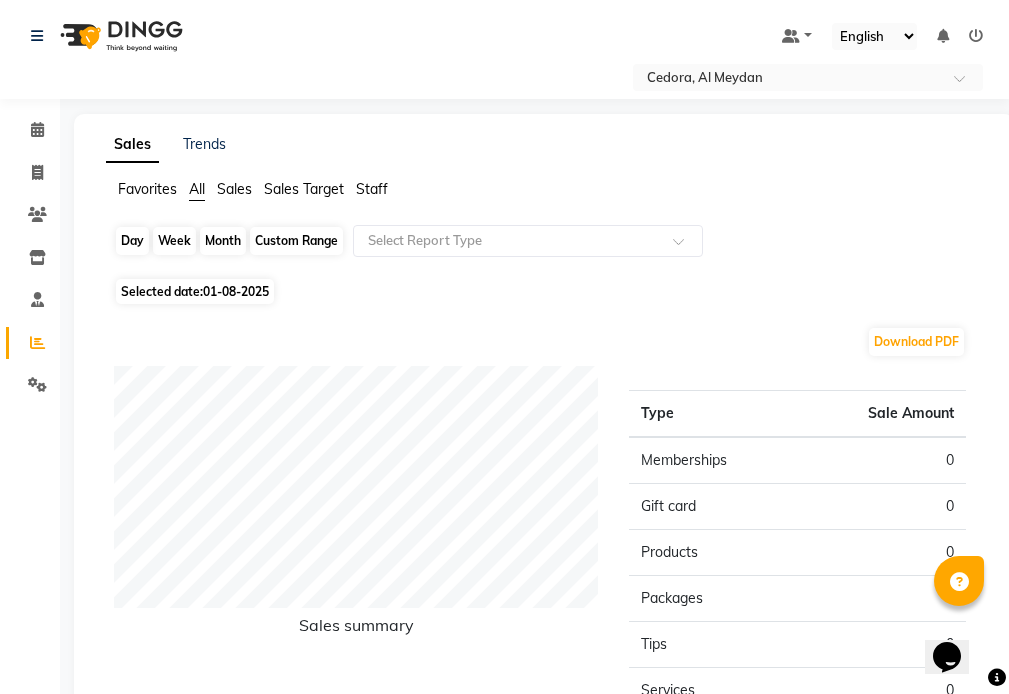 click on "Day" 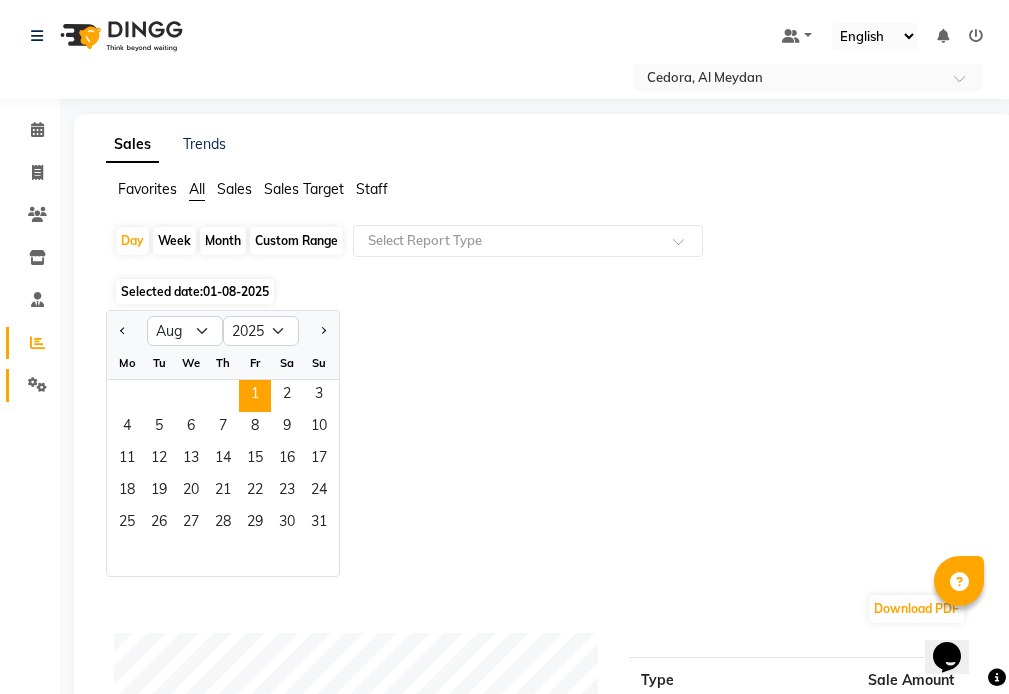 click 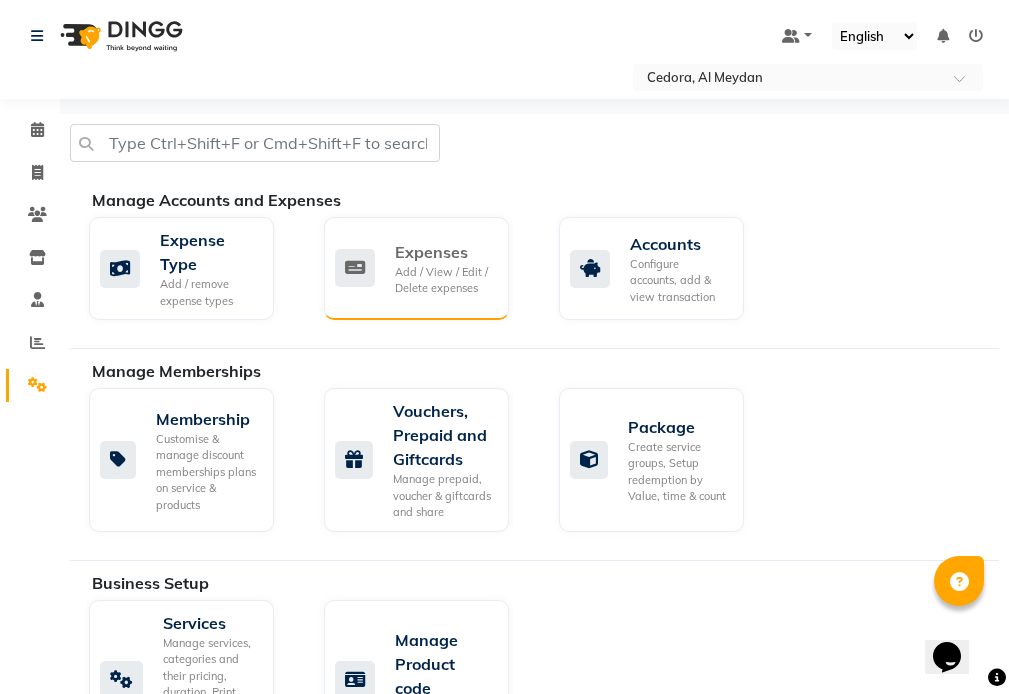 click on "Add / View / Edit / Delete expenses" 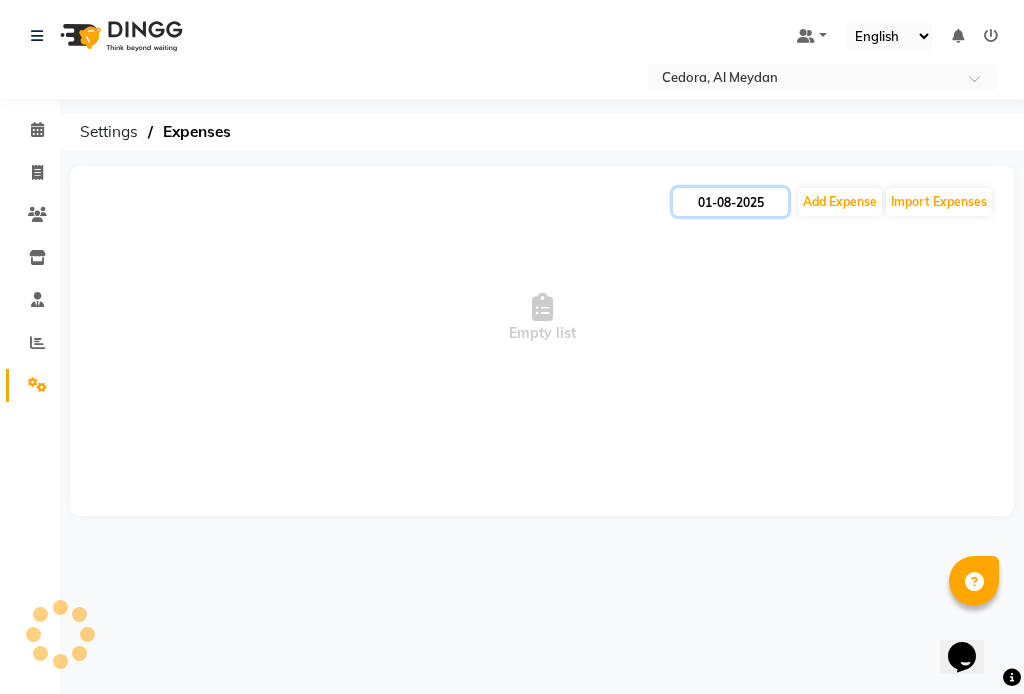 click on "01-08-2025" 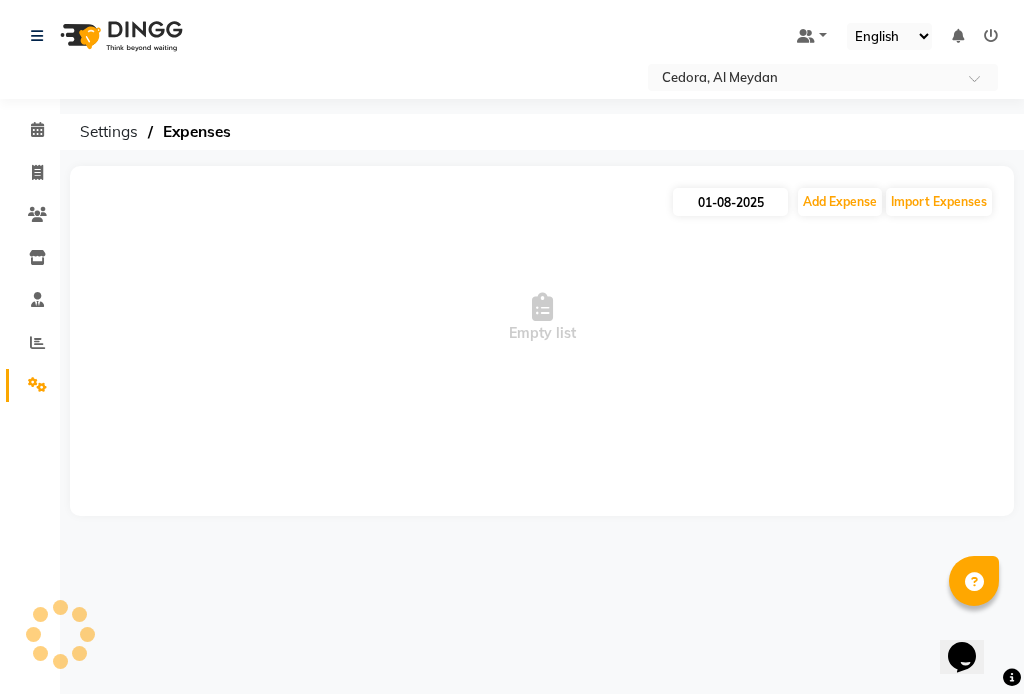 select on "8" 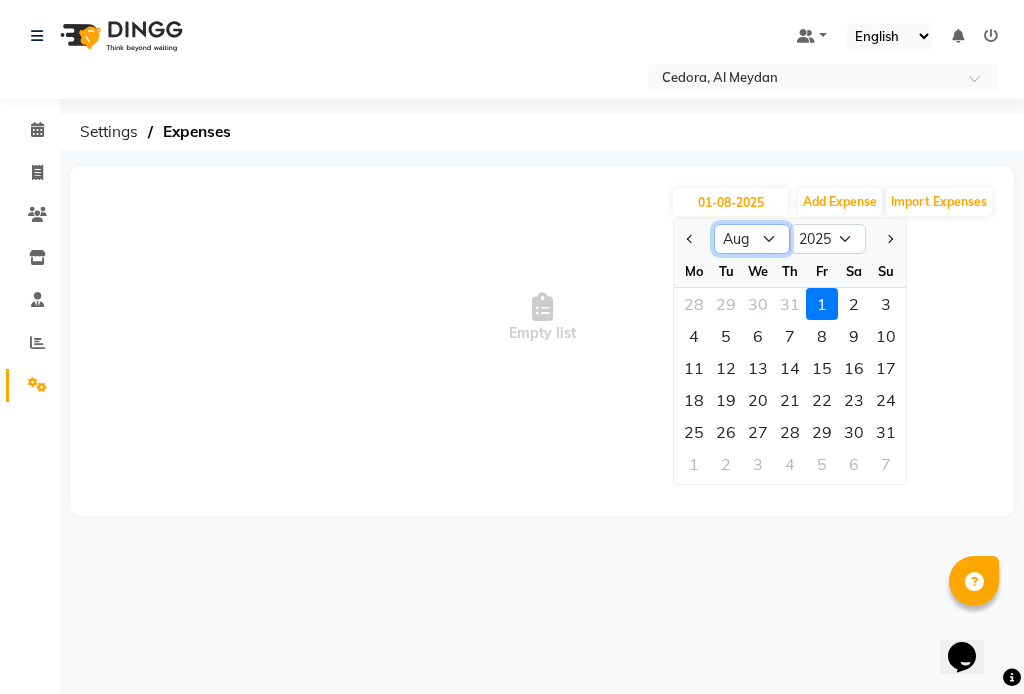 click on "Jan Feb Mar Apr May Jun Jul Aug Sep Oct Nov Dec" 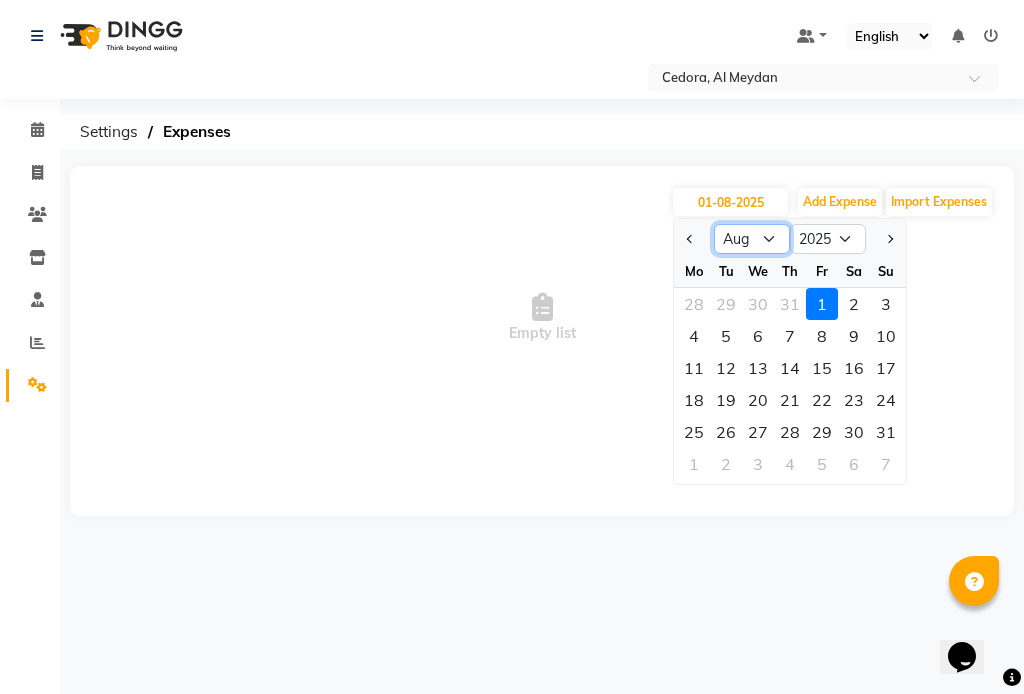 select on "7" 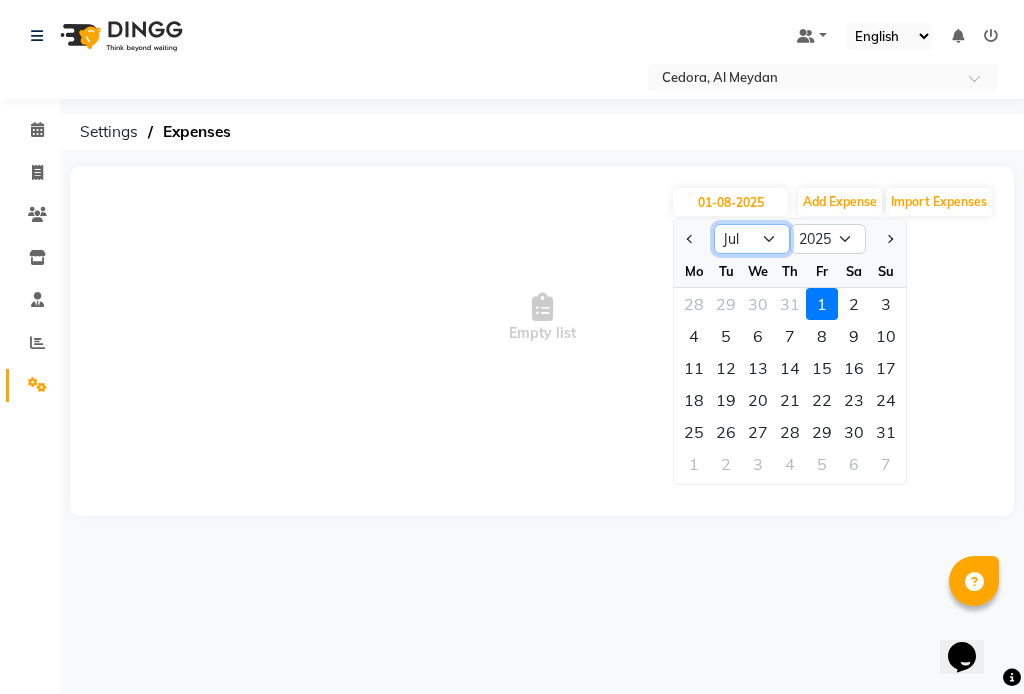 click on "Jan Feb Mar Apr May Jun Jul Aug Sep Oct Nov Dec" 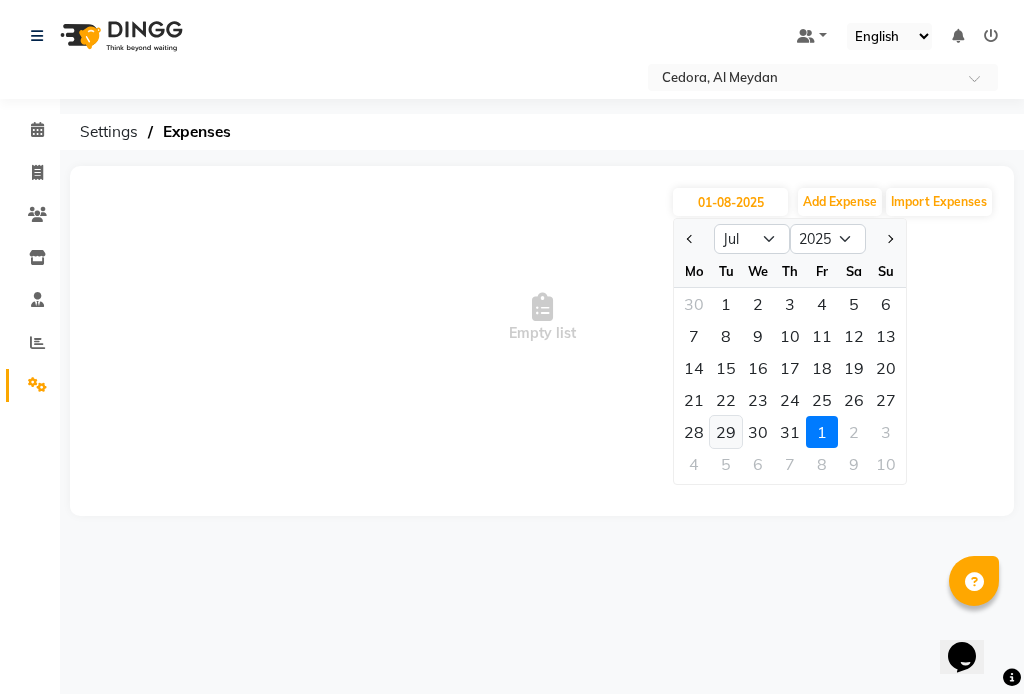 click on "29" 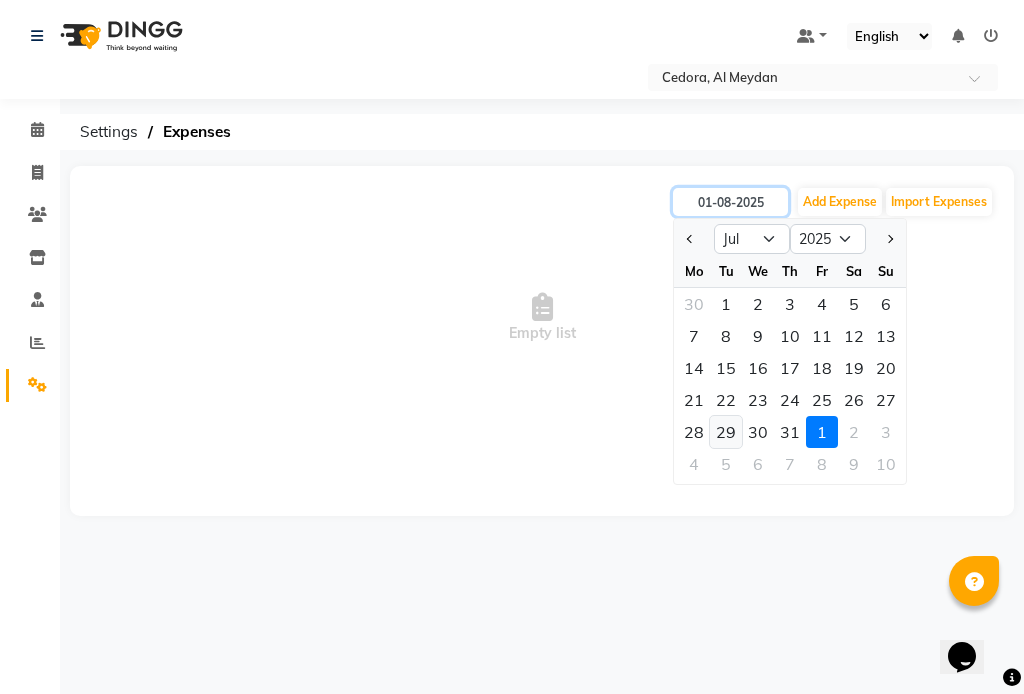 type on "29-07-2025" 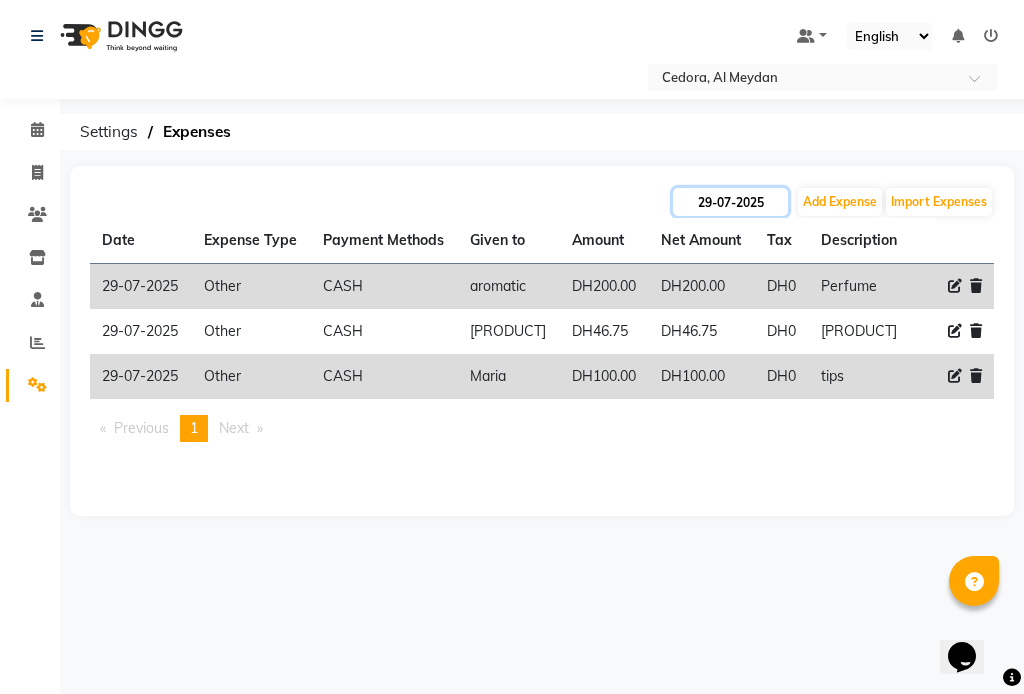 click on "29-07-2025" 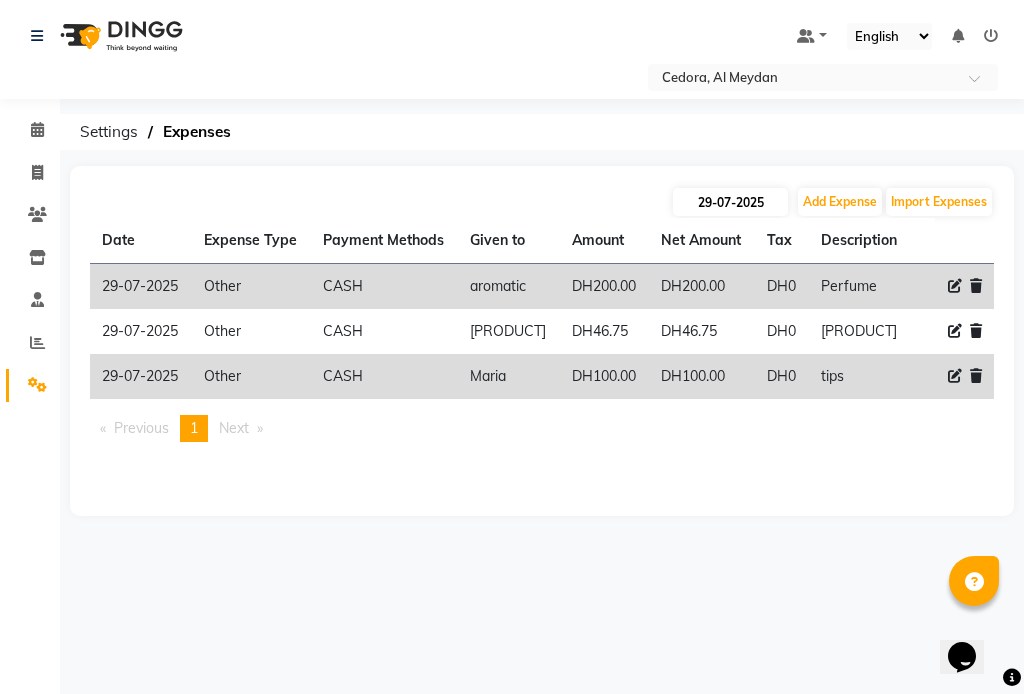 select on "7" 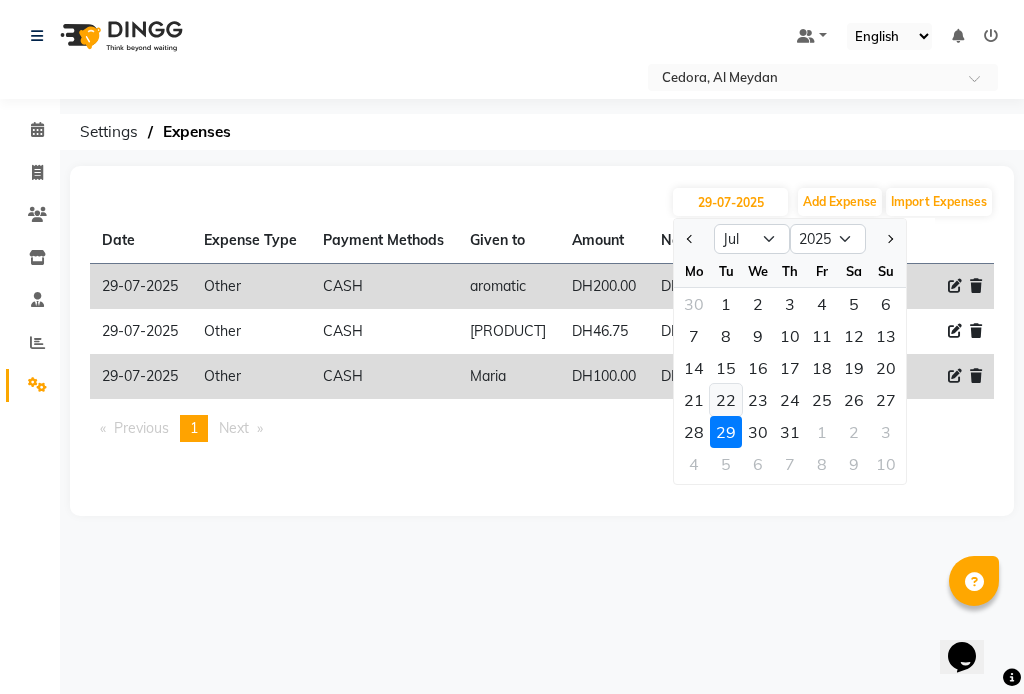 click on "22" 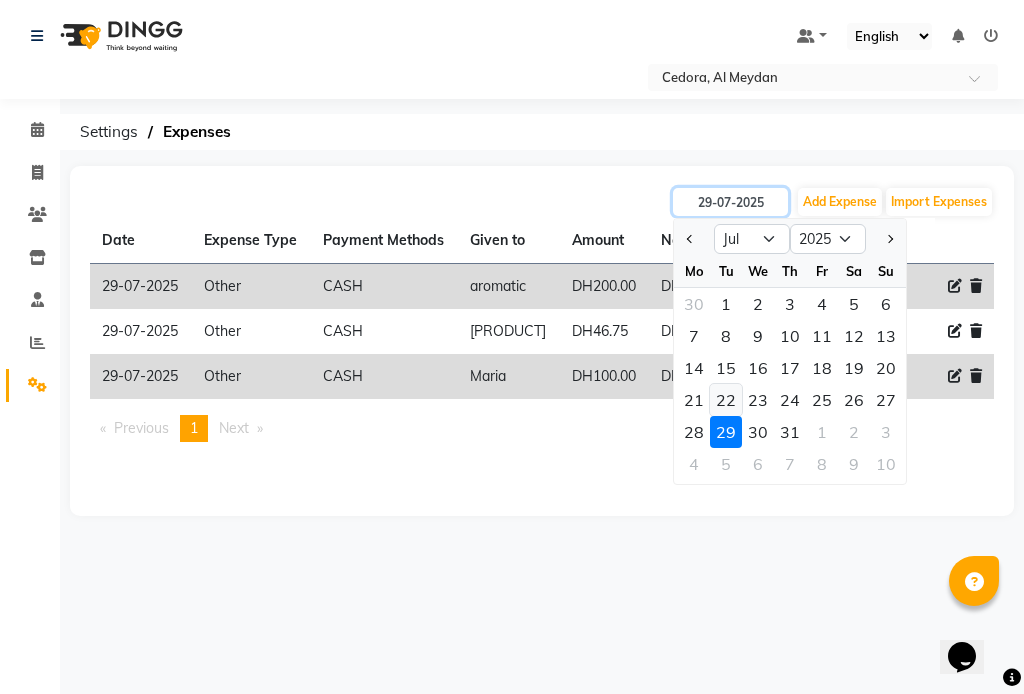 type on "22-07-2025" 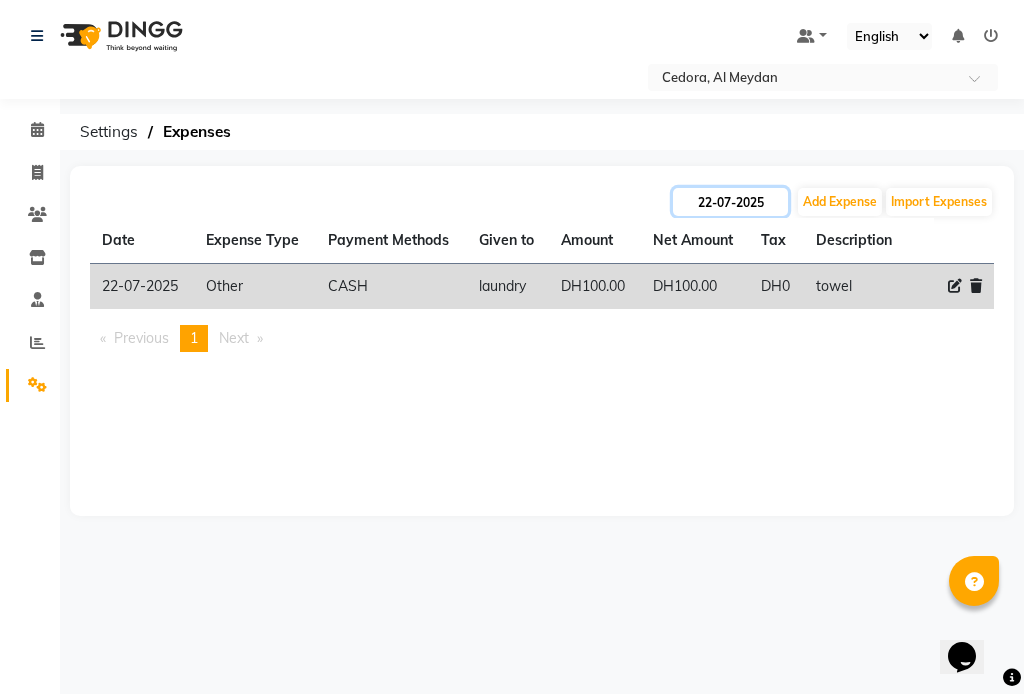 click on "22-07-2025" 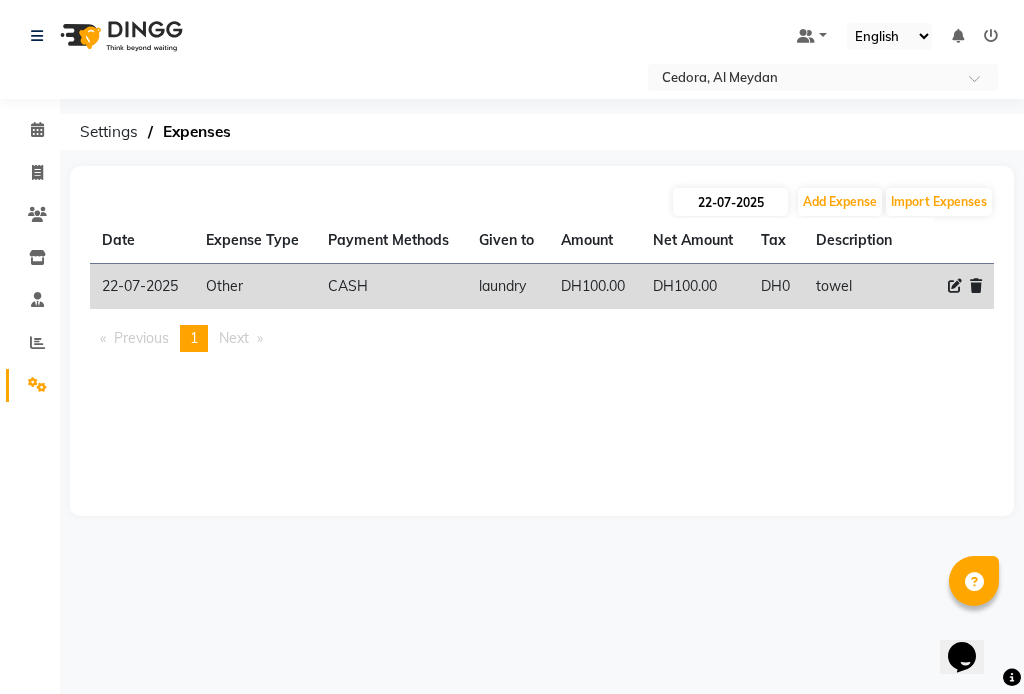 select on "7" 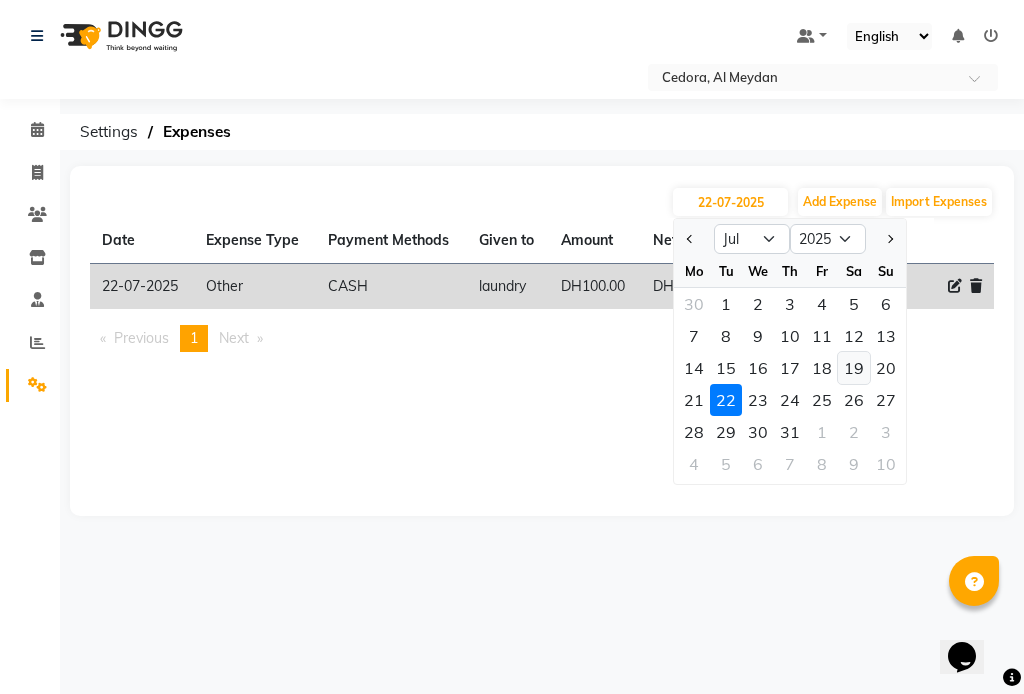 click on "19" 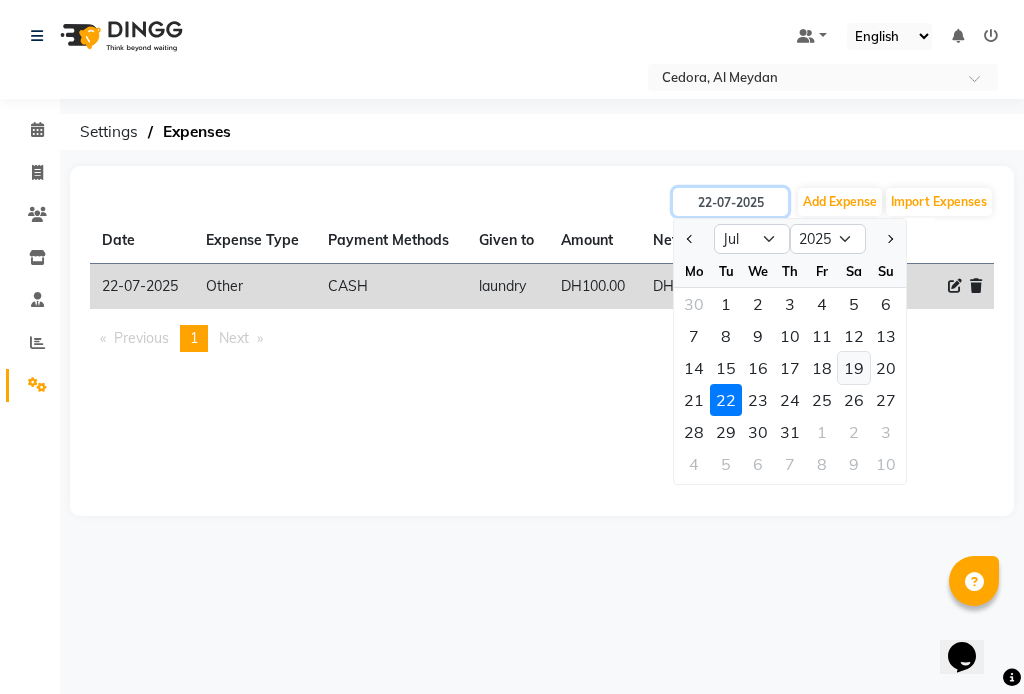 type on "19-07-2025" 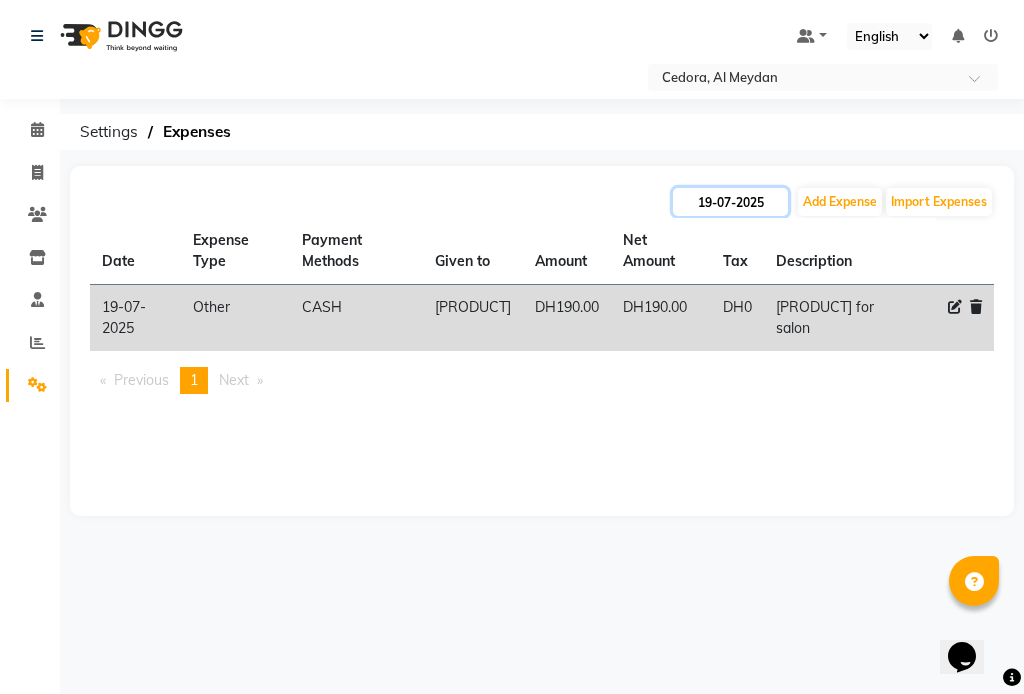 click on "19-07-2025" 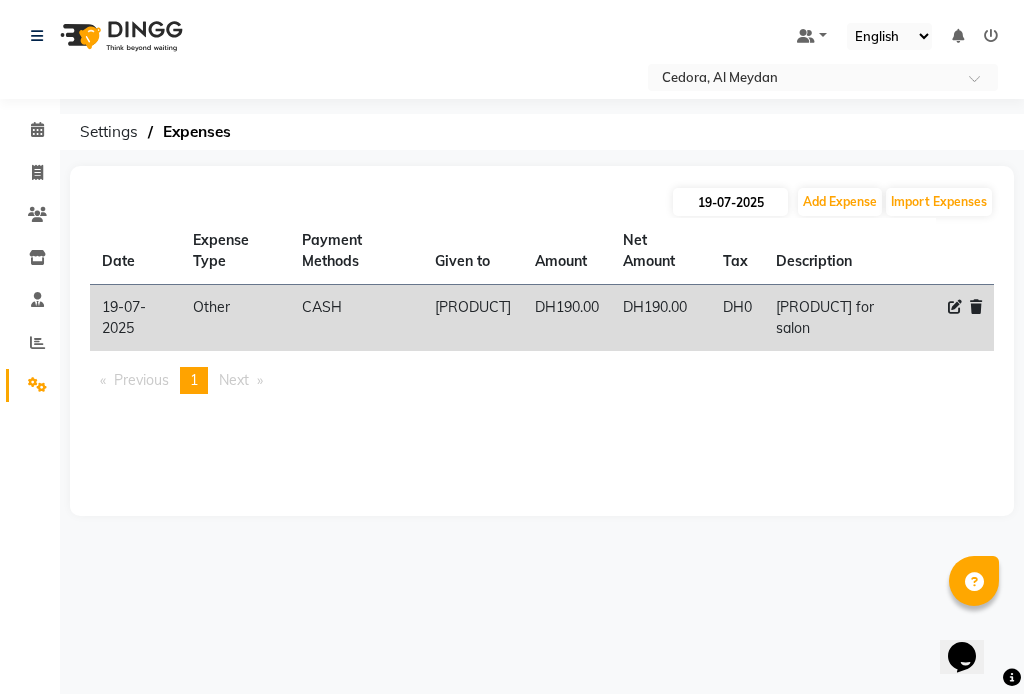 select on "7" 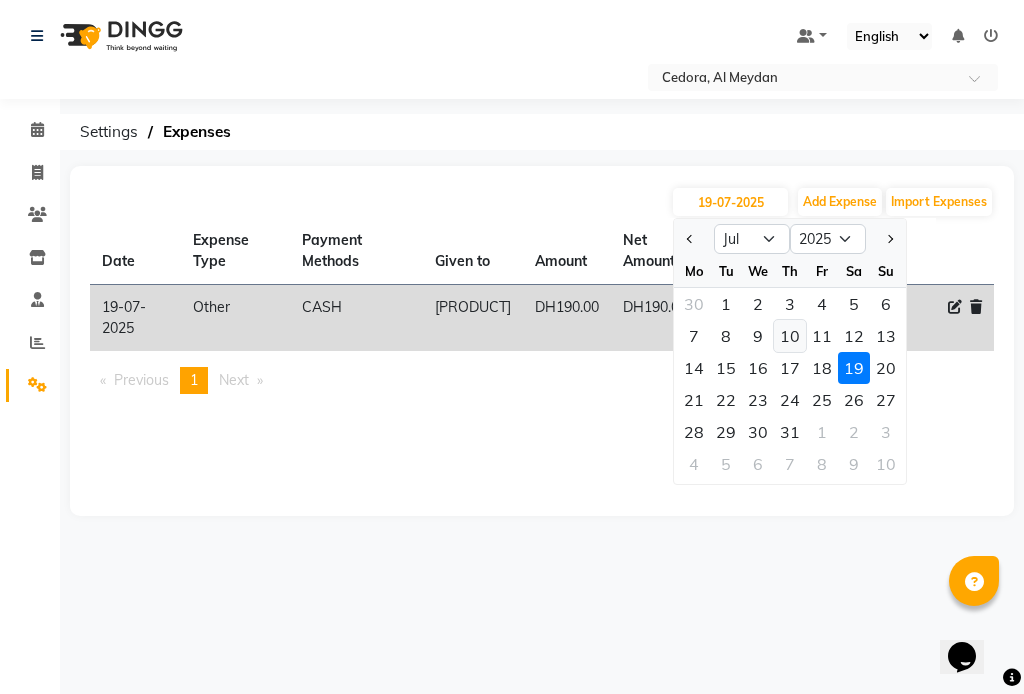 click on "10" 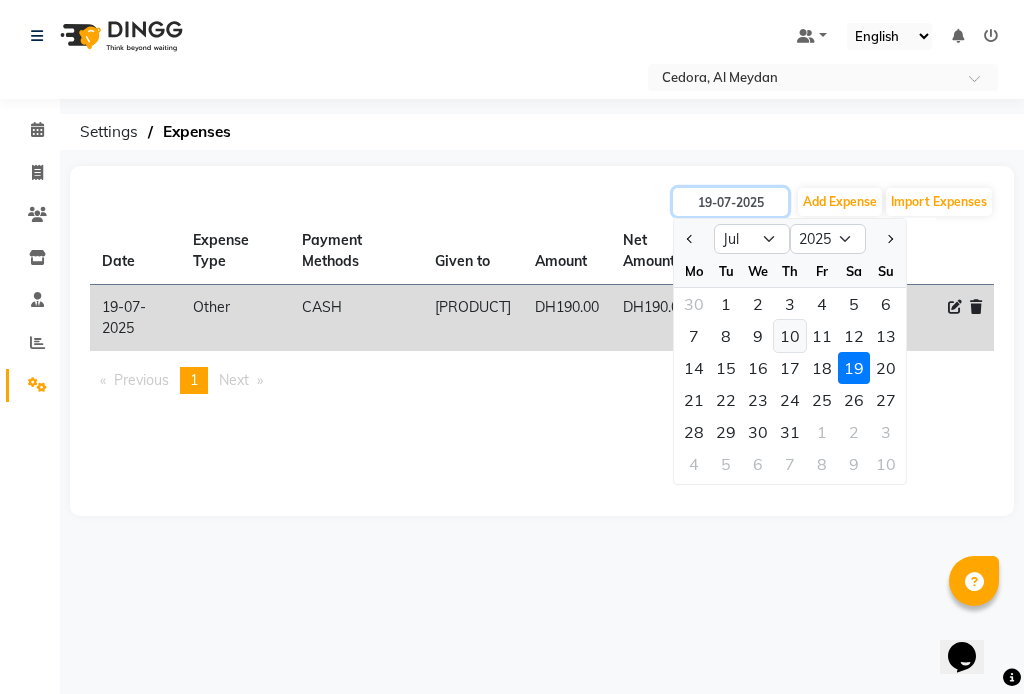 type on "10-07-2025" 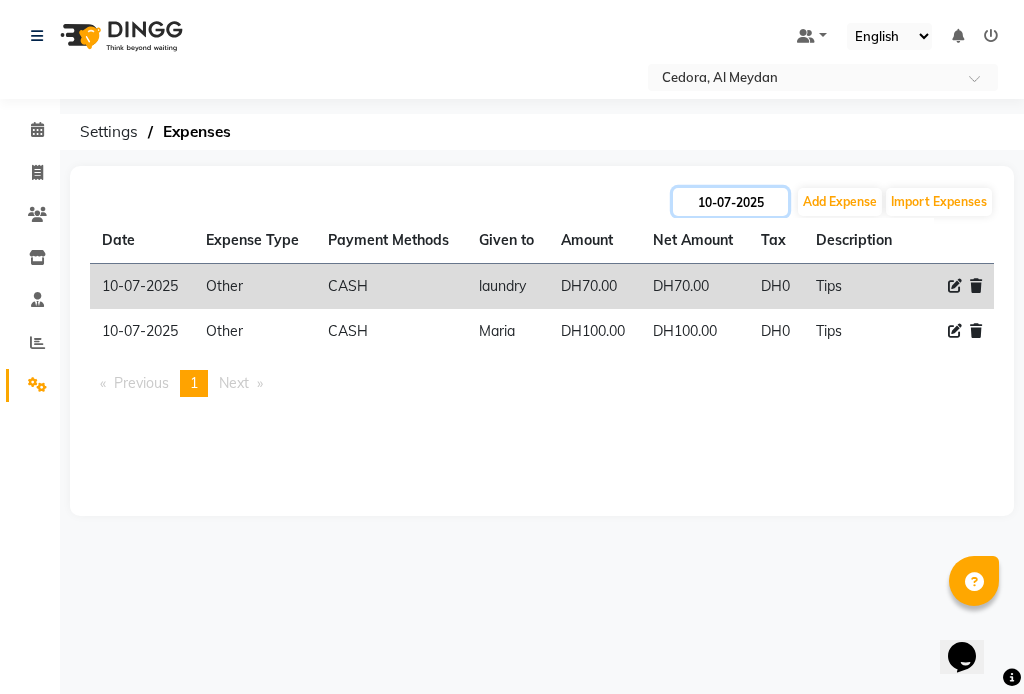 click on "10-07-2025" 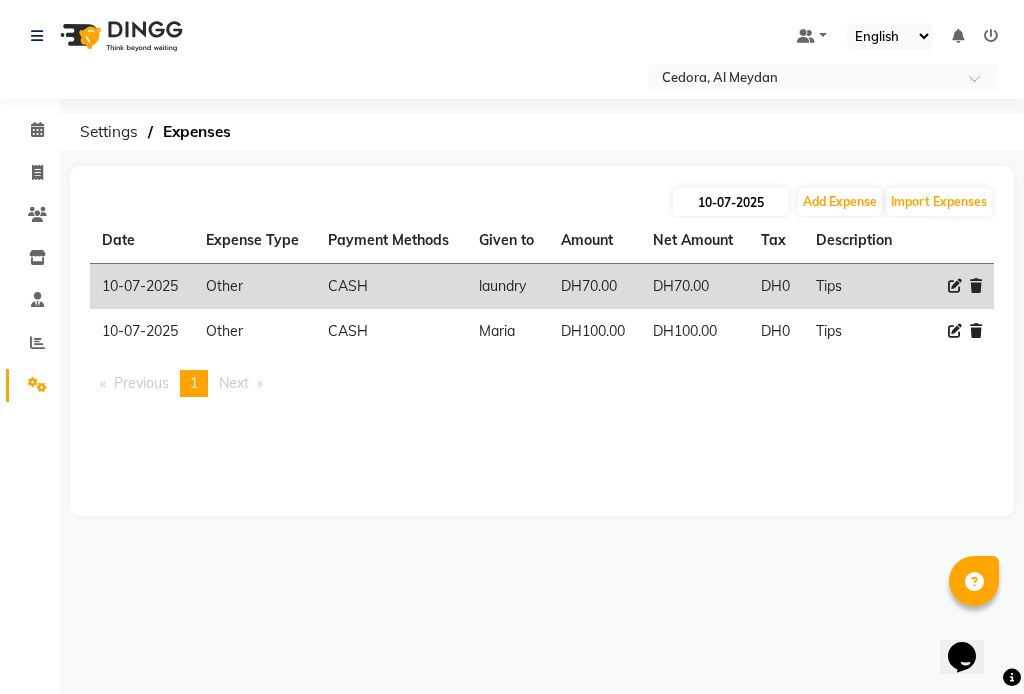 select on "7" 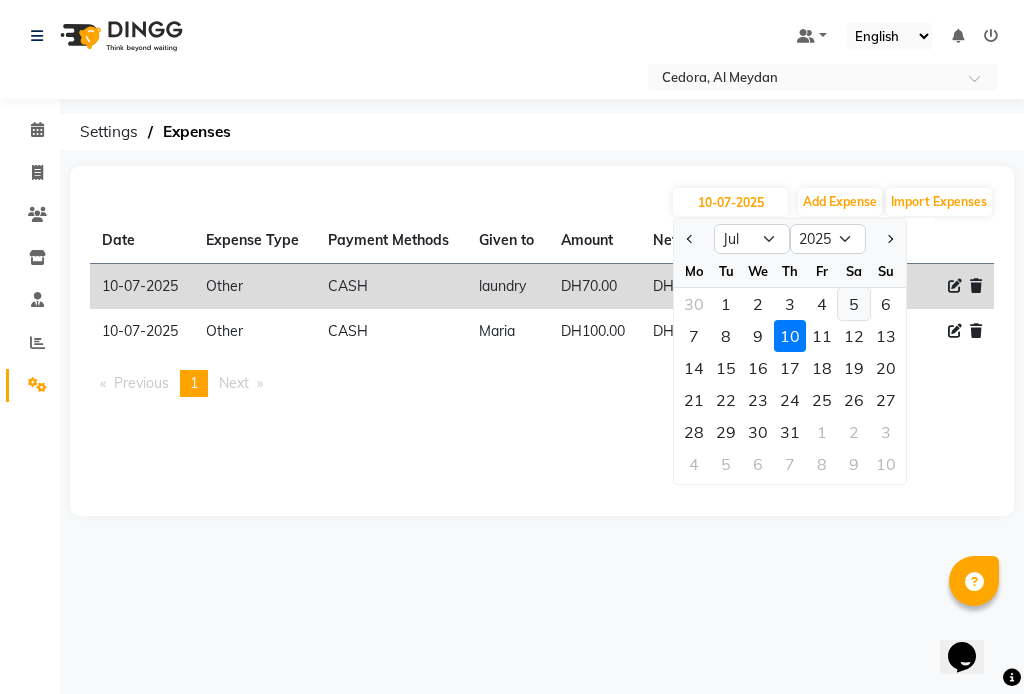 click on "5" 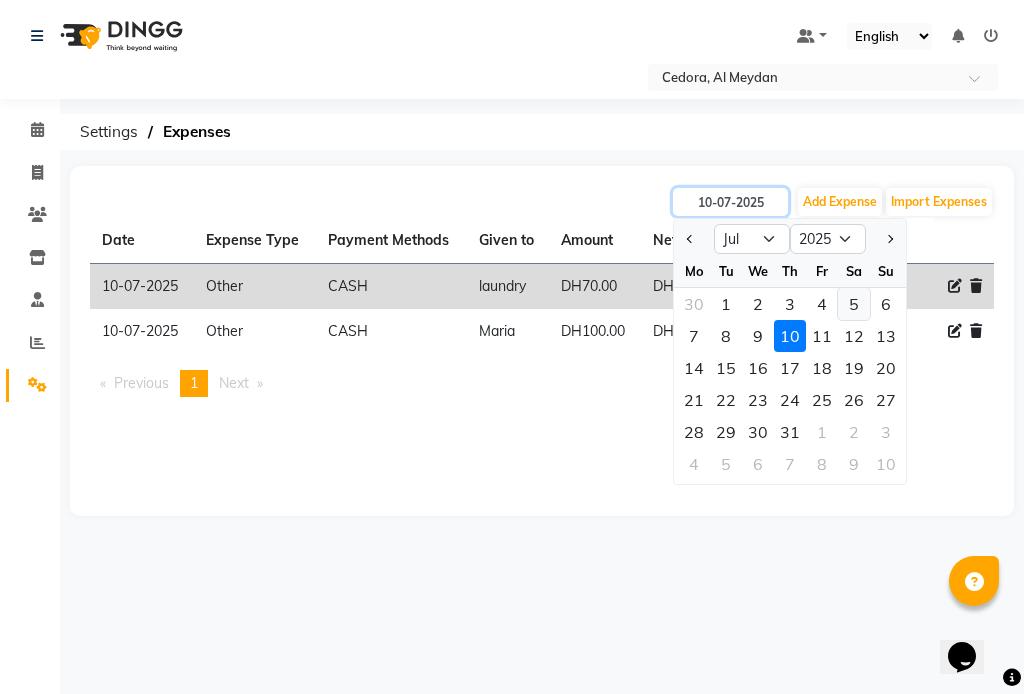 type on "05-07-2025" 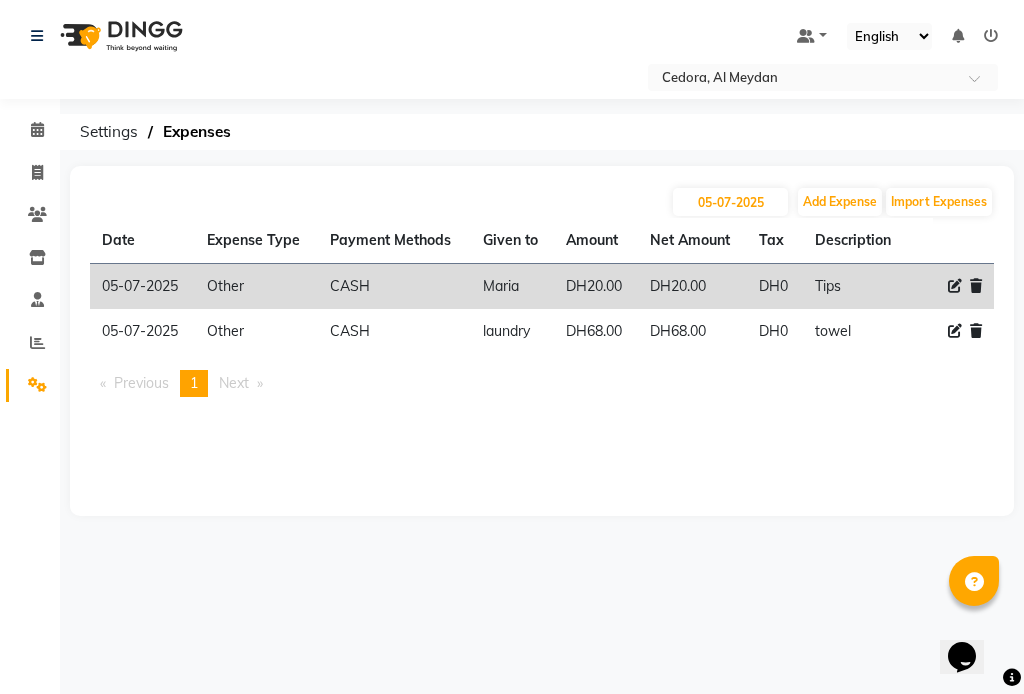 click 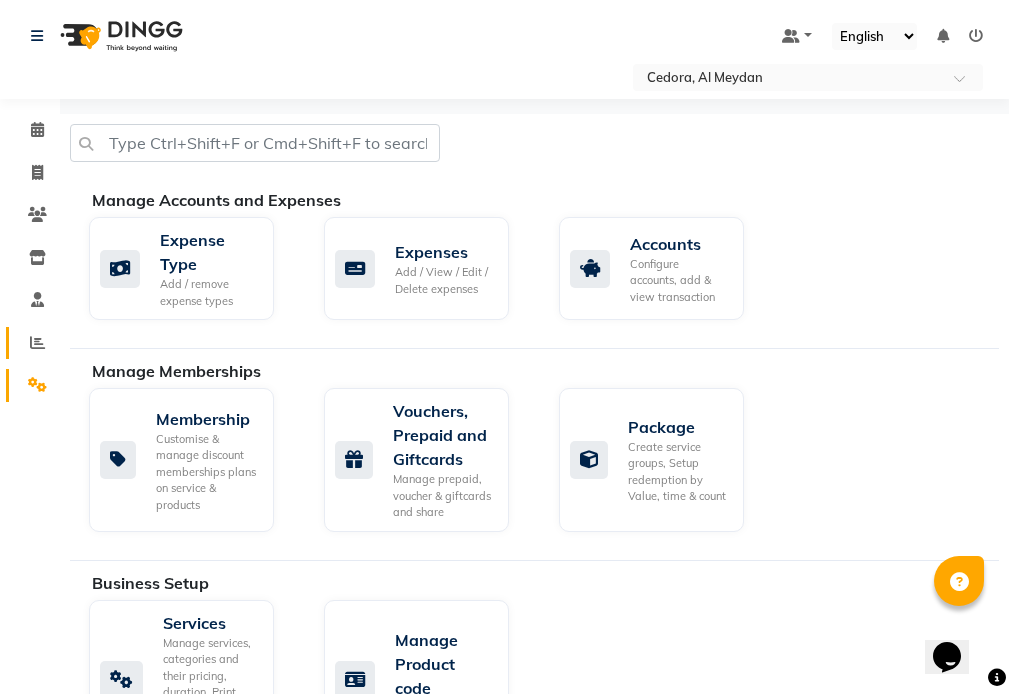 click 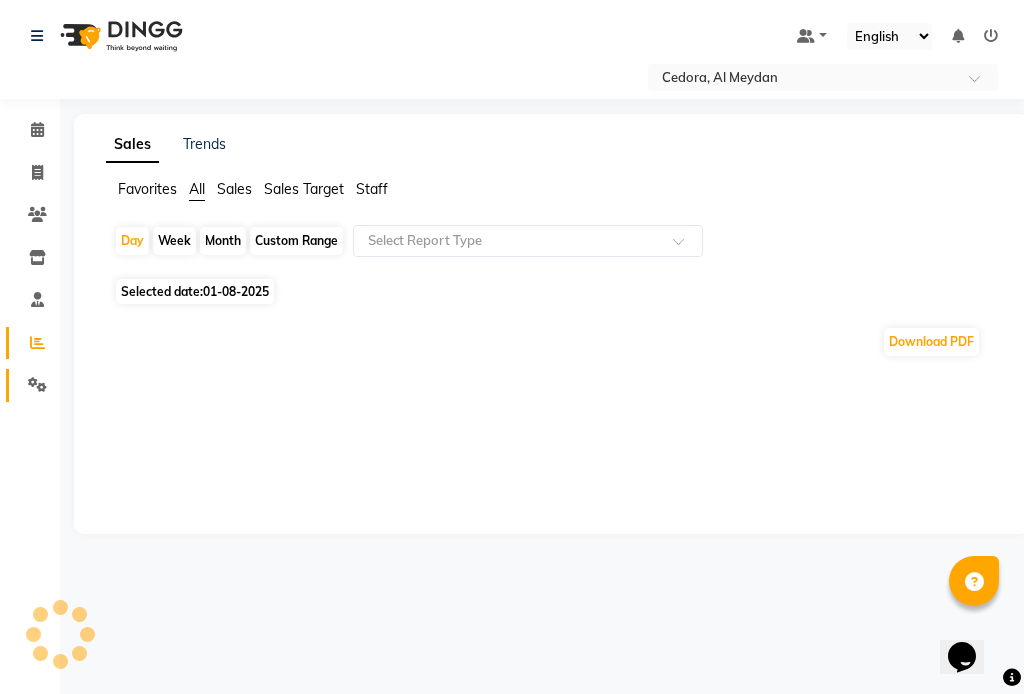 click 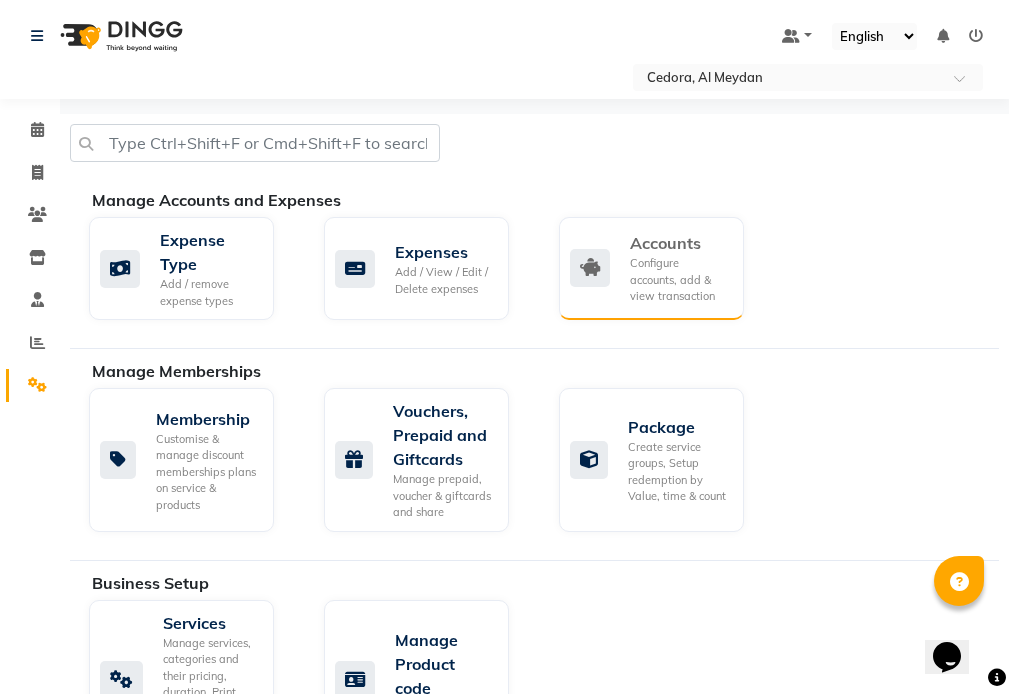 click on "Configure accounts, add & view transaction" 